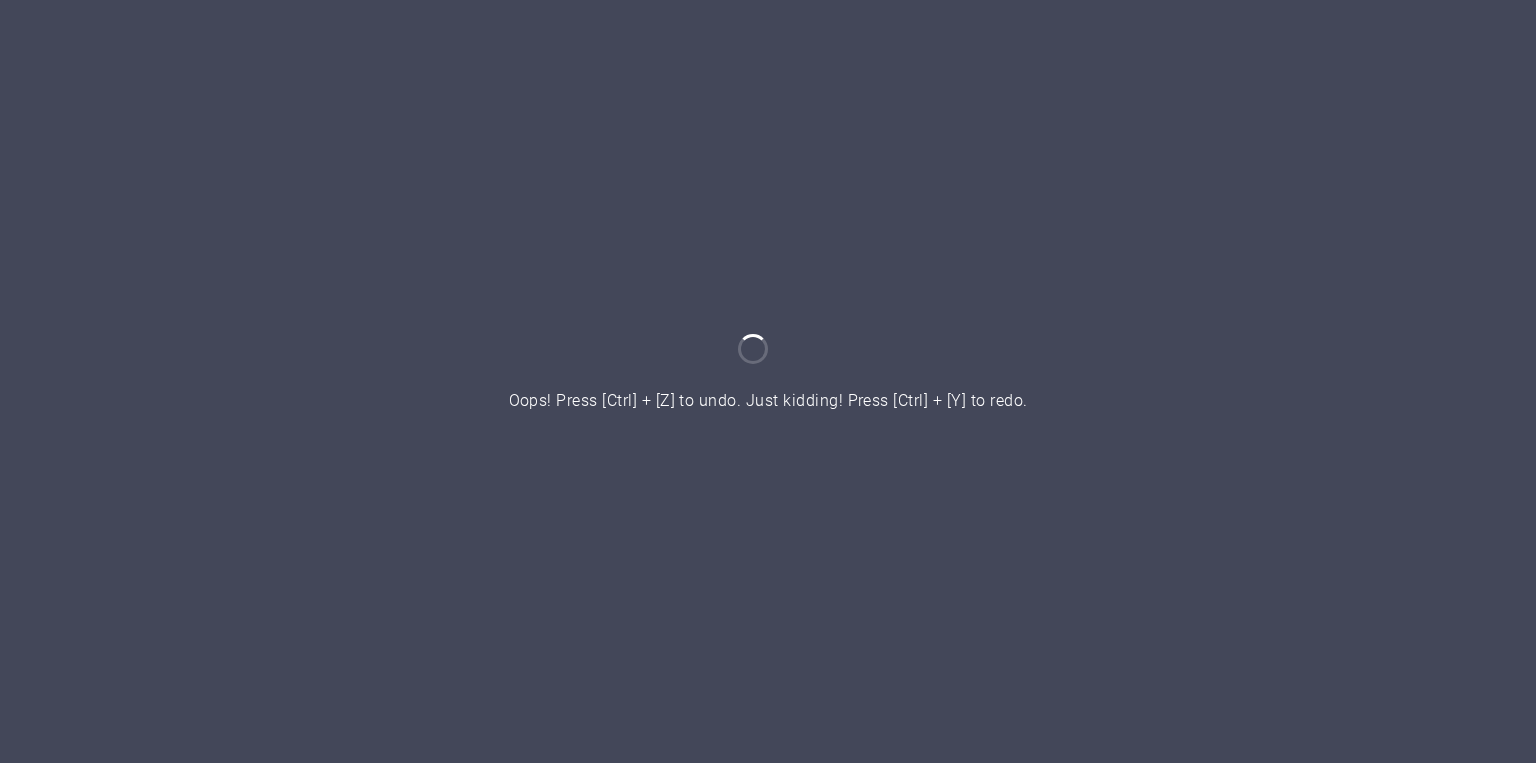 scroll, scrollTop: 0, scrollLeft: 0, axis: both 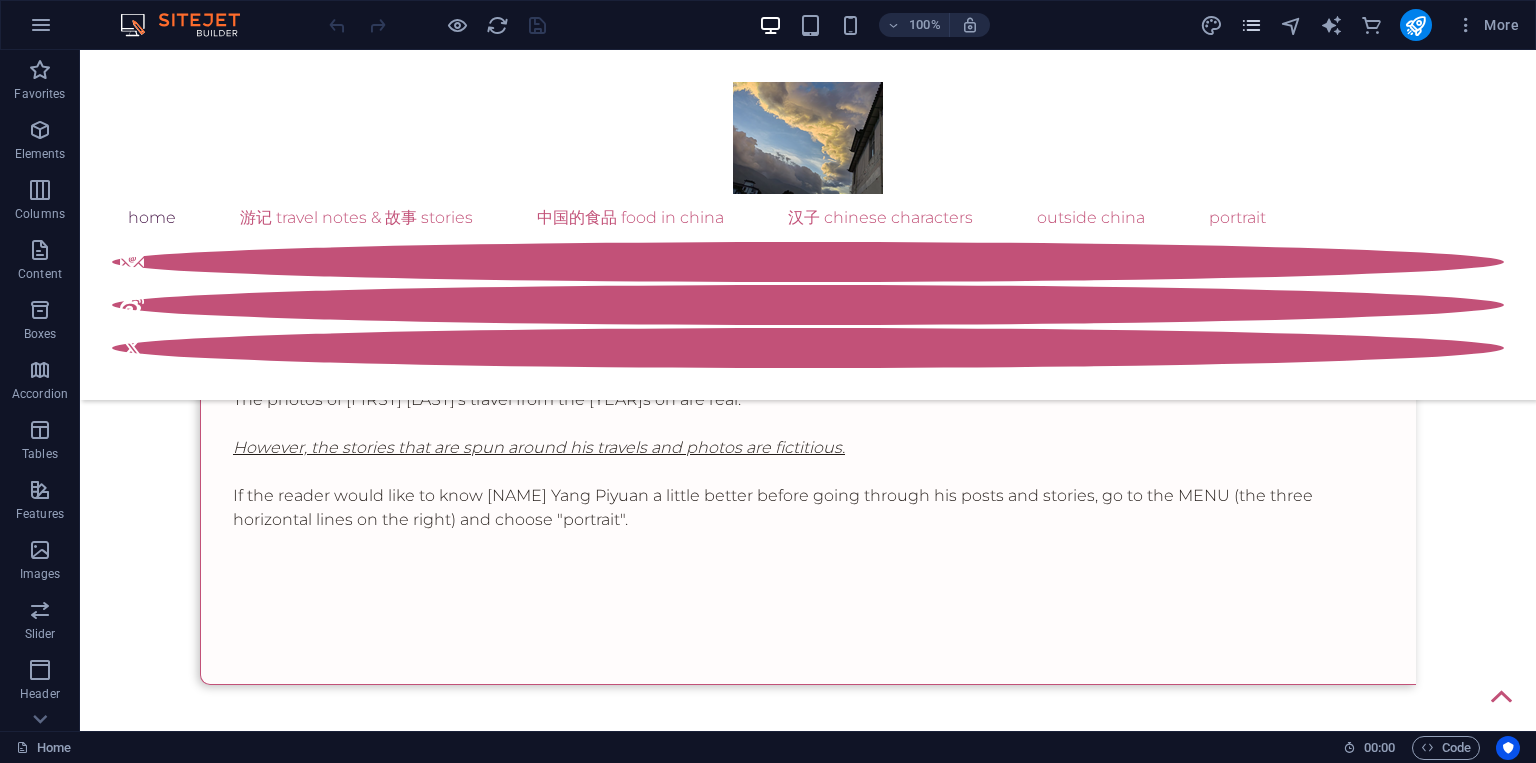 click at bounding box center [1251, 25] 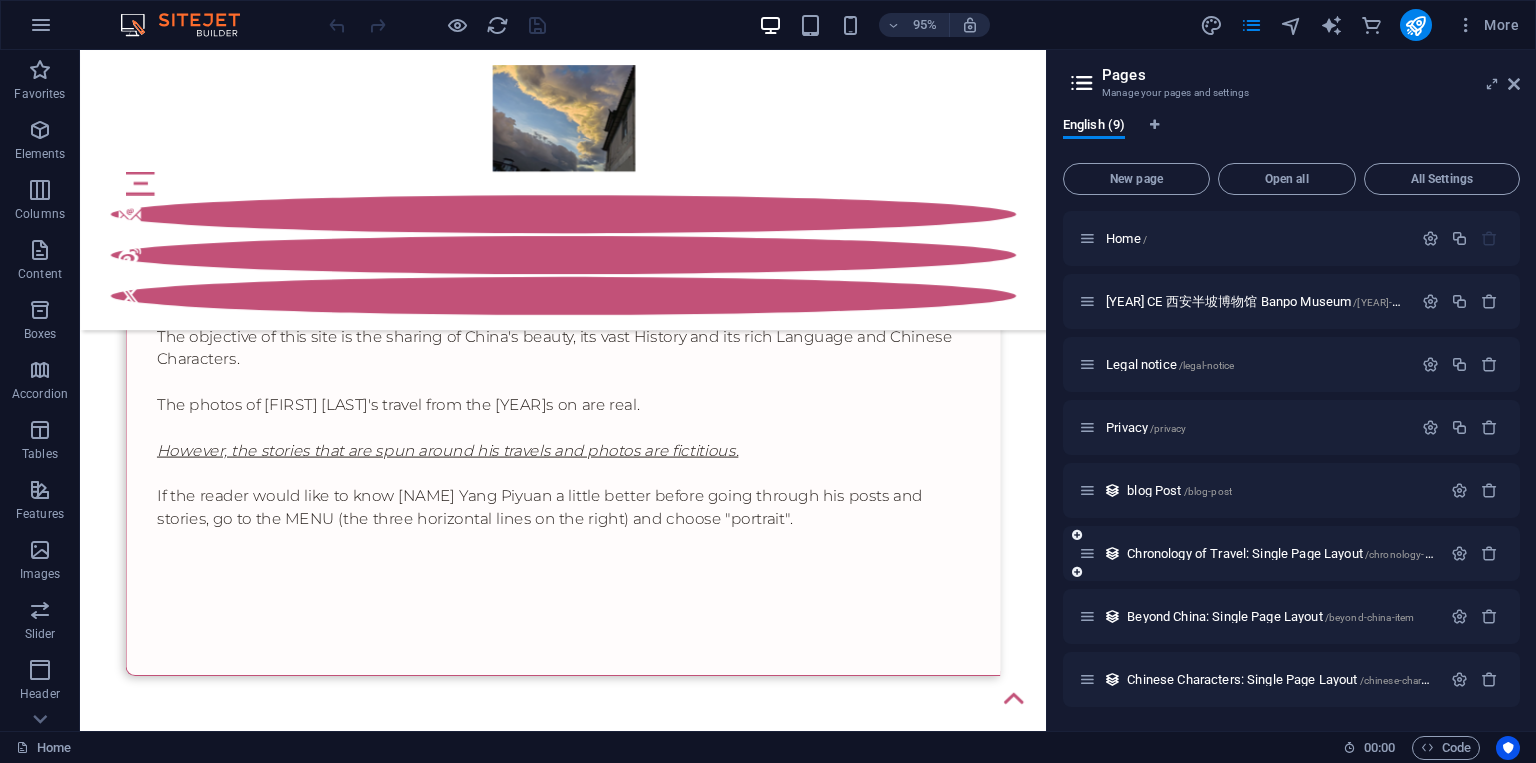 click on "Chronology of Travel: Single Page Layout /chronology-of-travel-item" at bounding box center [1260, 553] 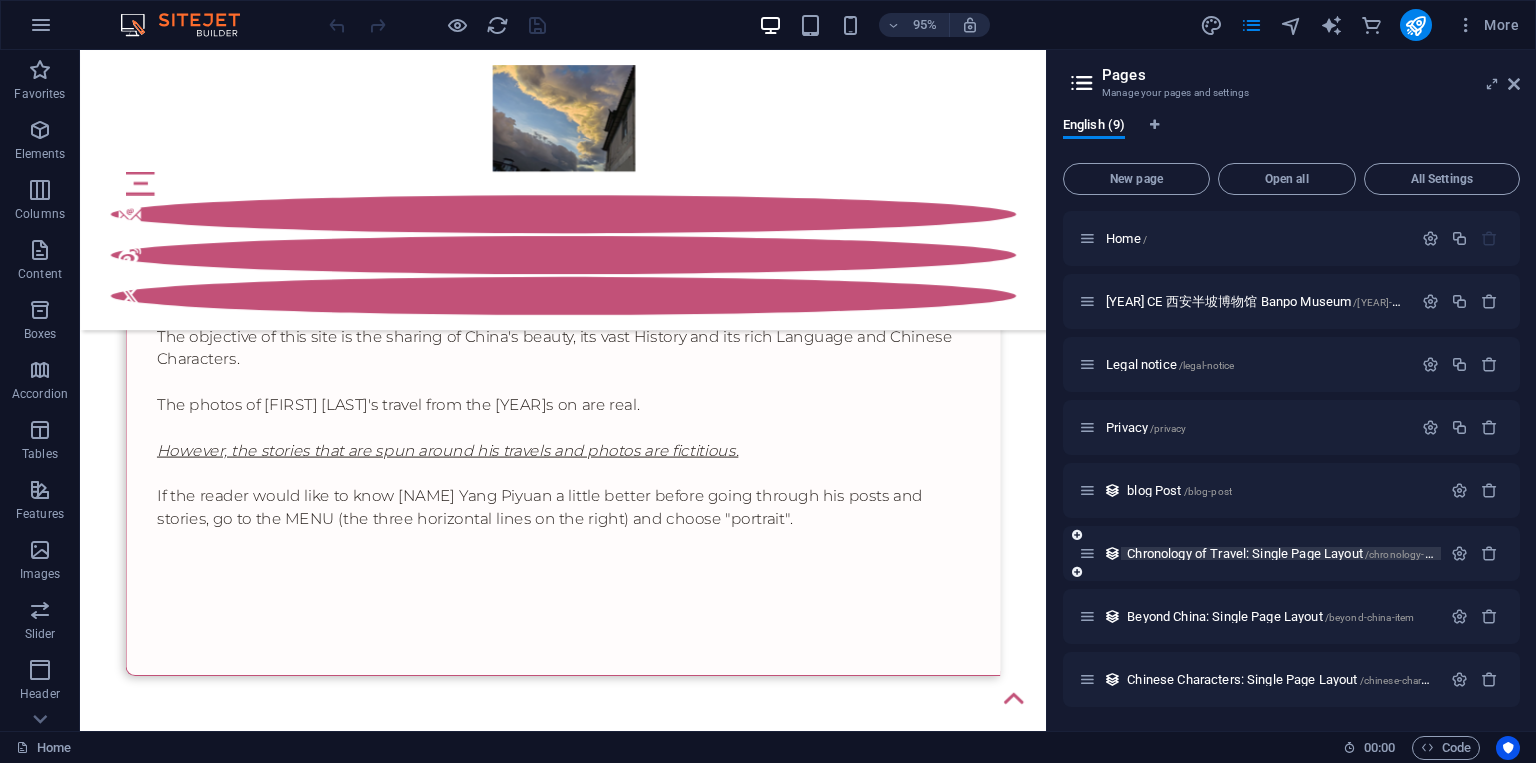 click on "Chronology of Travel: Single Page Layout /chronology-of-travel-item" at bounding box center (1305, 553) 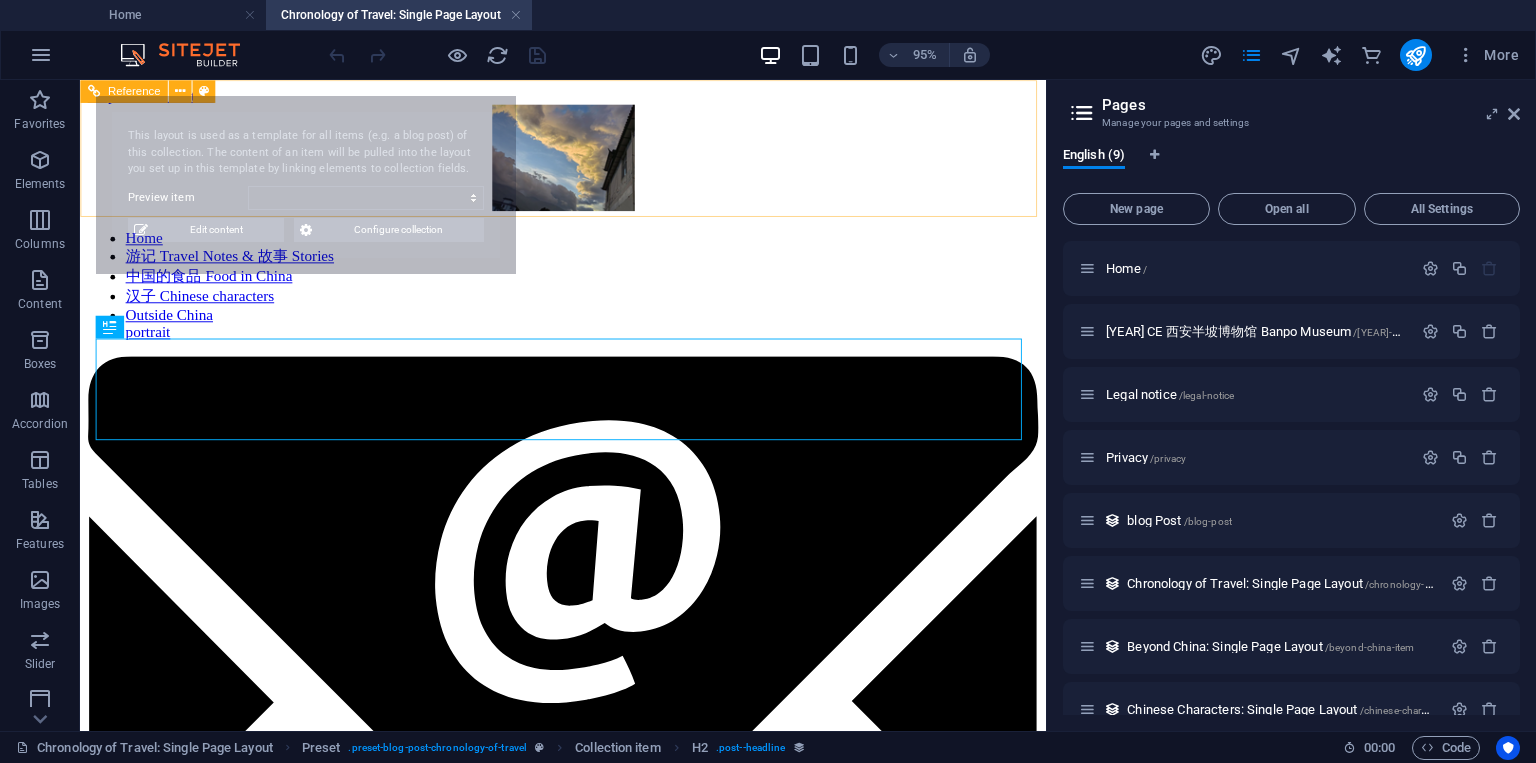 scroll, scrollTop: 0, scrollLeft: 0, axis: both 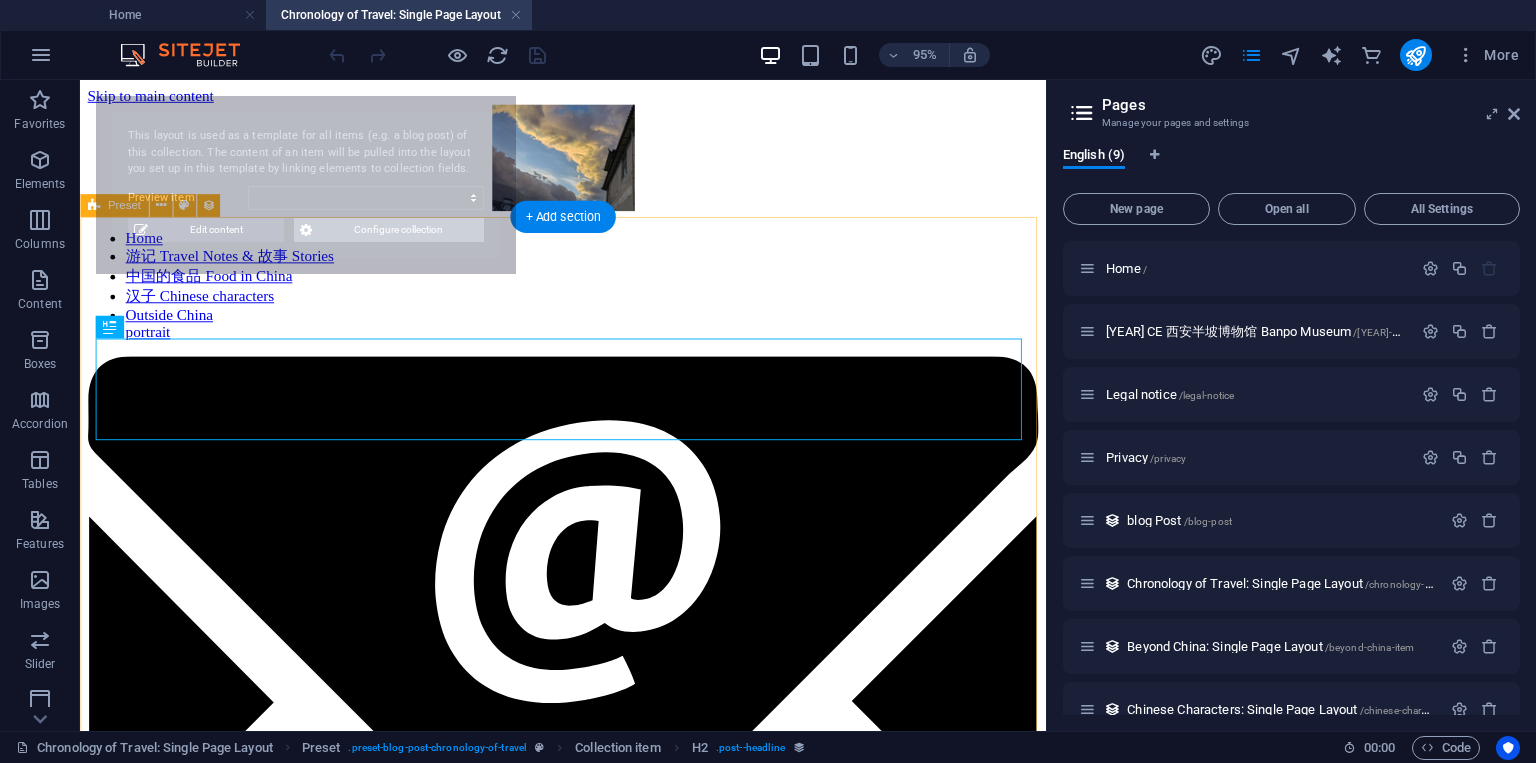 select on "[HASH]" 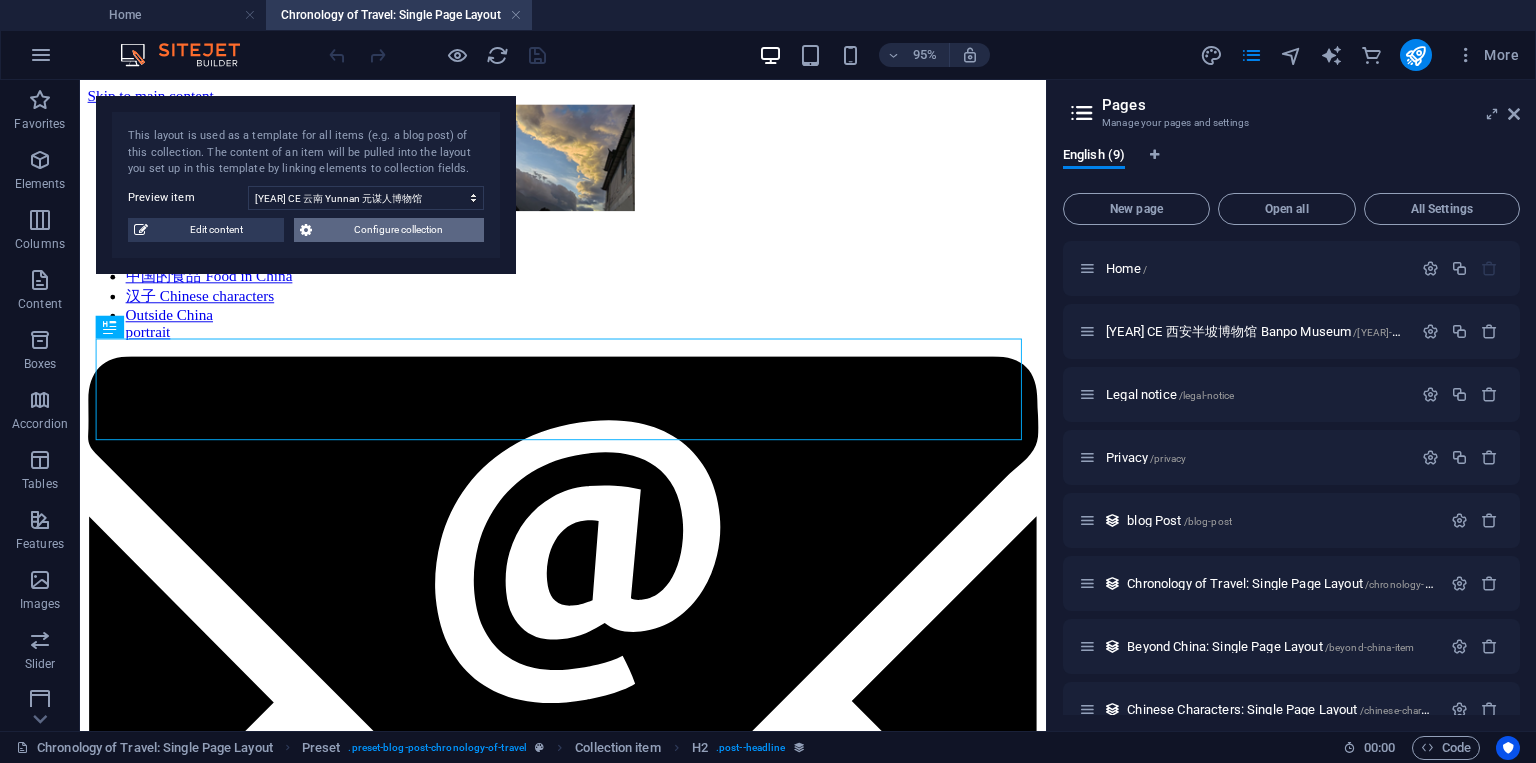 click on "Configure collection" at bounding box center (398, 230) 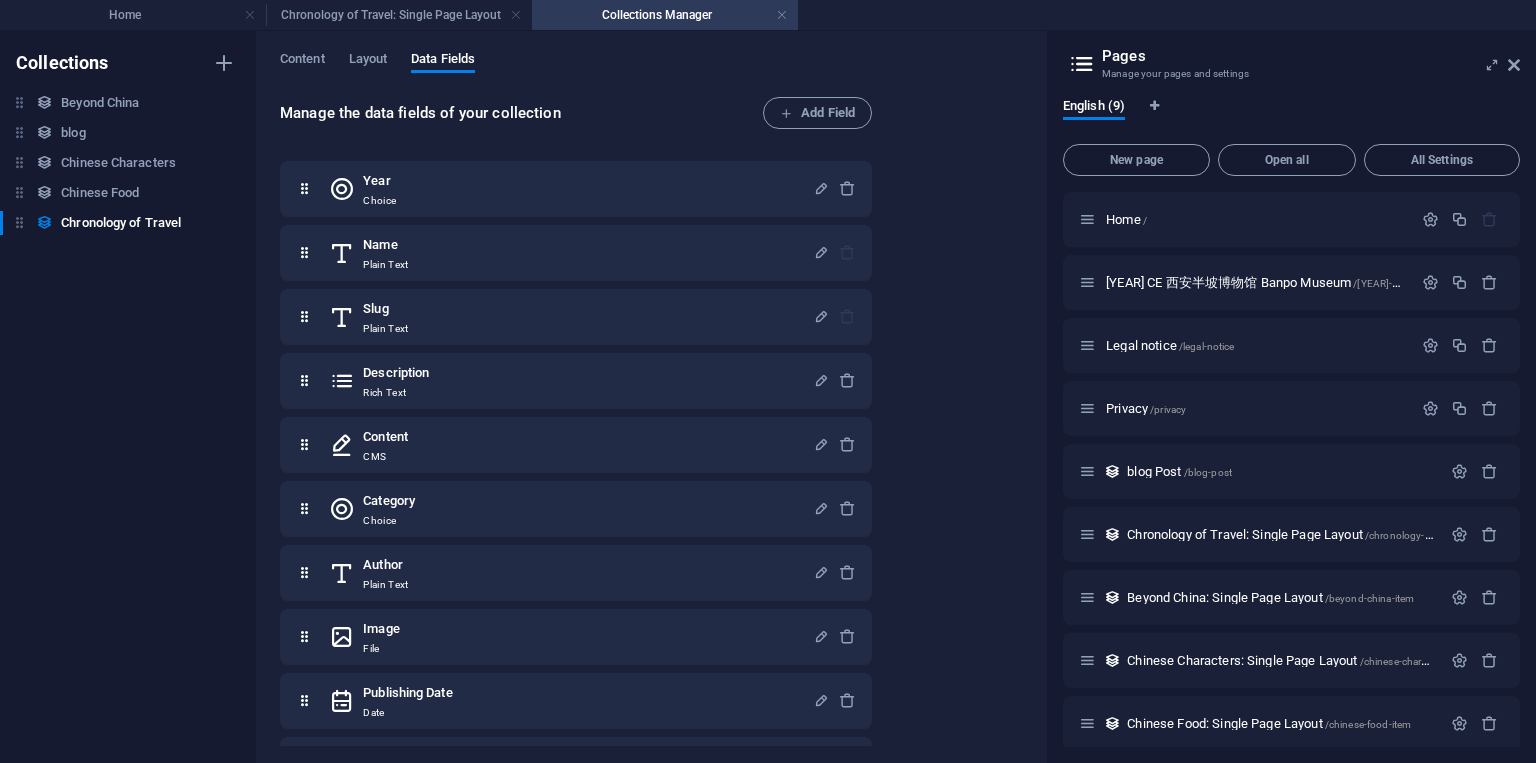 click on "Content Layout Data Fields" at bounding box center [651, 70] 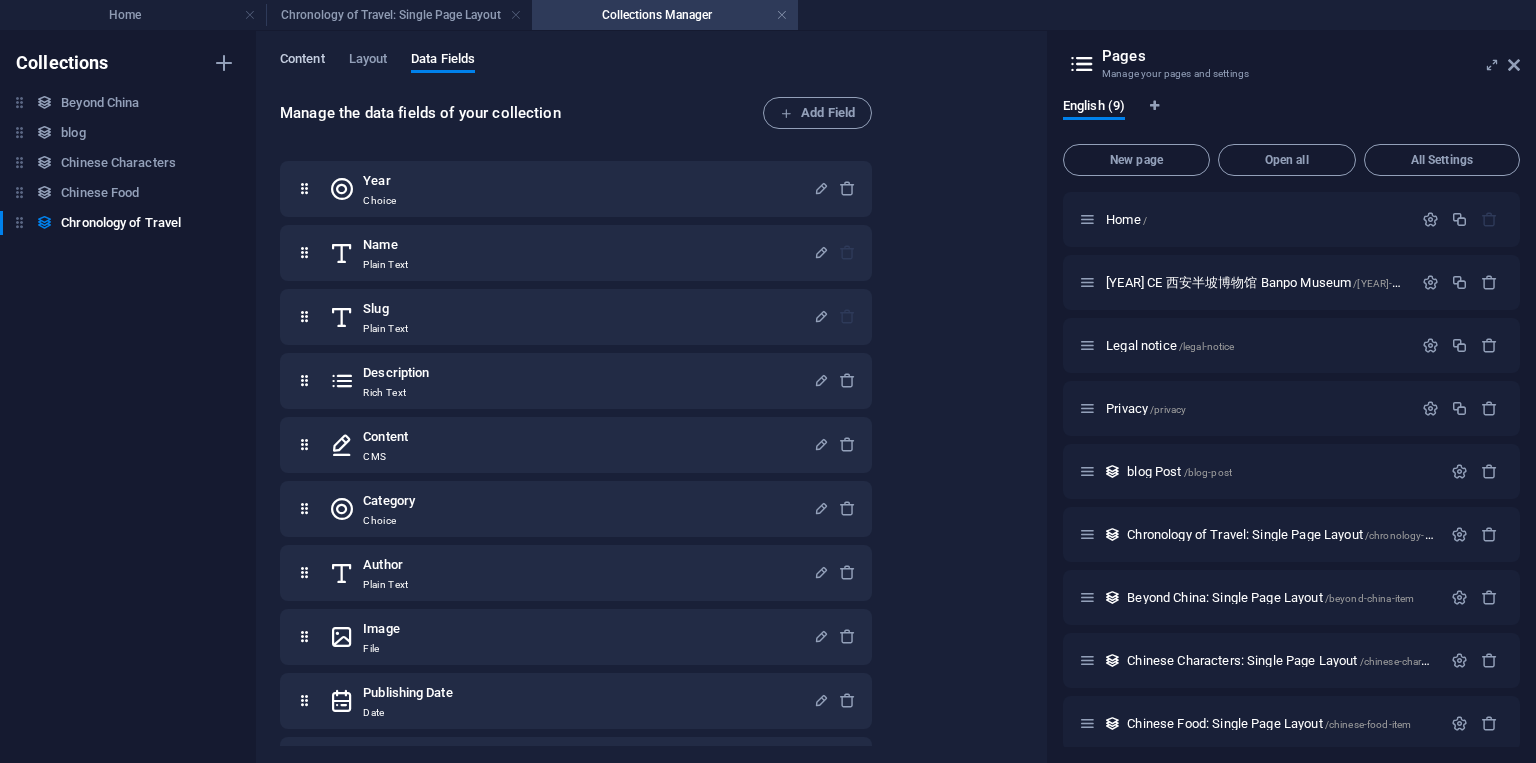 click on "Content" at bounding box center (302, 61) 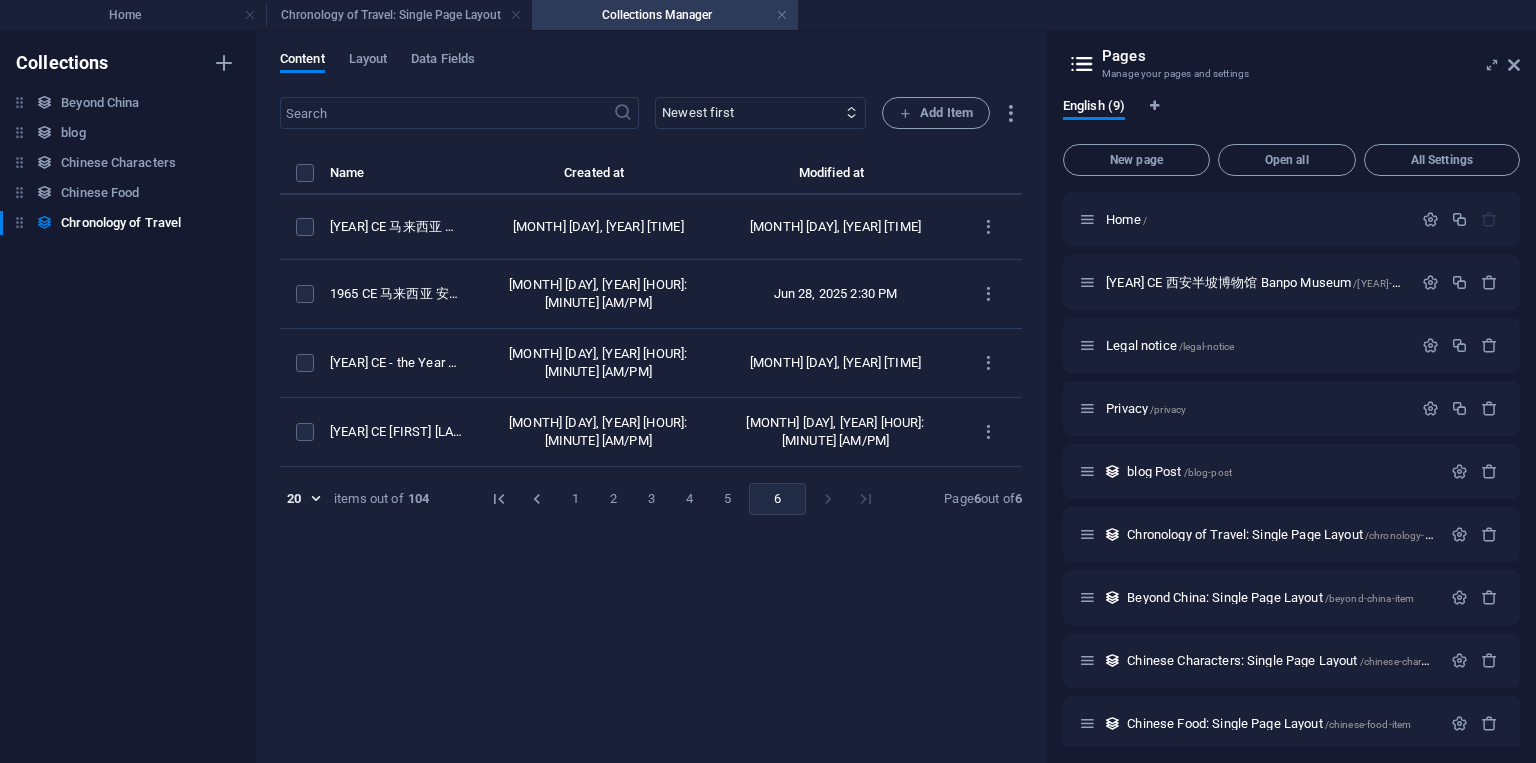 click on "5" at bounding box center [727, 499] 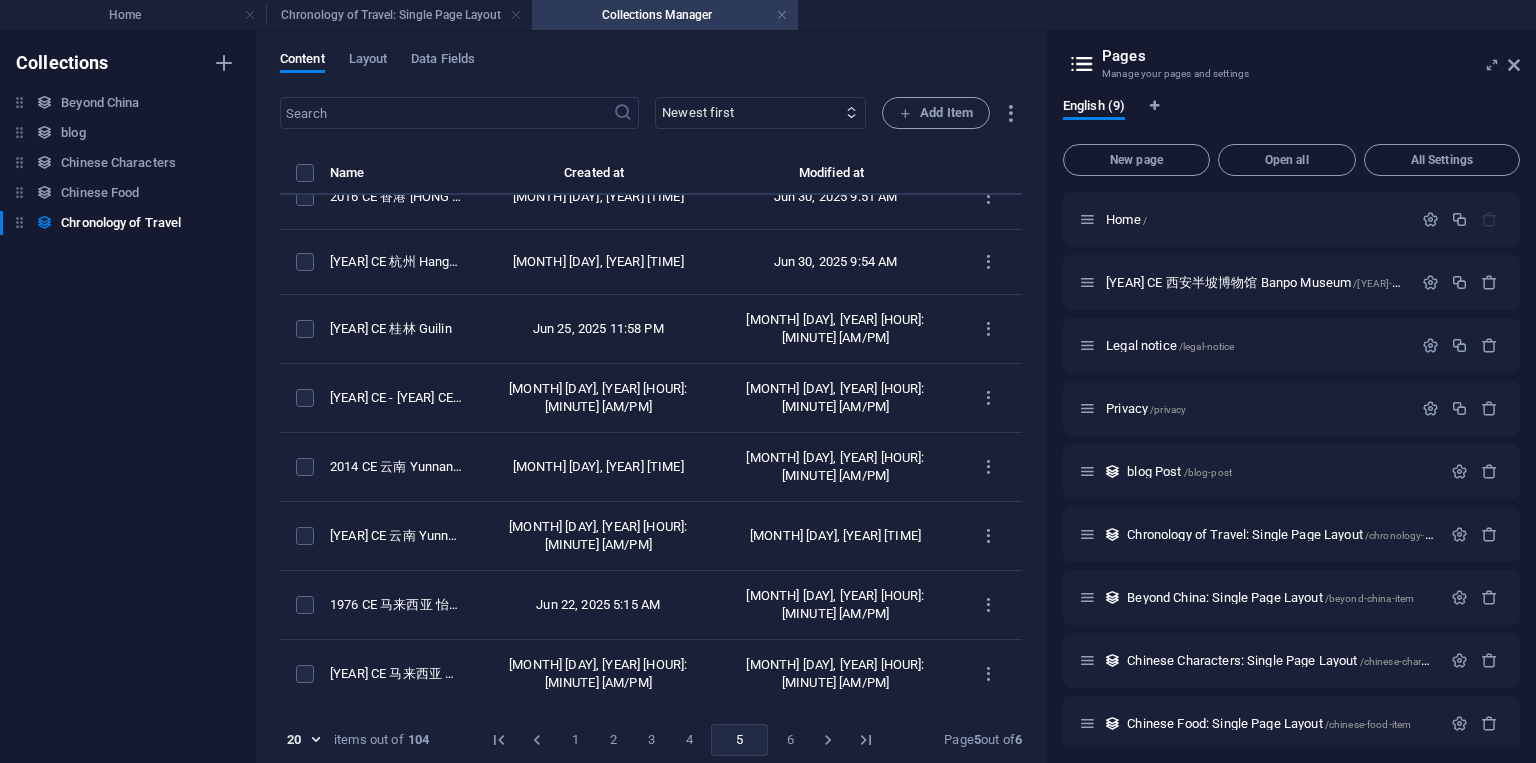 scroll, scrollTop: 600, scrollLeft: 0, axis: vertical 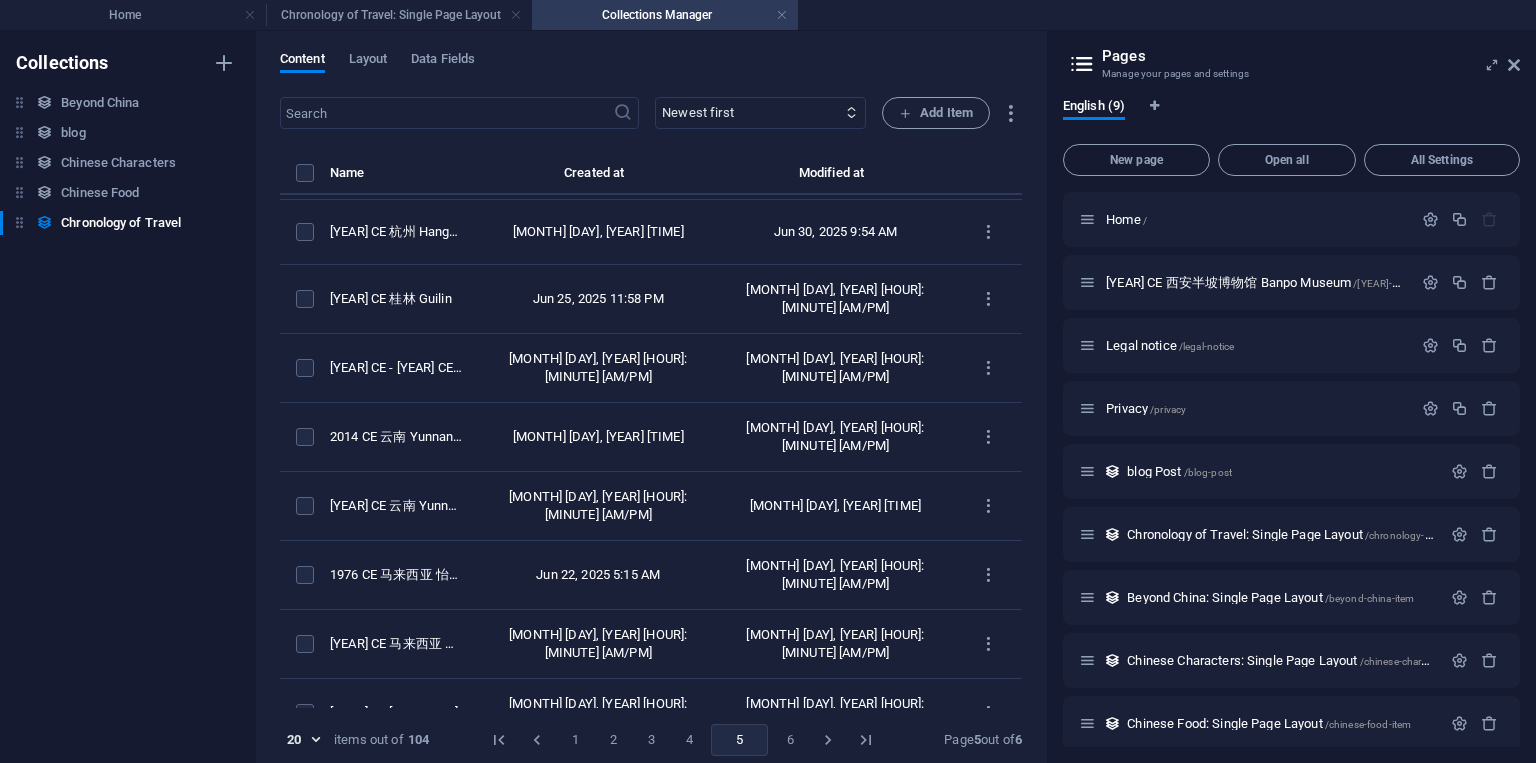 click on "4" at bounding box center (689, 740) 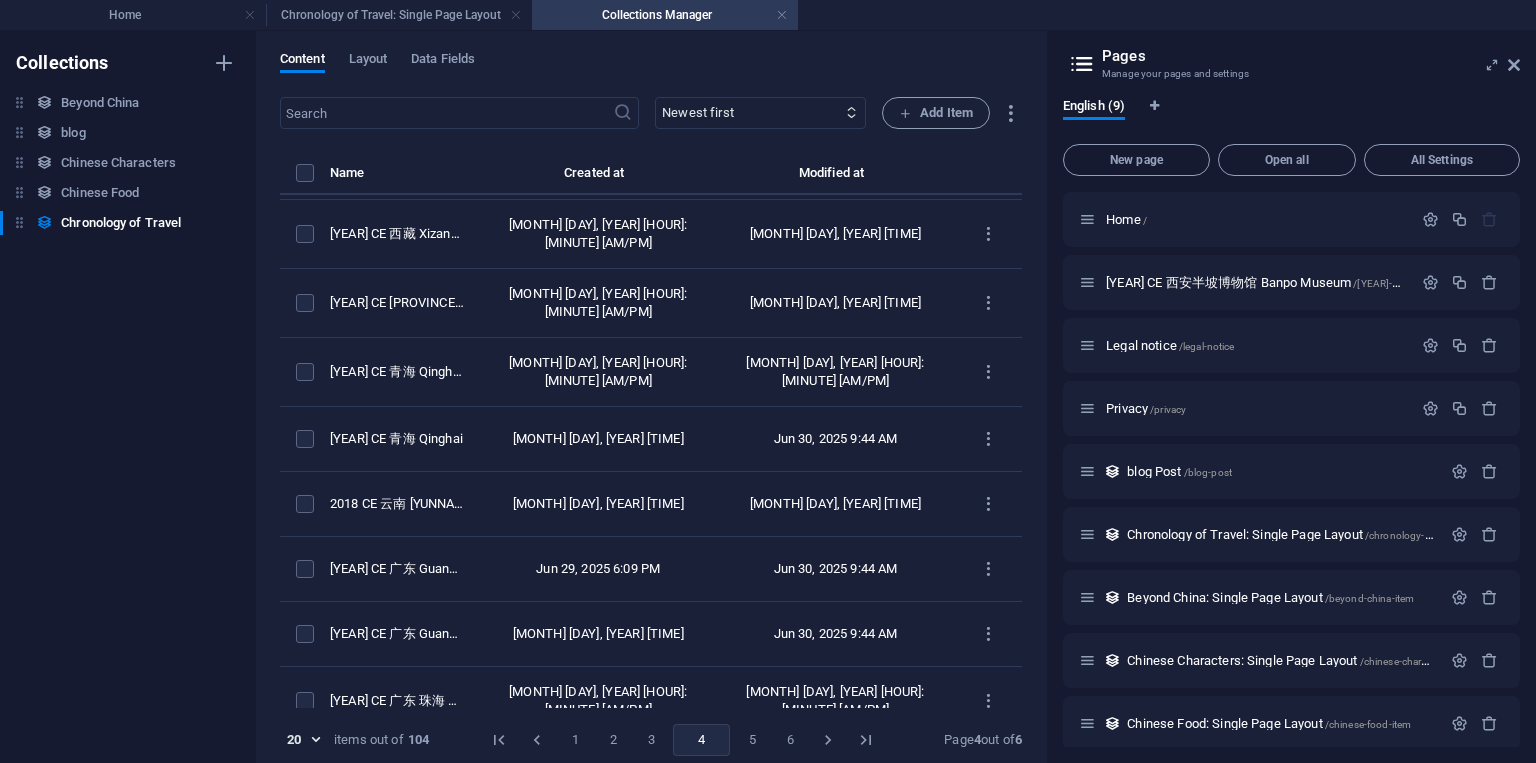 click on "2" at bounding box center (613, 740) 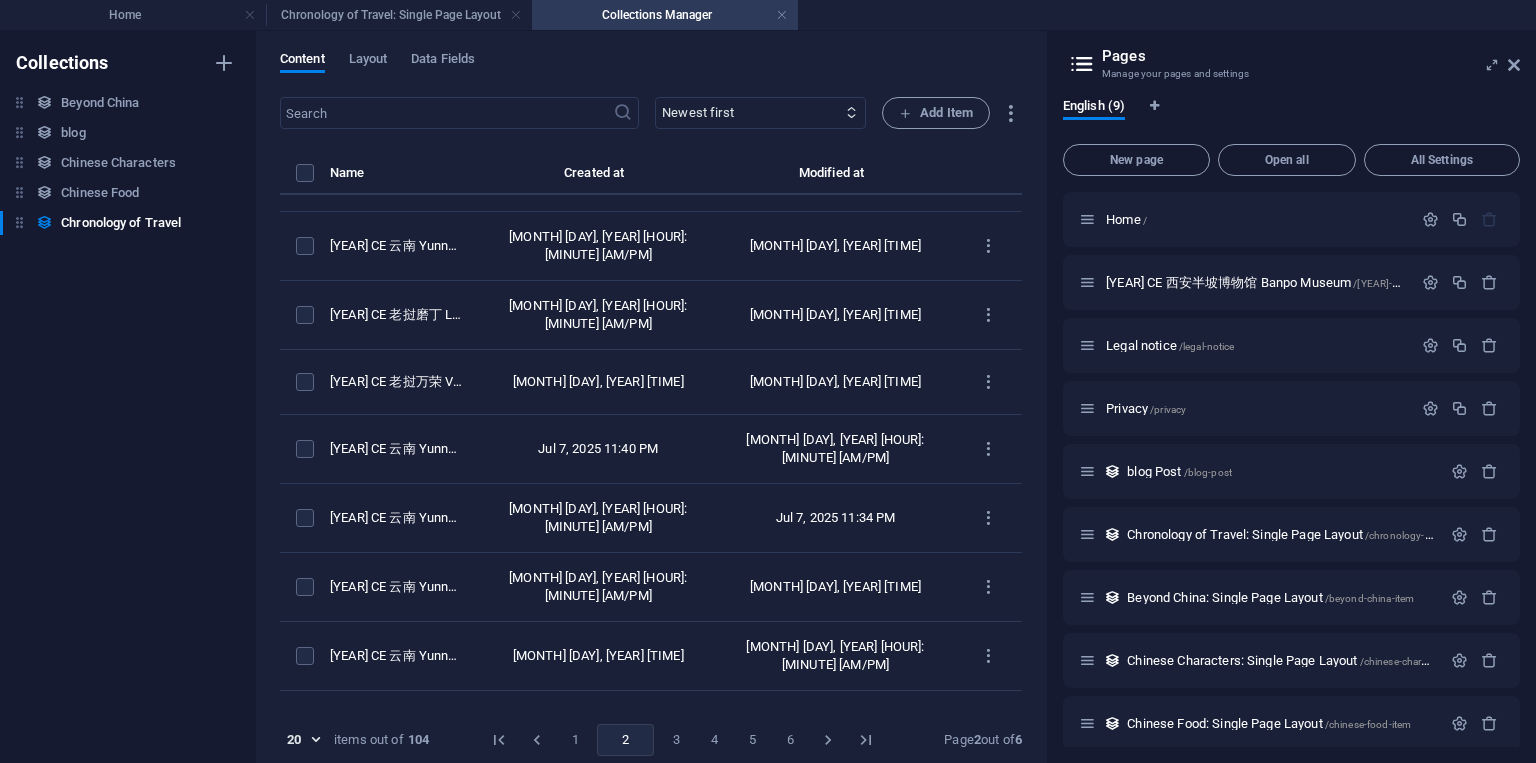 click on "3" at bounding box center [676, 740] 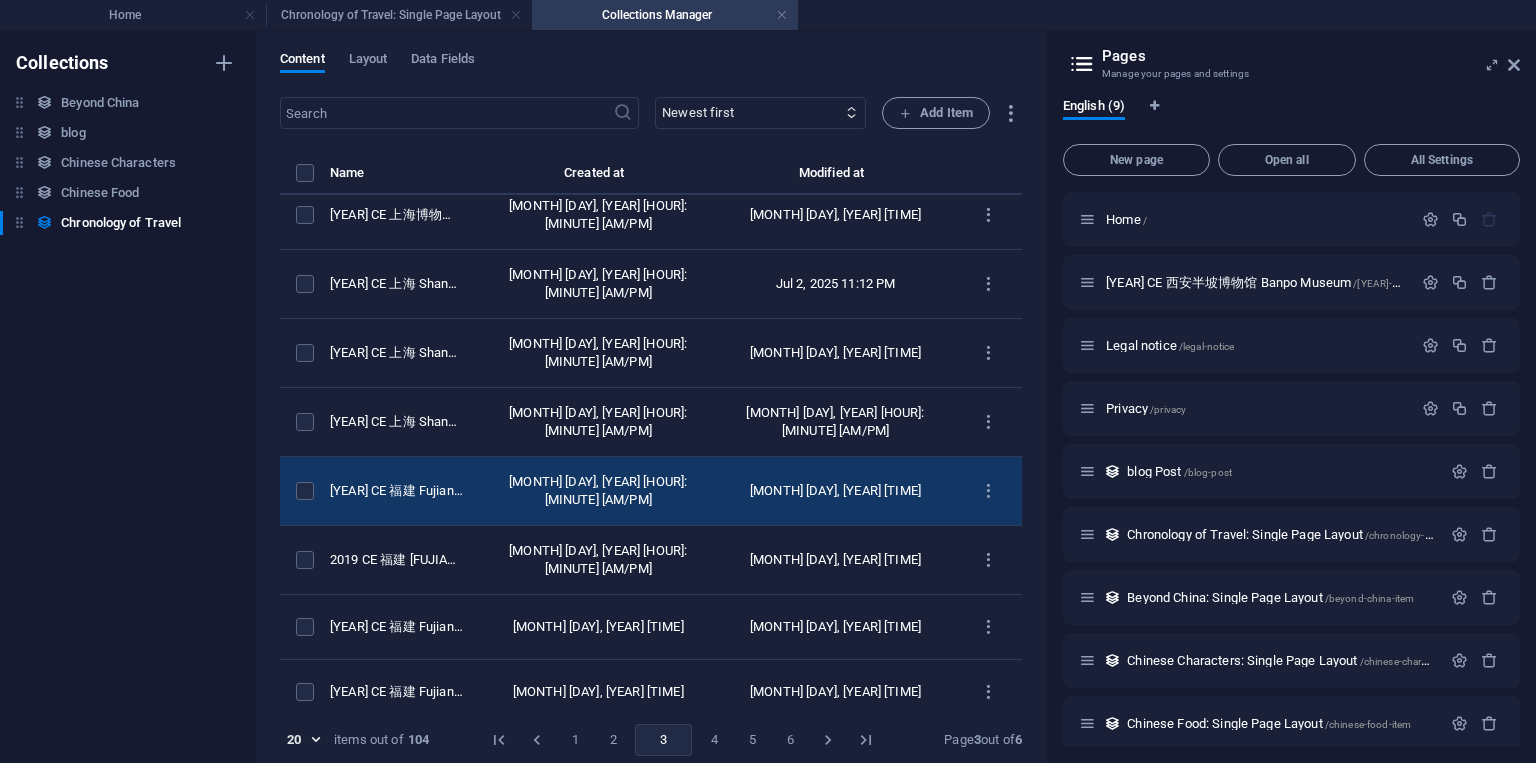 scroll, scrollTop: 787, scrollLeft: 0, axis: vertical 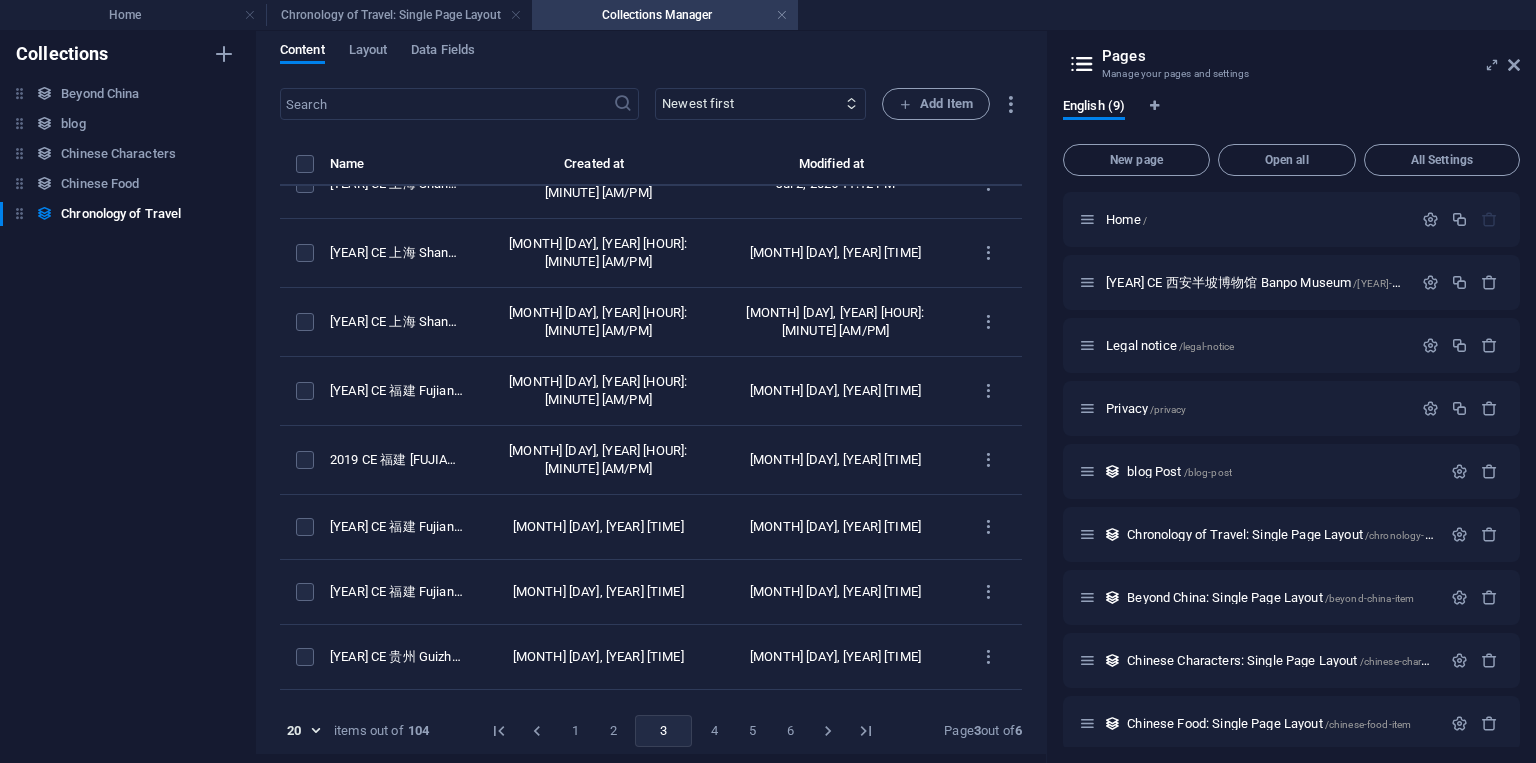 click on "4" at bounding box center [714, 731] 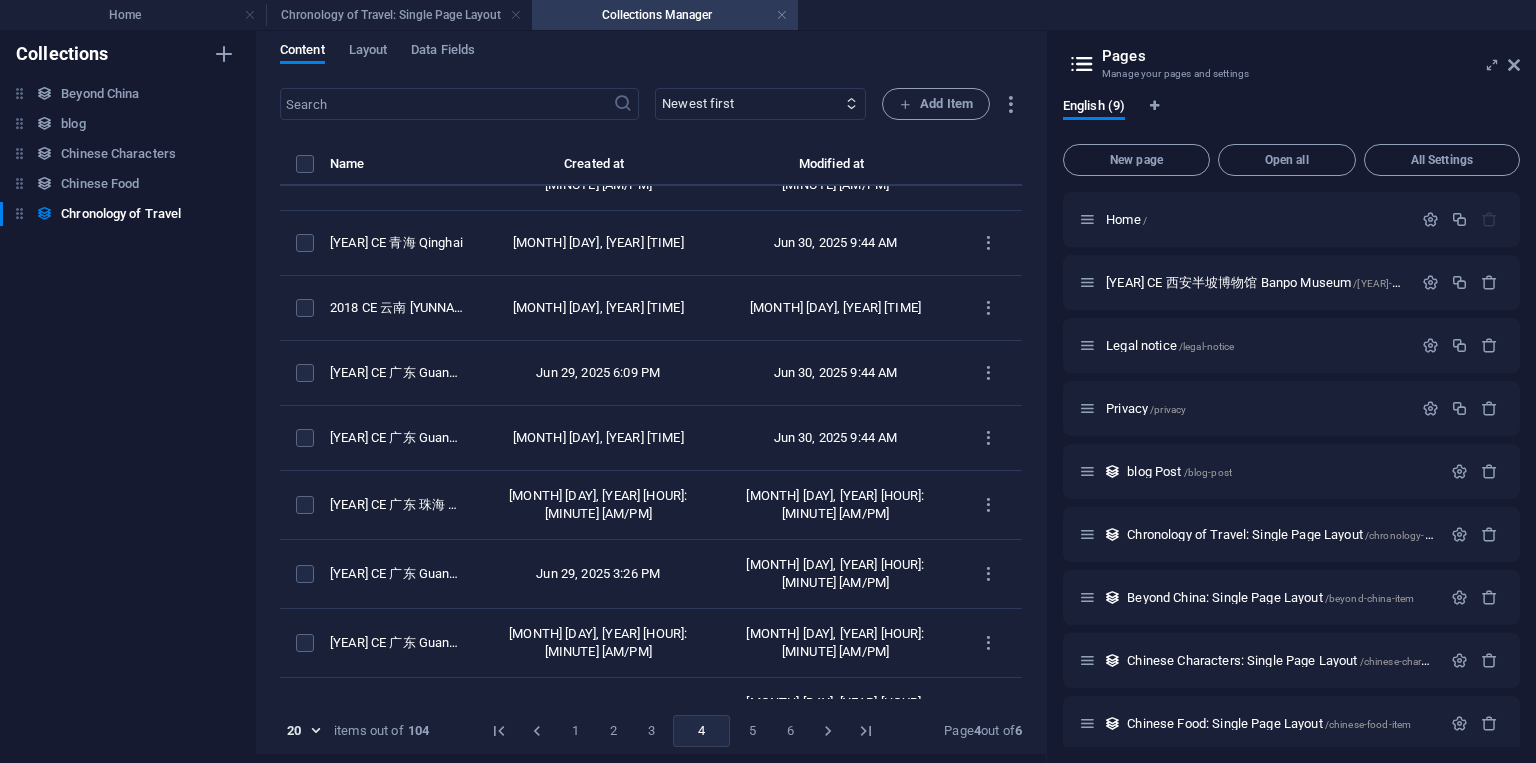 click on "5" at bounding box center [752, 731] 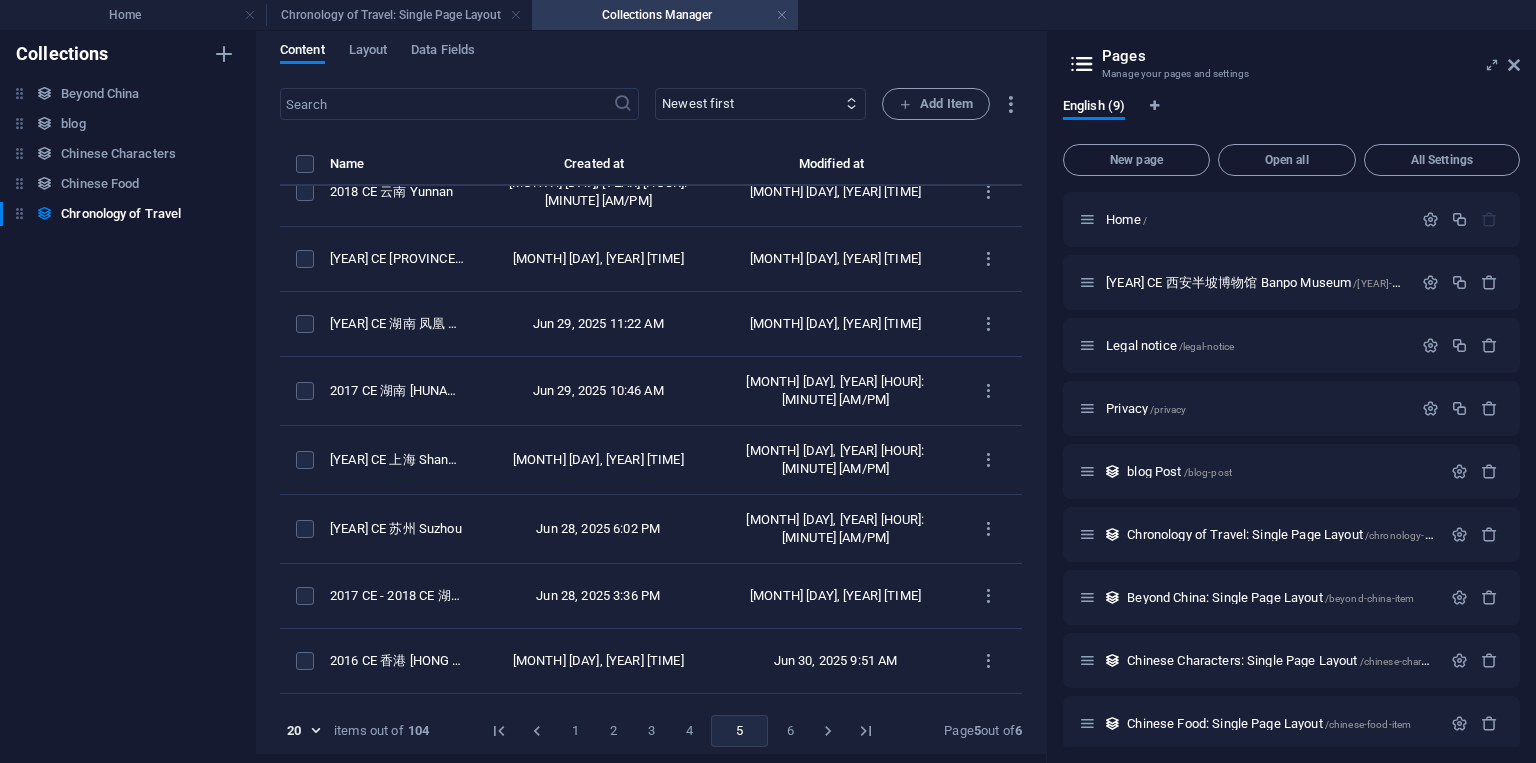 scroll, scrollTop: 0, scrollLeft: 0, axis: both 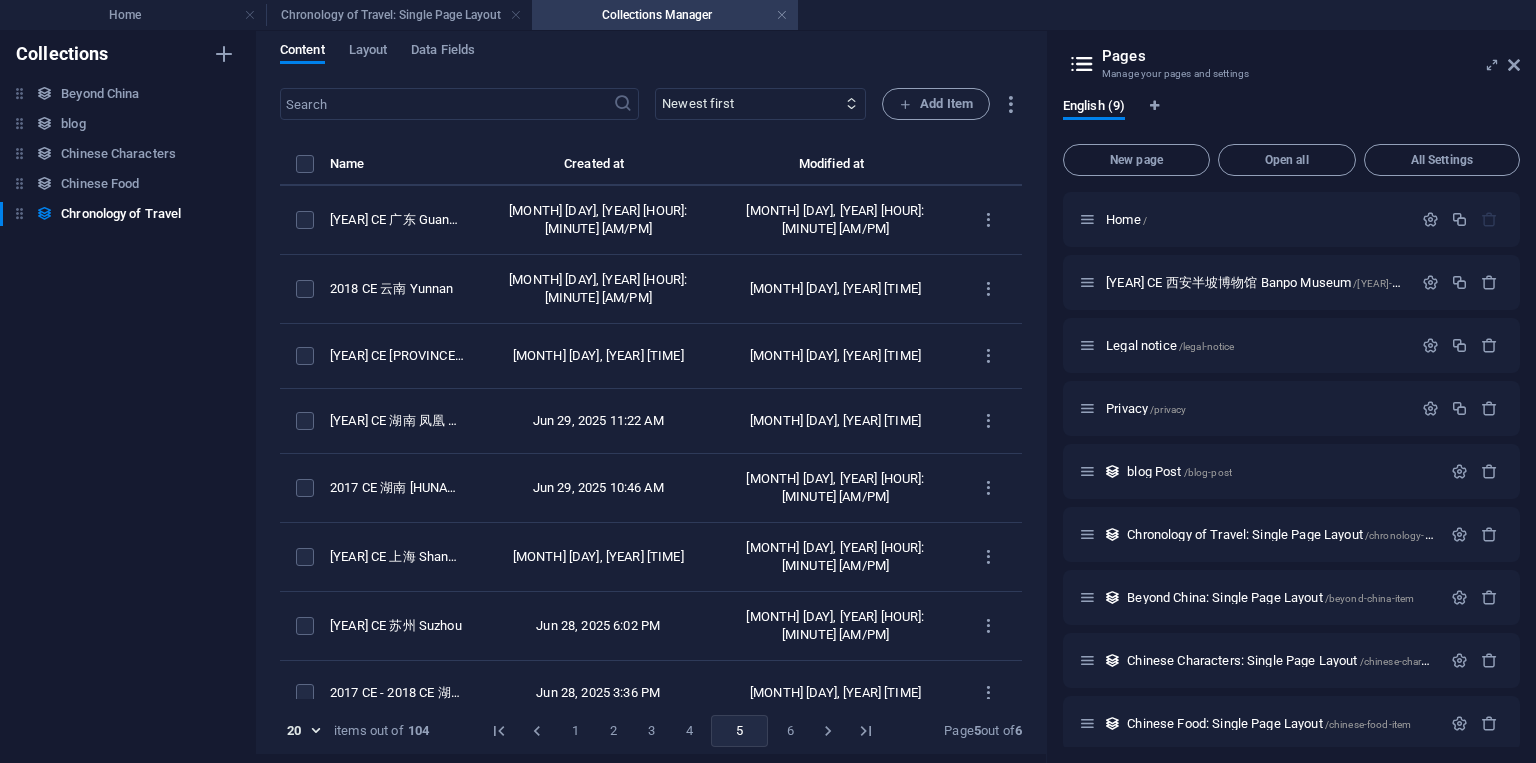 click on "4" at bounding box center [689, 731] 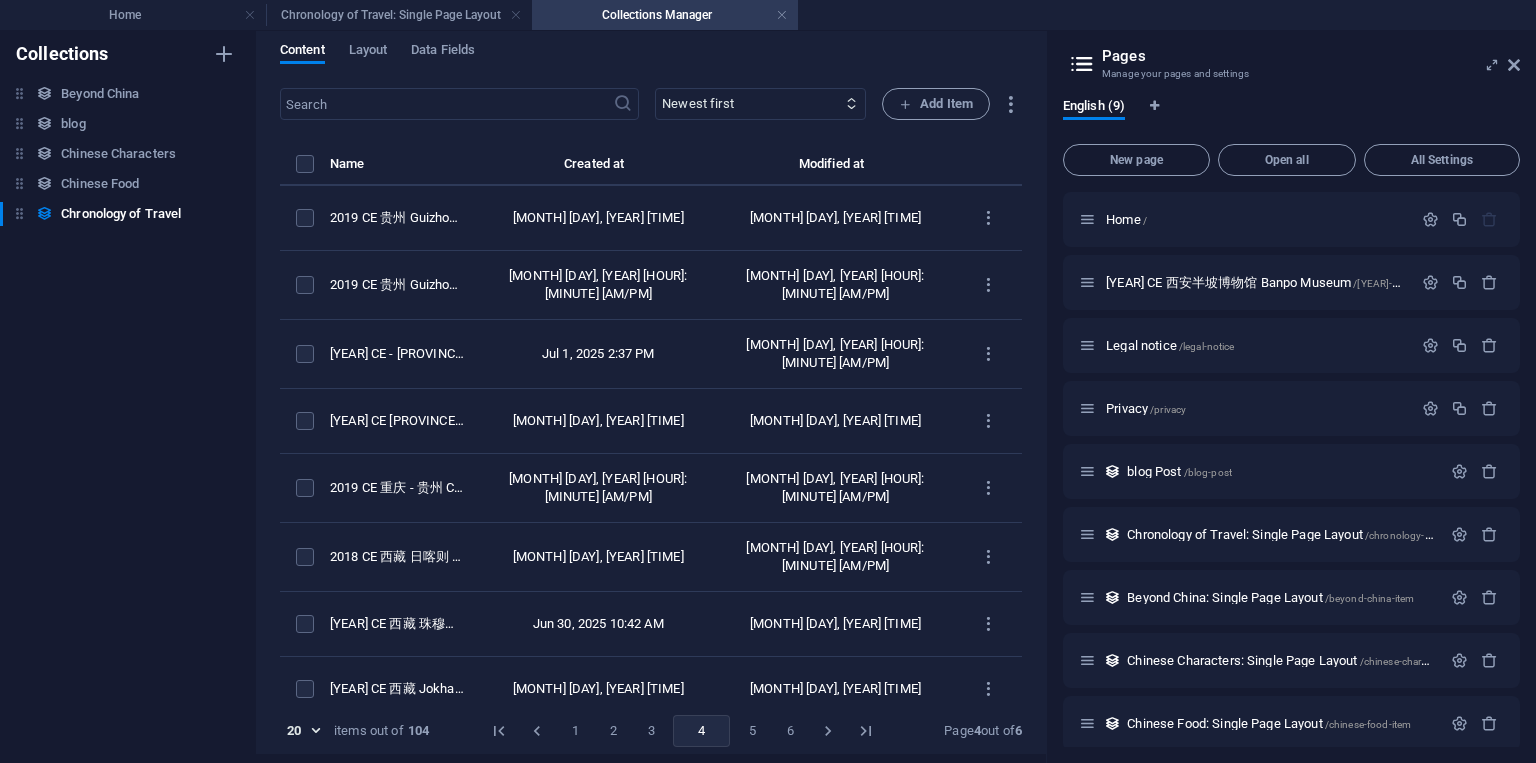 click on "3" at bounding box center (651, 731) 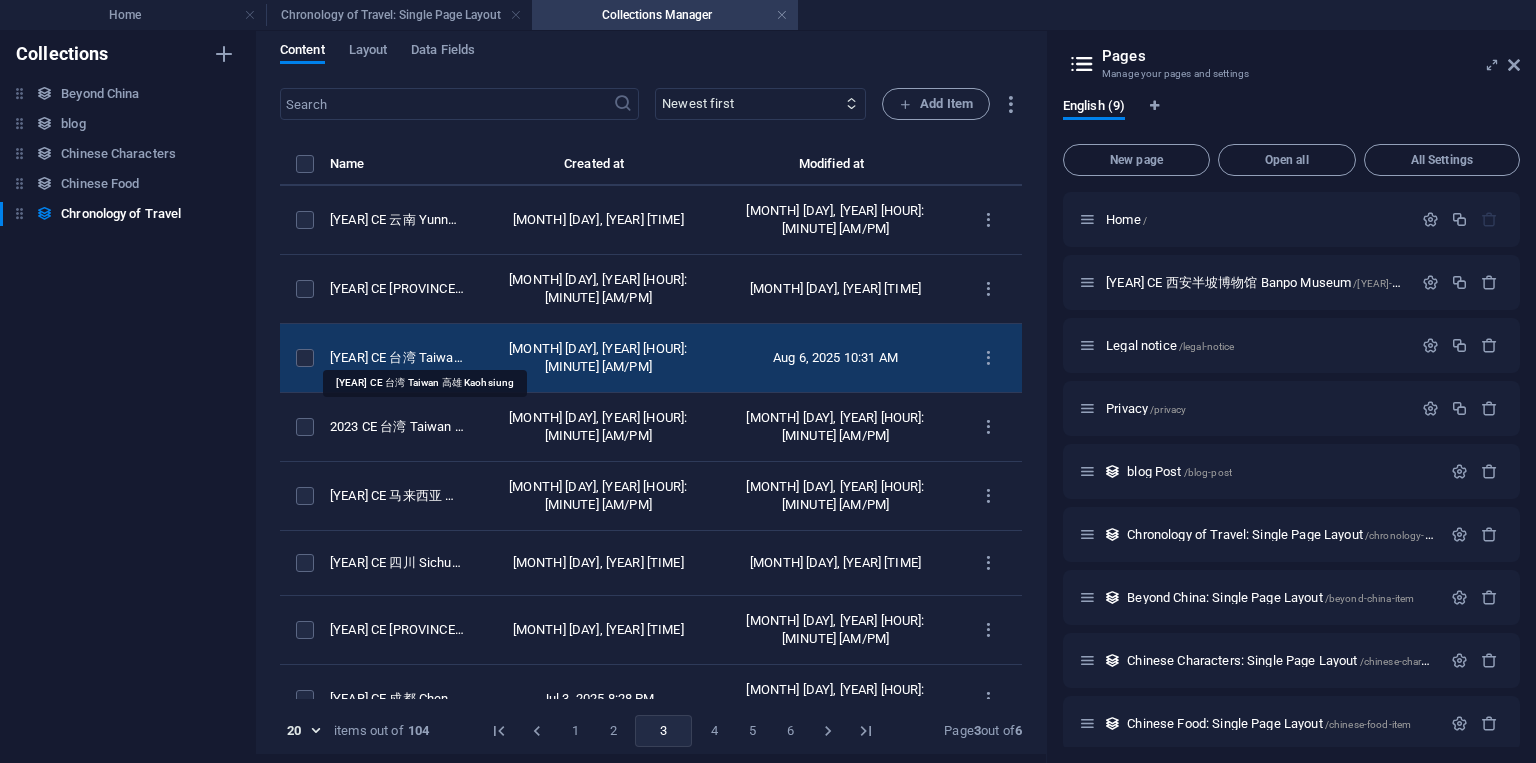 click on "[YEAR] CE 台湾 Taiwan 高雄 Kaohsiung" at bounding box center (397, 358) 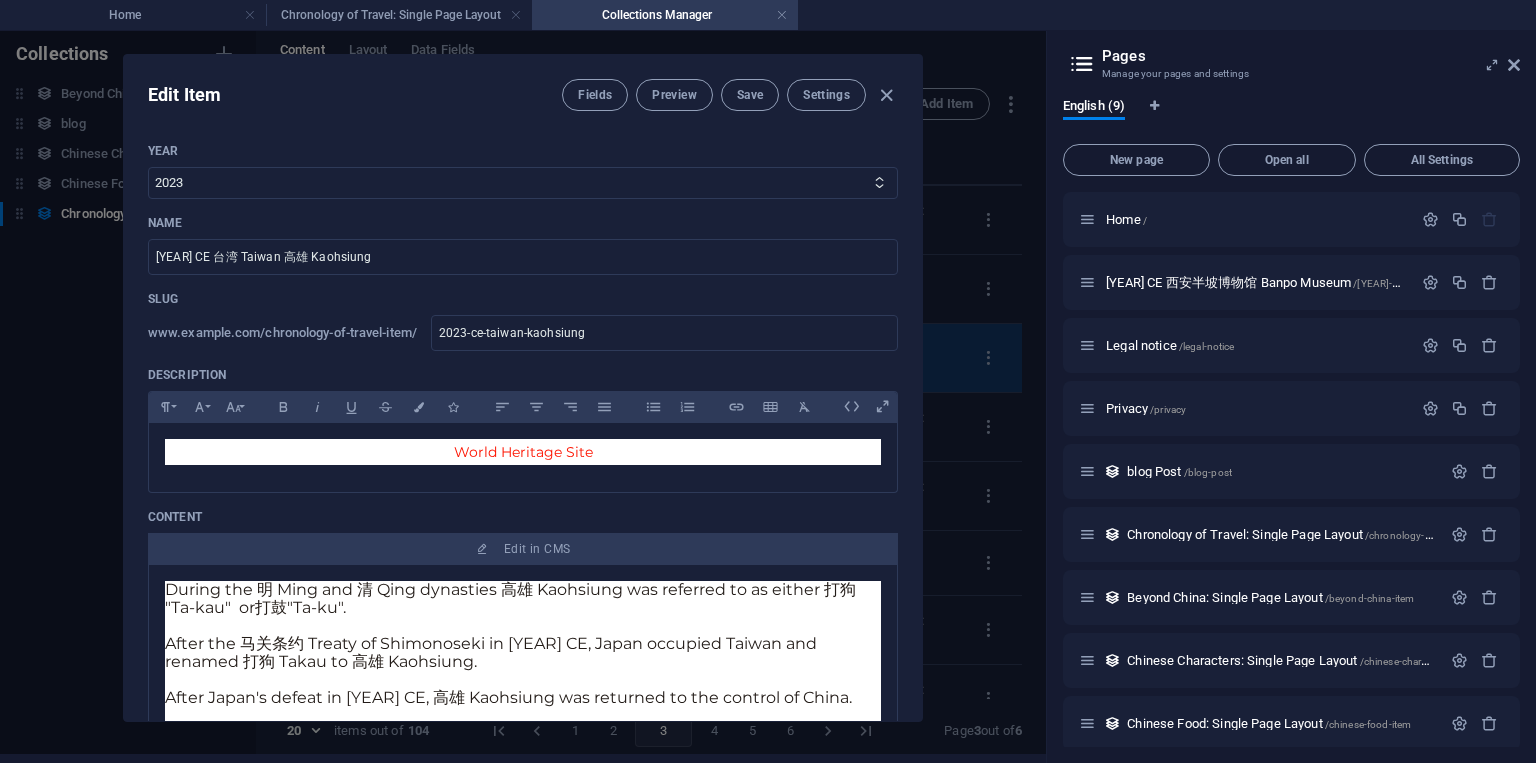 scroll, scrollTop: 0, scrollLeft: 0, axis: both 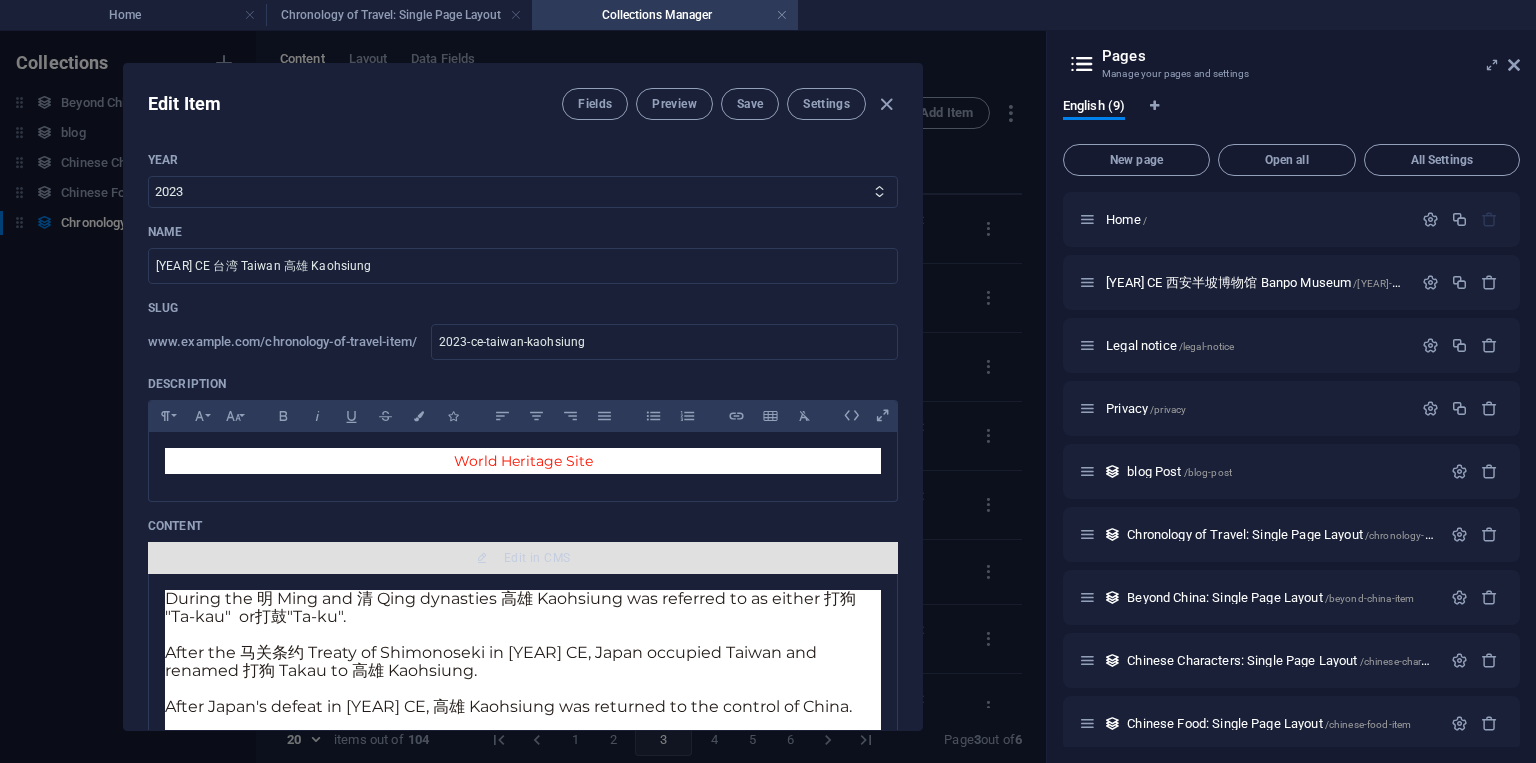 click on "Edit in CMS" at bounding box center (537, 558) 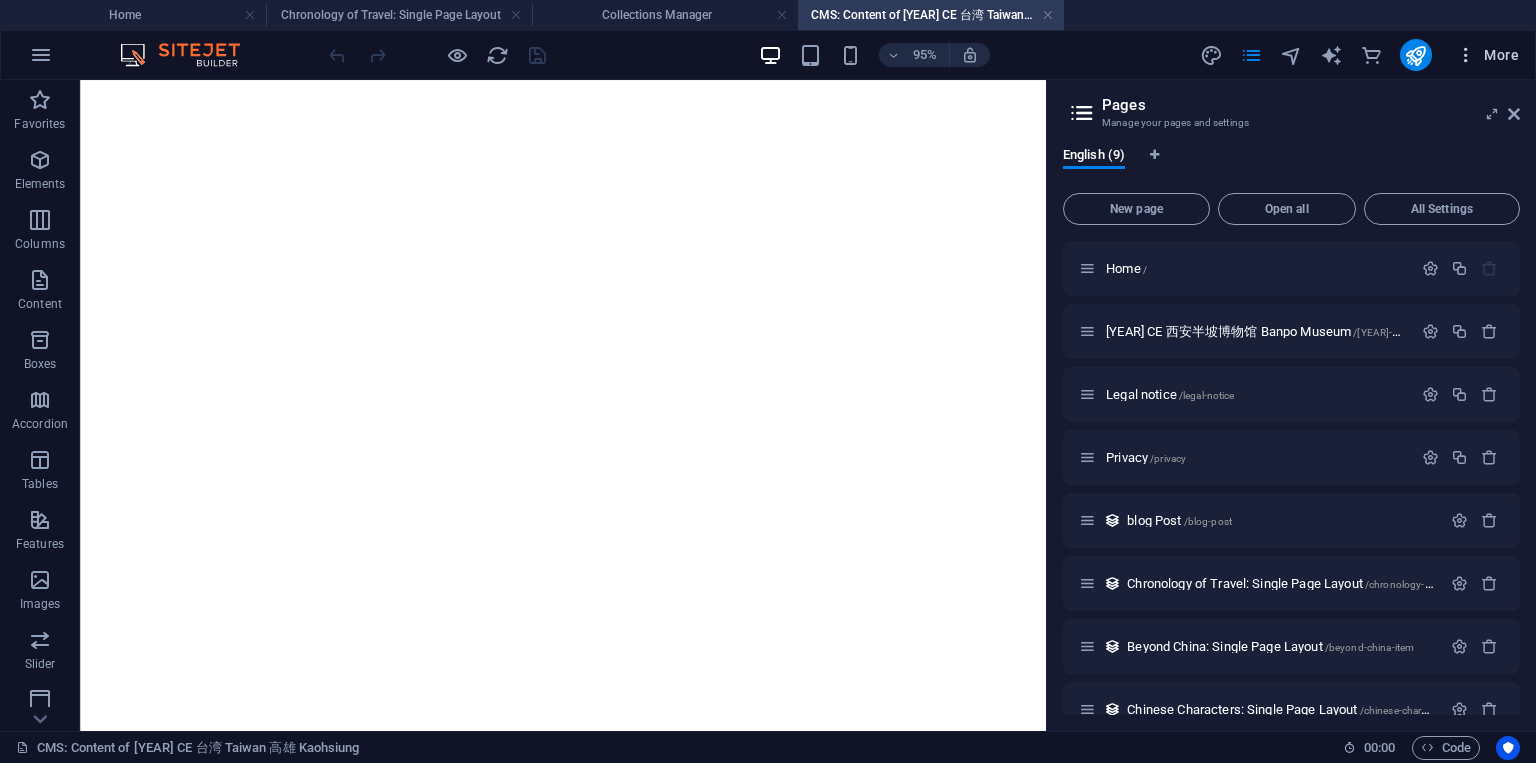 click on "More" at bounding box center (1487, 55) 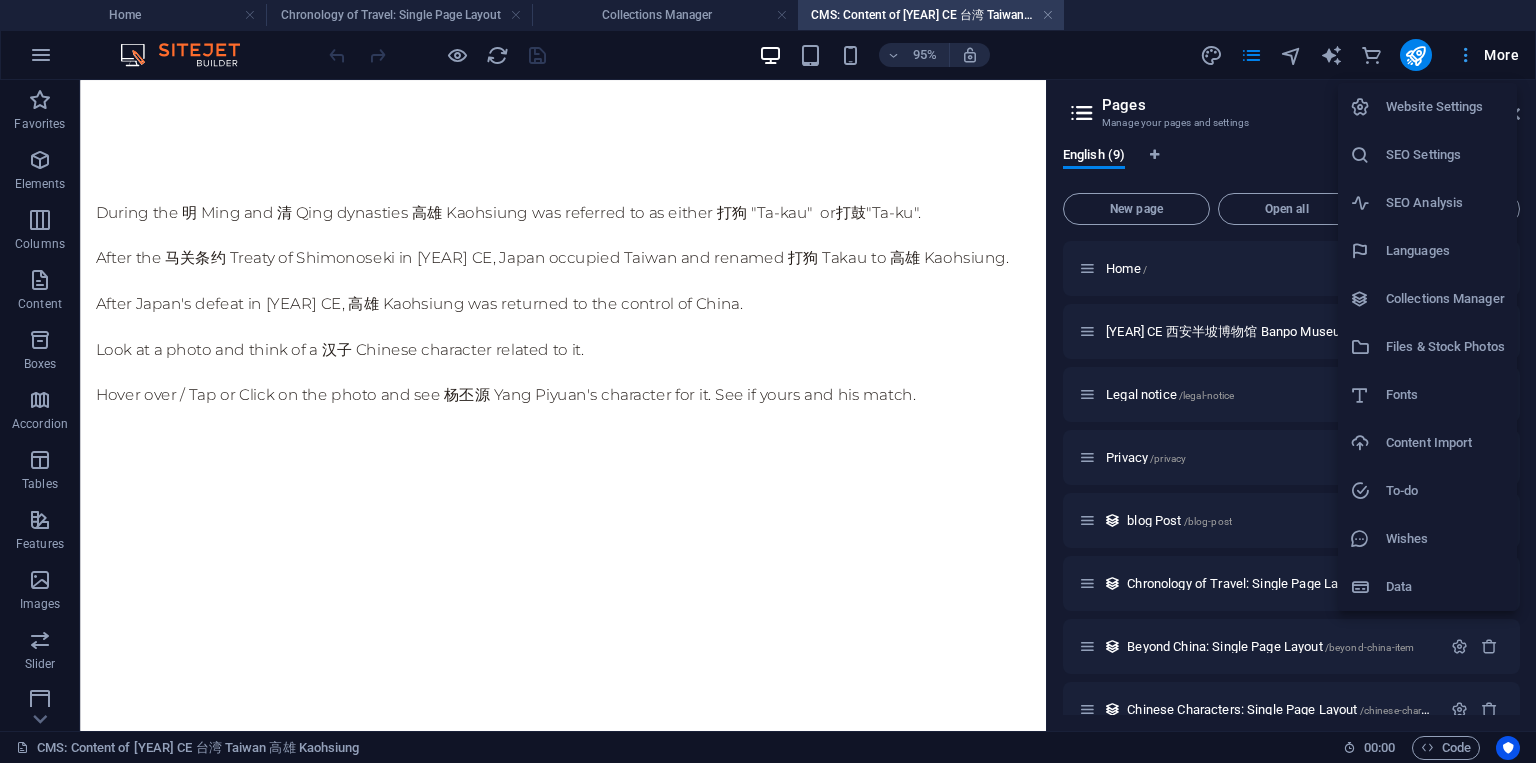 scroll, scrollTop: 0, scrollLeft: 0, axis: both 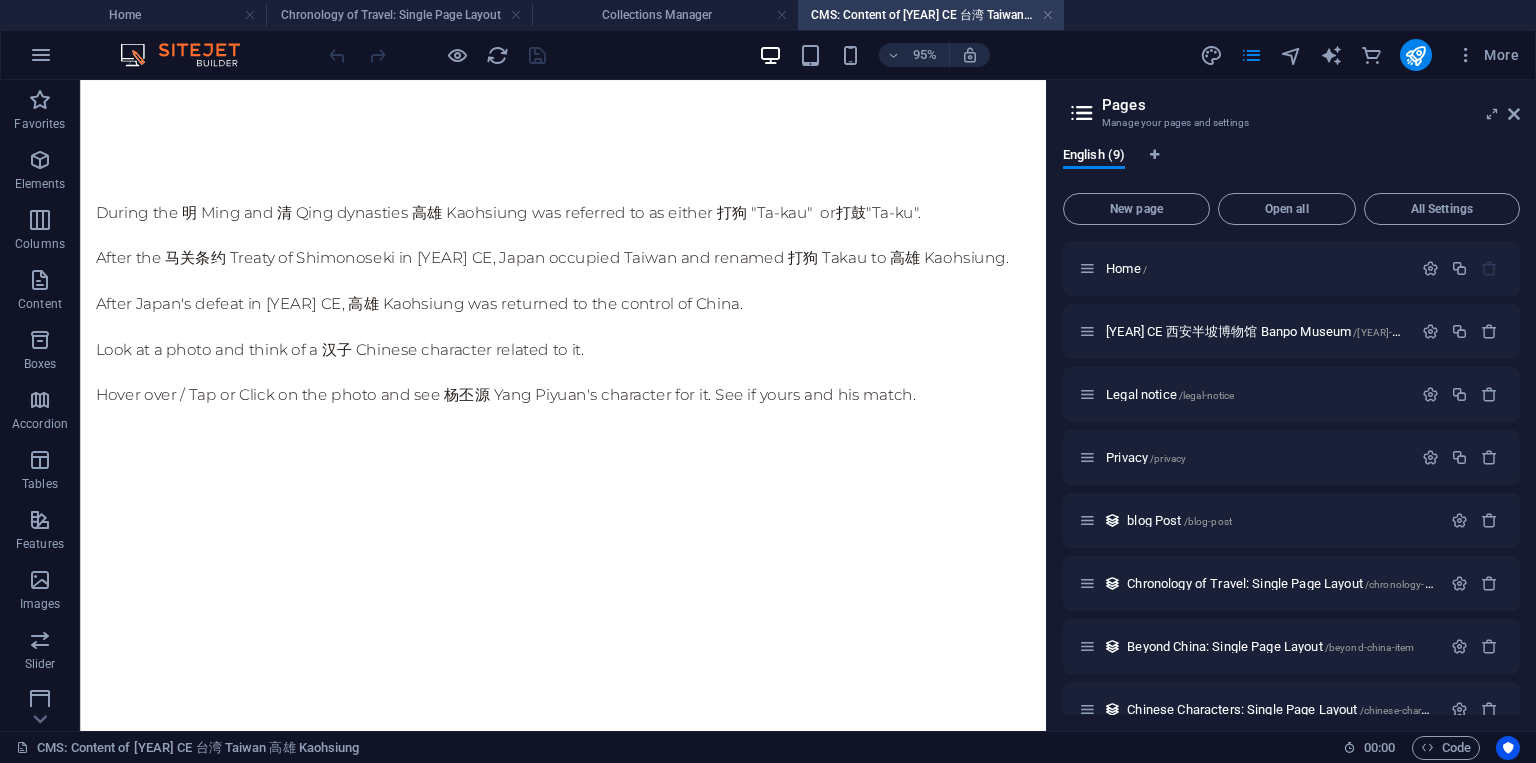 click on "Pages Manage your pages and settings English ([NUMBER]) New page Open all All Settings Home / [YEAR] CE 西安半坡博物馆 Banpo Museum / [YEAR]-ce-banpo-museum Legal notice /legal-notice Privacy /privacy blog Post /blog-post Chronology of Travel: Single Page Layout /chronology-of-travel-item Beyond China: Single Page Layout /beyond-china-item Chinese Characters: Single Page Layout /chinese-characters-item Chinese Food: Single Page Layout /chinese-food-item" at bounding box center (1291, 405) 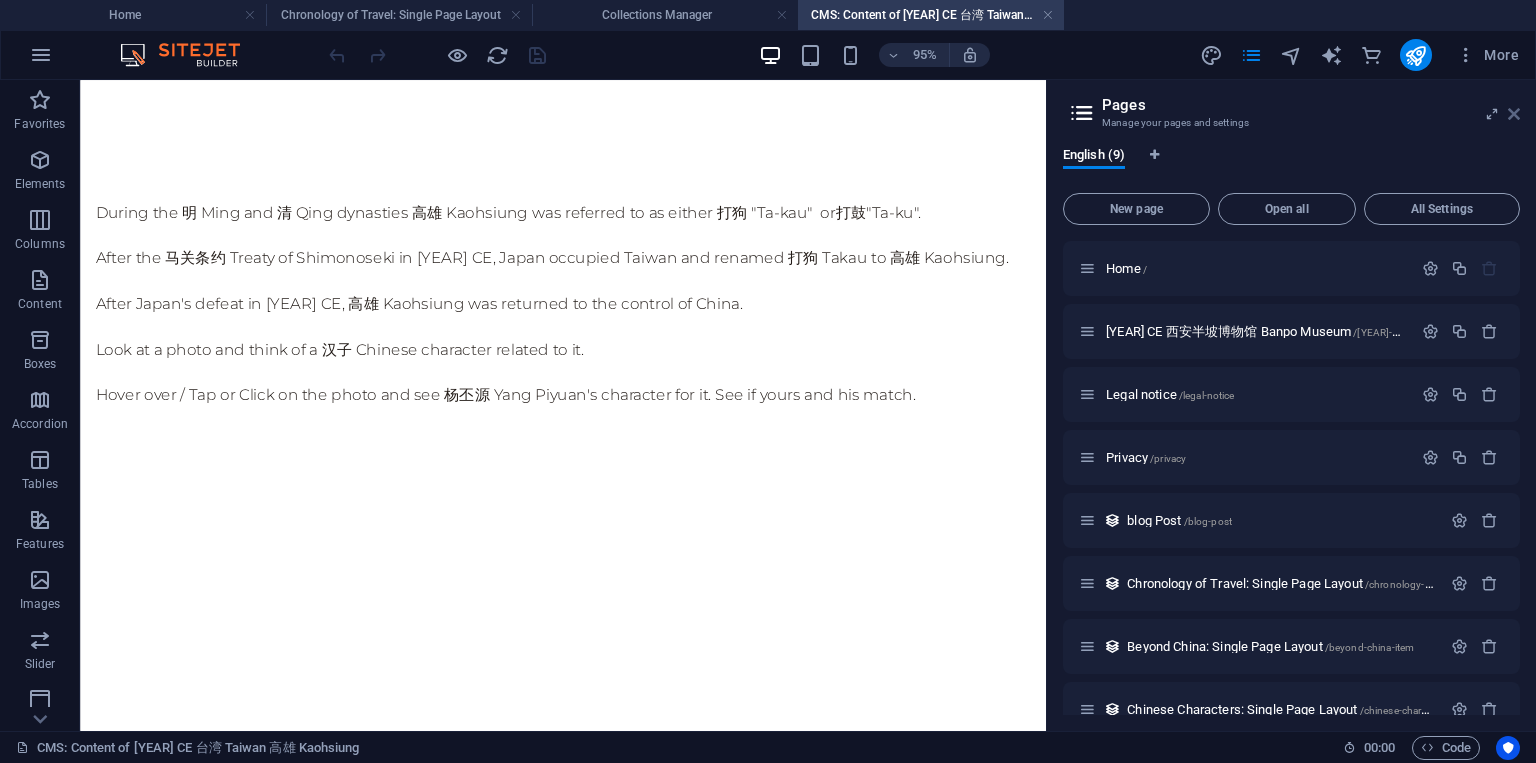 drag, startPoint x: 1519, startPoint y: 115, endPoint x: 1439, endPoint y: 35, distance: 113.137085 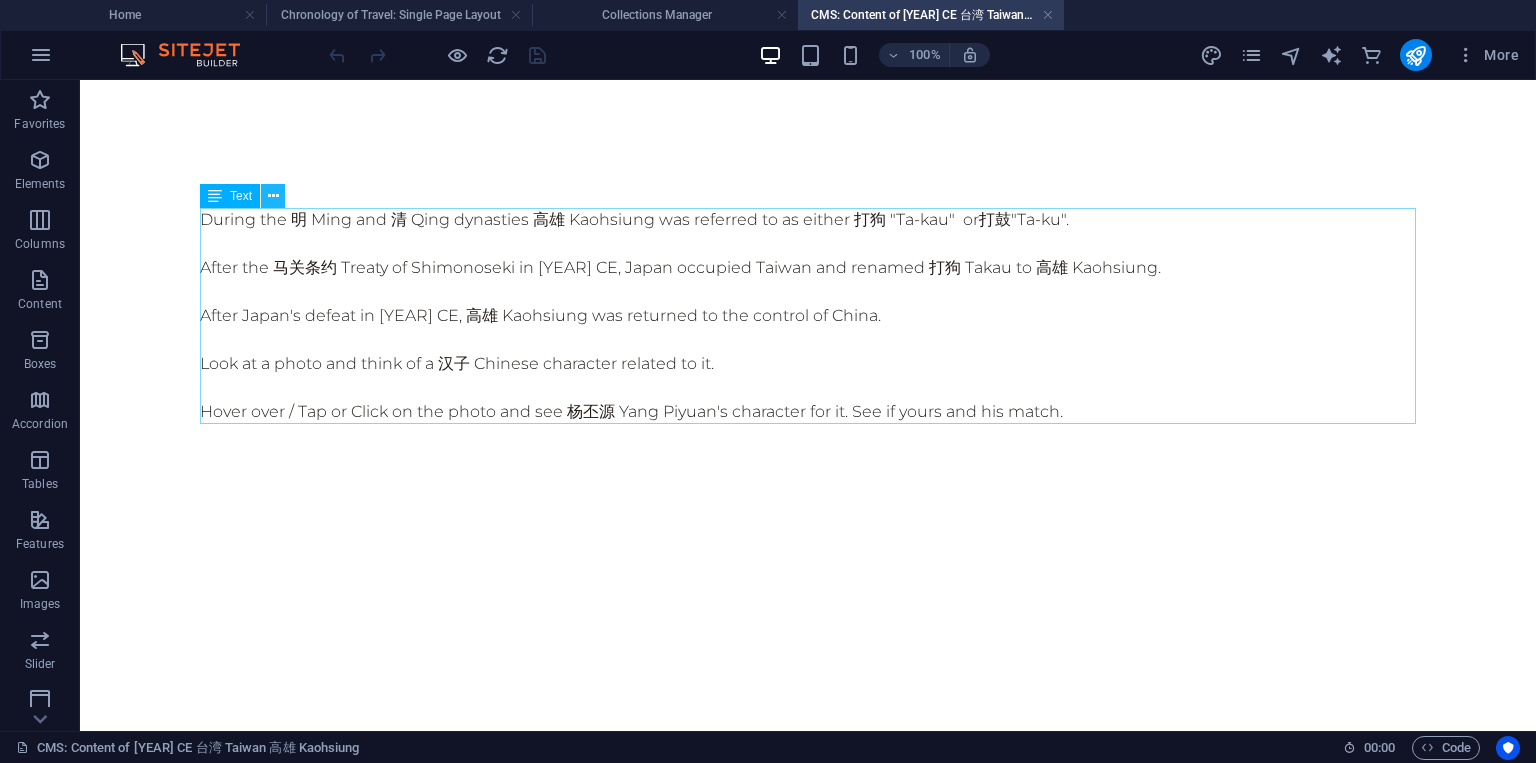 click at bounding box center [273, 196] 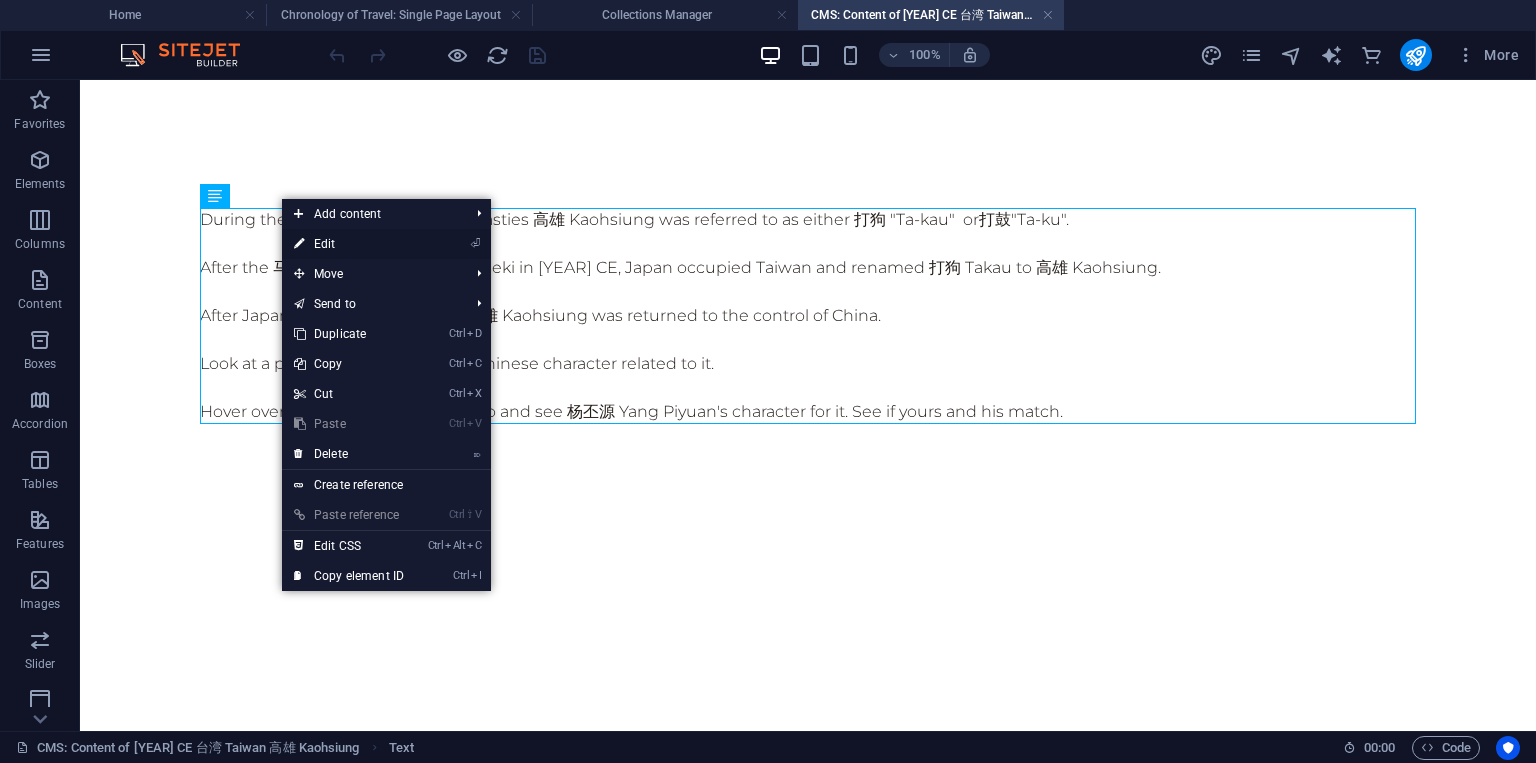 click on "⏎  Edit" at bounding box center [349, 244] 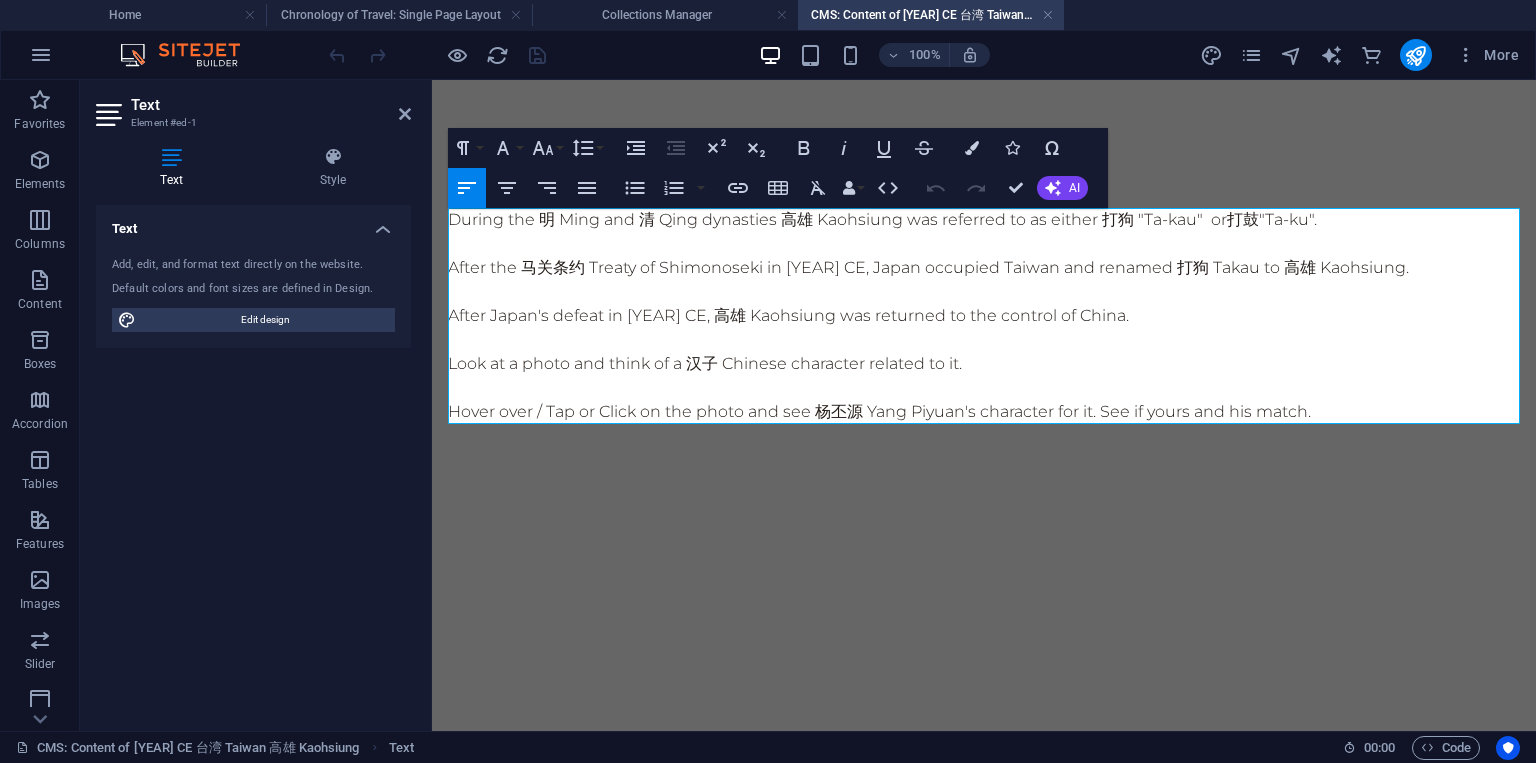 click on "During the 明 Ming and 清 Qing dynasties [CITY] was referred to as either 打狗 "Ta-kau"  or  打鼓  "Ta-ku"." at bounding box center [984, 220] 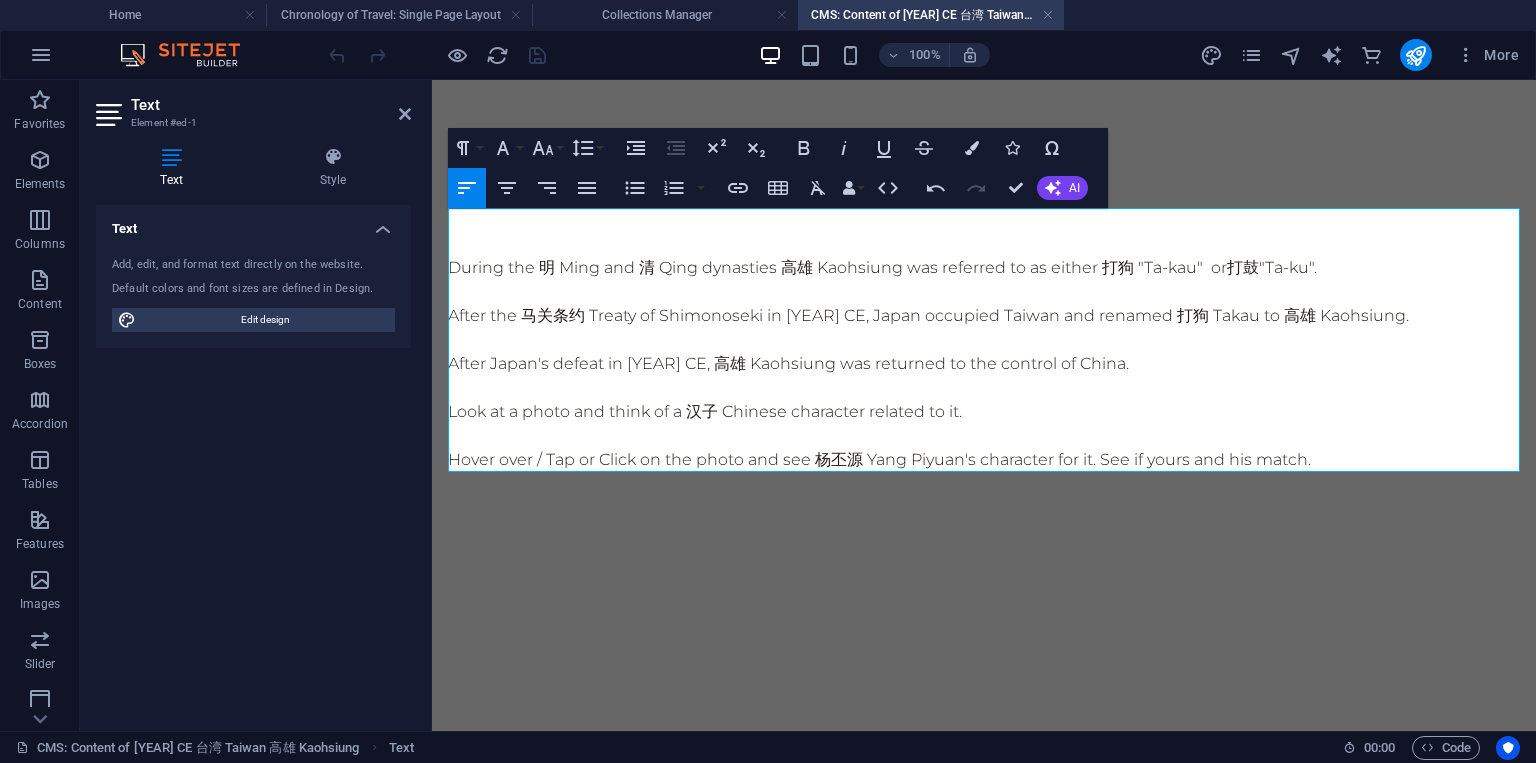 click at bounding box center [984, 220] 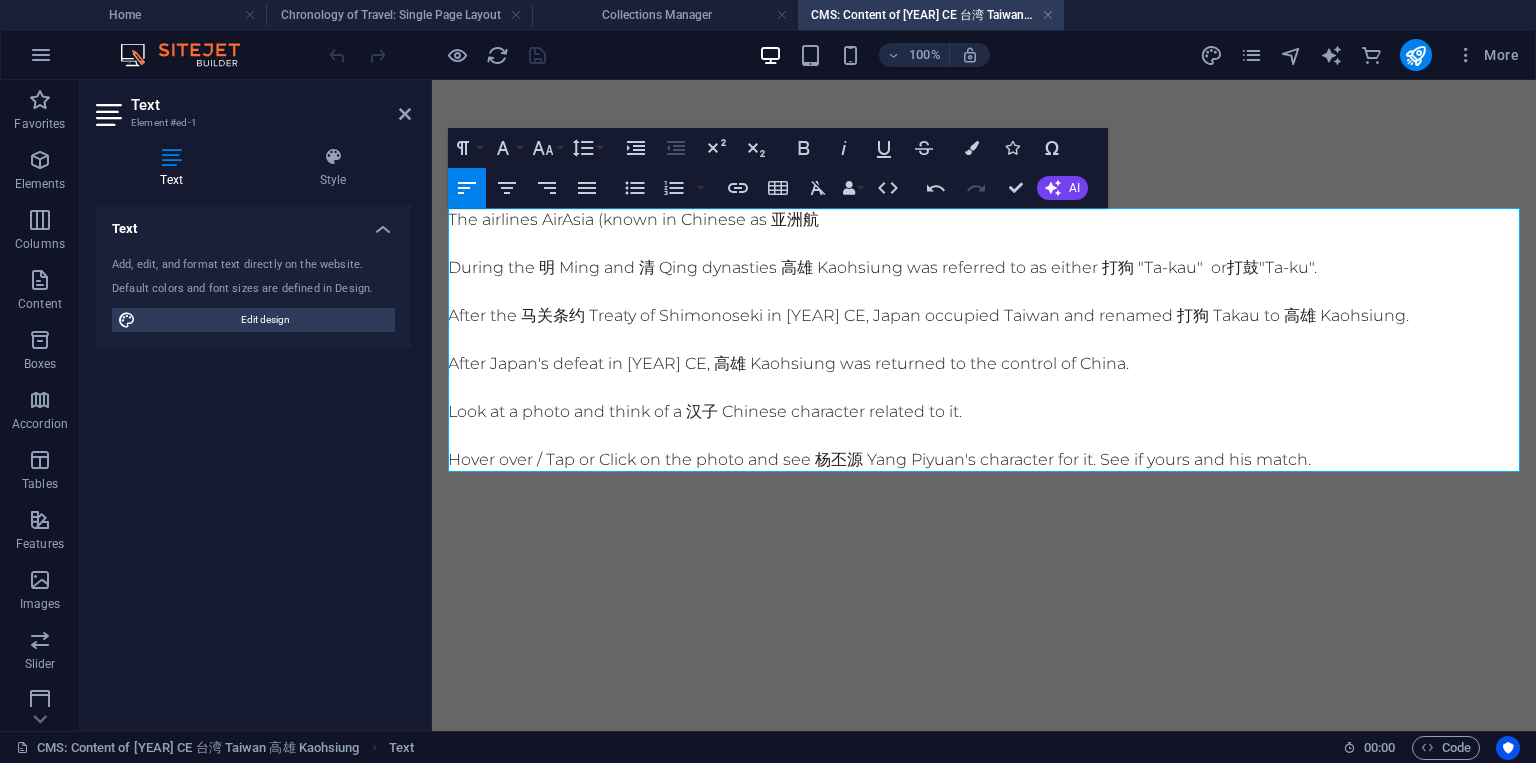 click on "The airlines AirAsia (known in Chinese as 亚洲航" at bounding box center (984, 220) 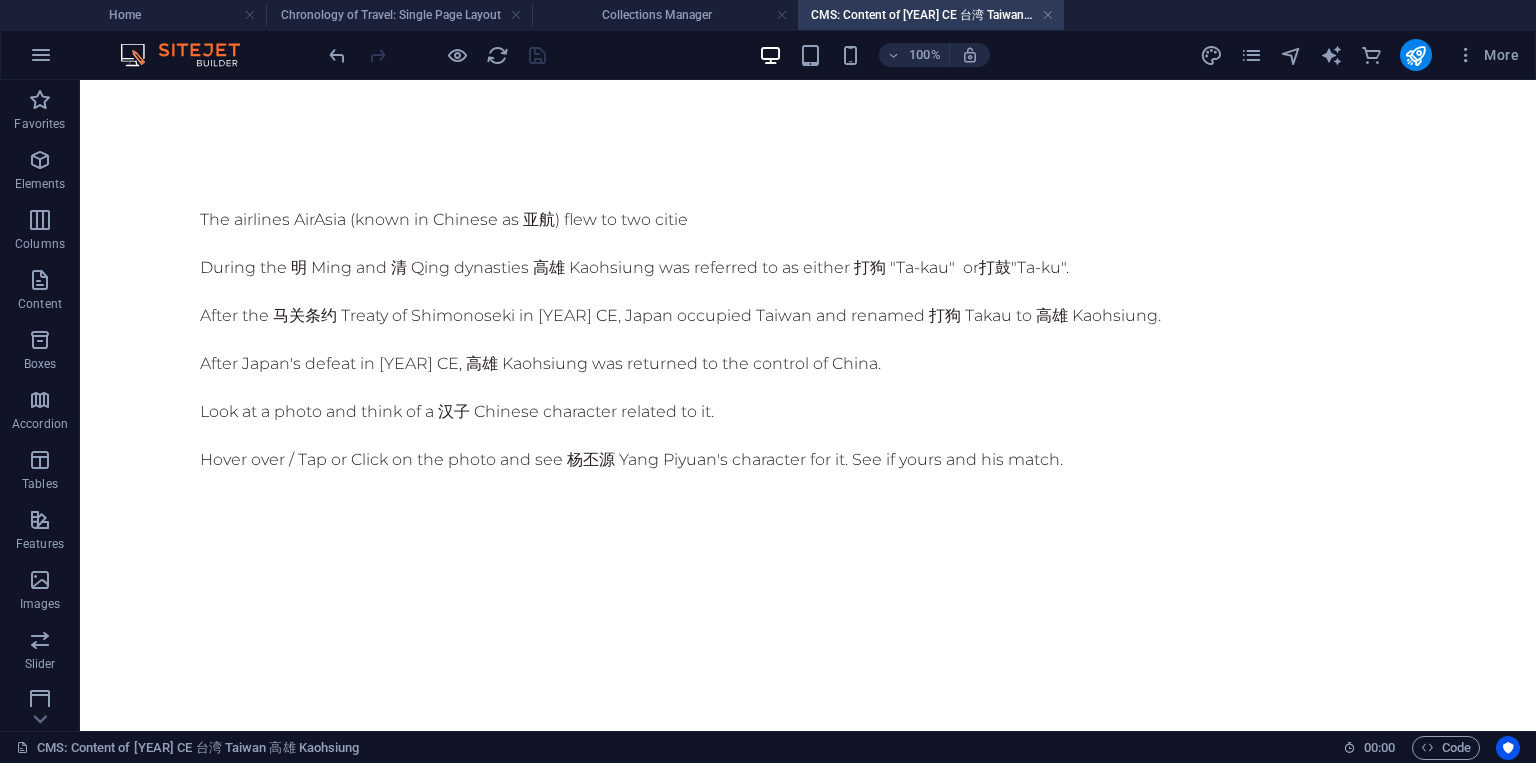 click on "The airlines AirAsia (known in Chinese as 亚航) flew to two citie During the 明 Ming and 清 Qing dynasties [CITY] was referred to as either 打狗 "Ta-kau"  or  打鼓  "Ta-ku". After the 马关条约 Treaty of Shimonoseki in 1895 CE, Japan occupied Taiwan and renamed 打狗 Takau to [CITY]. After Japan's defeat in 1945 CE, [CITY] was returned to the control of China.    Look at a photo and think of a 汉子 Chinese character related to it.  Hover over / Tap or Click on the photo and see [PERSON] [PERSON]'s character for it. See if yours and his match." at bounding box center [808, 340] 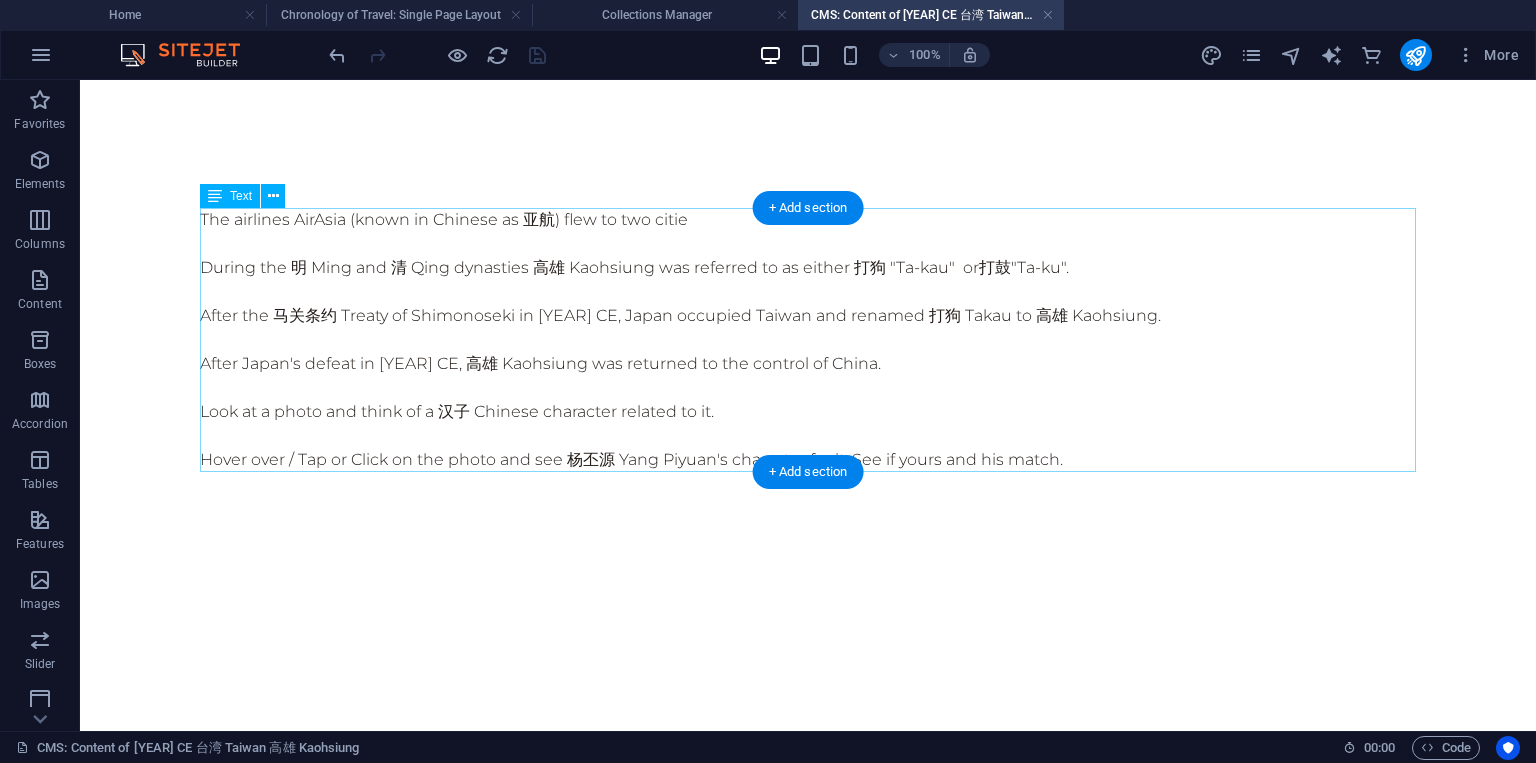 click on "The airlines AirAsia (known in Chinese as 亚航) flew to two citie During the 明 Ming and 清 Qing dynasties [CITY] was referred to as either 打狗 "Ta-kau"  or  打鼓  "Ta-ku". After the 马关条约 Treaty of Shimonoseki in 1895 CE, Japan occupied Taiwan and renamed 打狗 Takau to [CITY]. After Japan's defeat in 1945 CE, [CITY] was returned to the control of China.    Look at a photo and think of a 汉子 Chinese character related to it.  Hover over / Tap or Click on the photo and see [PERSON] [PERSON]'s character for it. See if yours and his match." at bounding box center [808, 340] 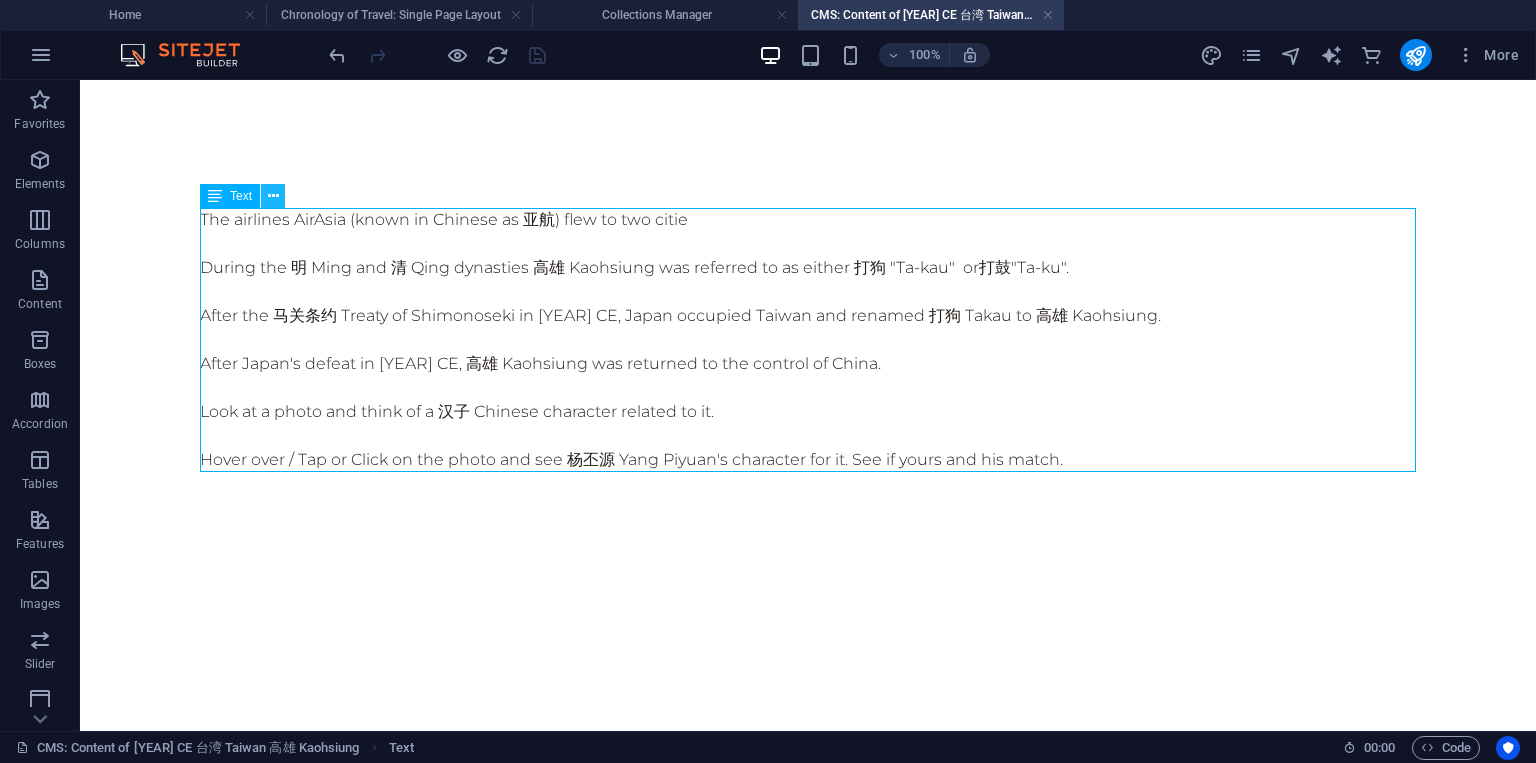 click at bounding box center (273, 196) 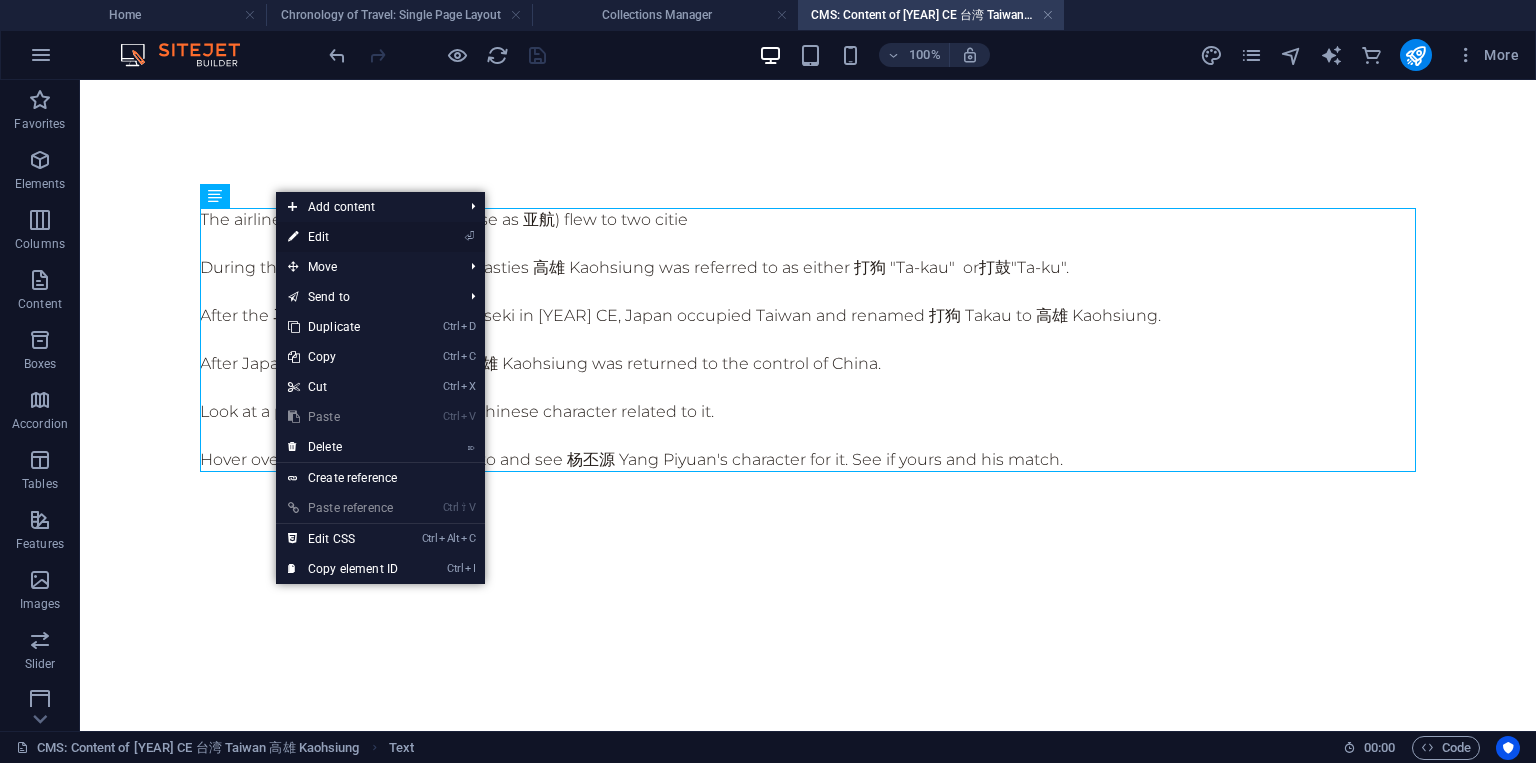 click on "⏎  Edit" at bounding box center (343, 237) 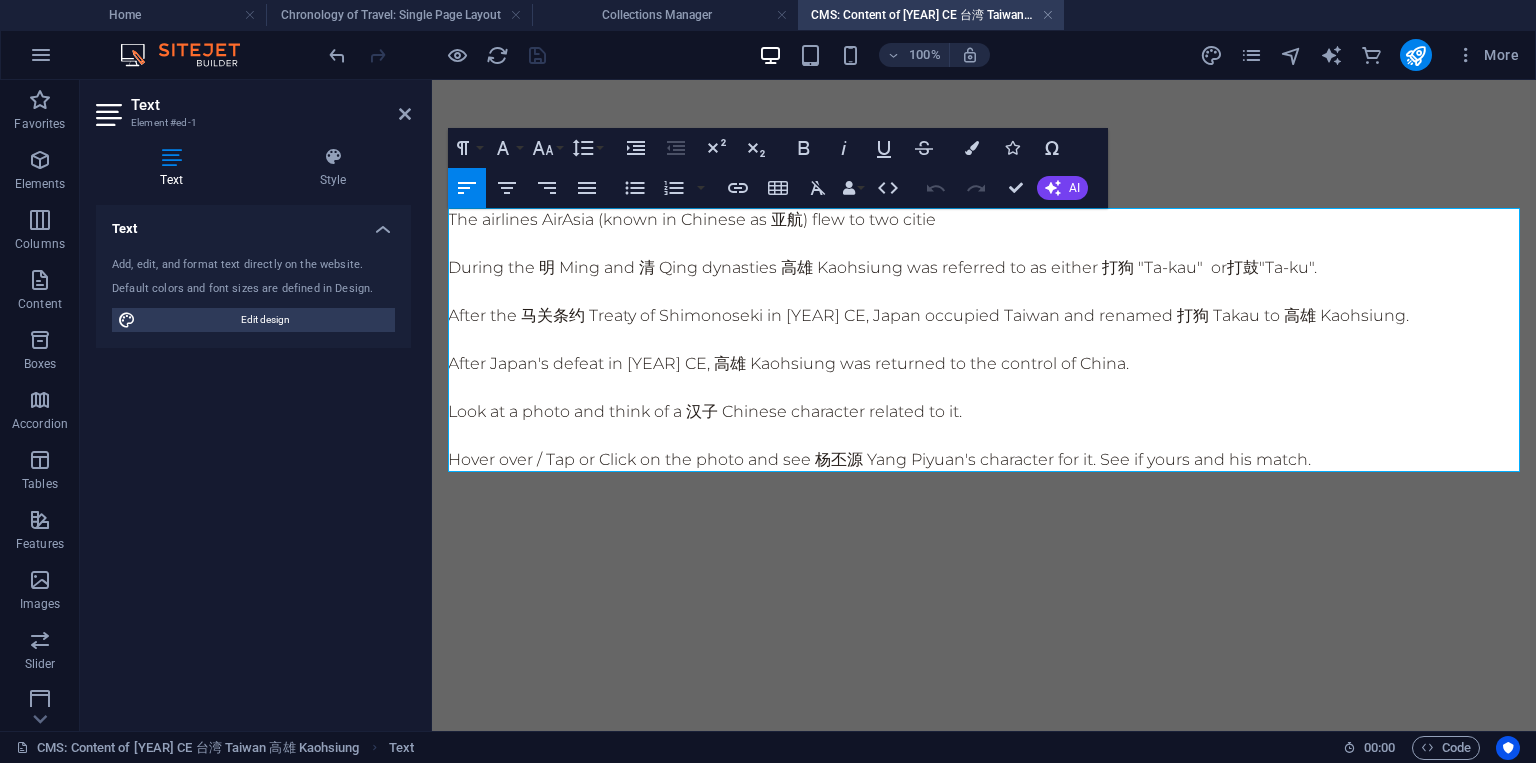 click on "The airlines AirAsia (known in Chinese as 亚航) flew to two citie" at bounding box center [984, 220] 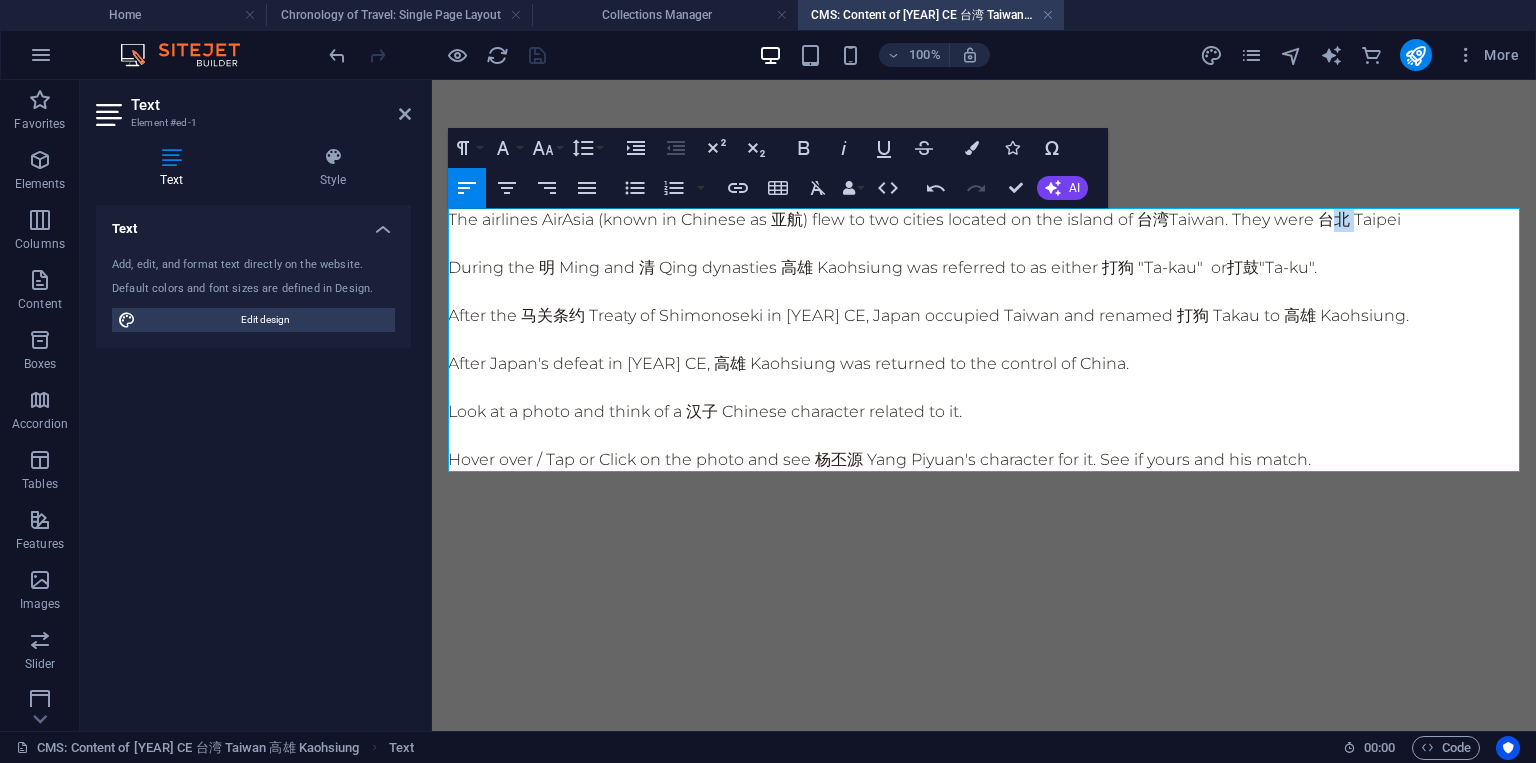 drag, startPoint x: 1324, startPoint y: 219, endPoint x: 1348, endPoint y: 219, distance: 24 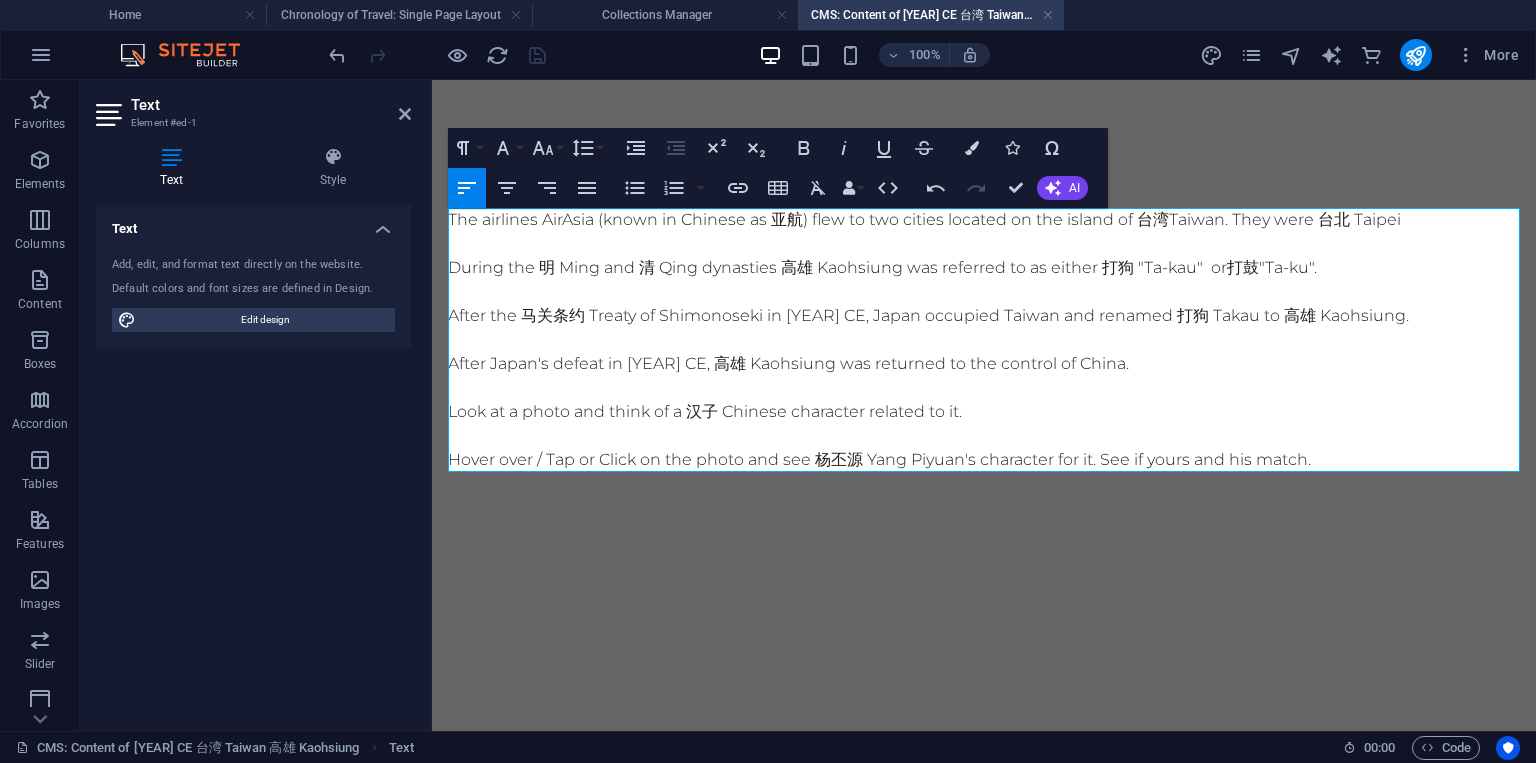 click at bounding box center (984, 244) 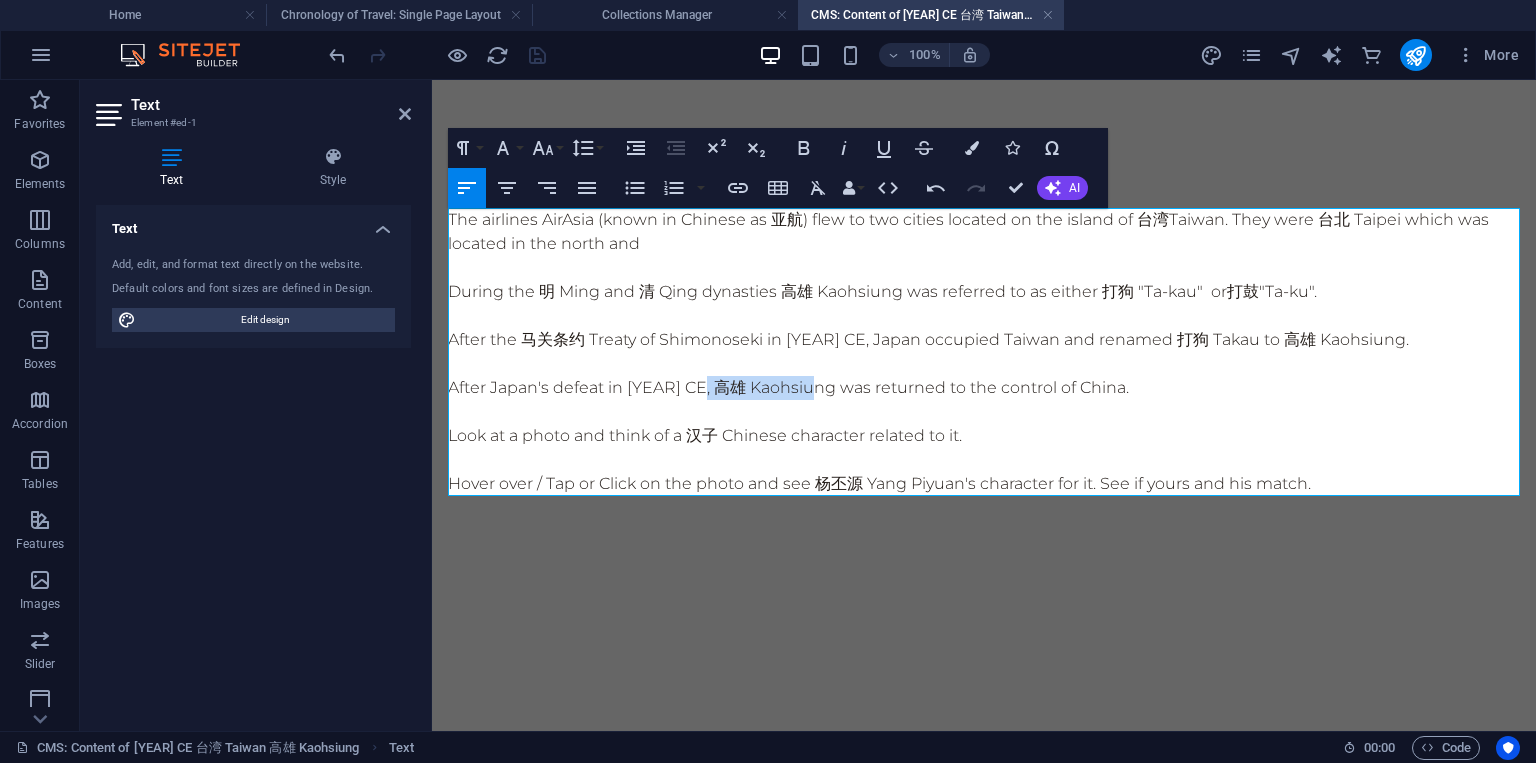drag, startPoint x: 695, startPoint y: 389, endPoint x: 814, endPoint y: 389, distance: 119 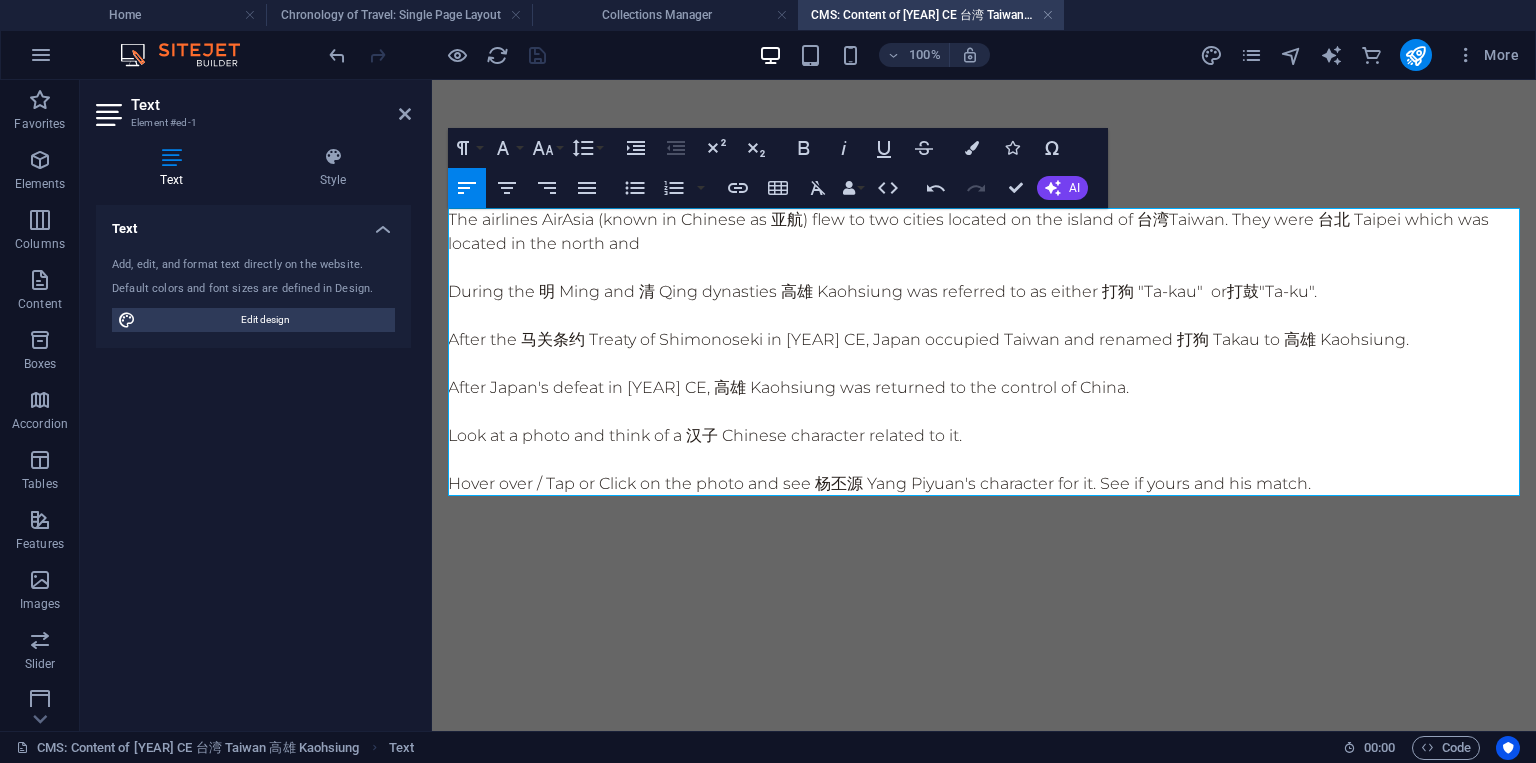 click on "The airlines AirAsia (known in Chinese as 亚航) flew to two cities located on the island of 台湾 [TAIWAN] Taiwan. They were 台北 [TAIPEI] which was located in the north and" at bounding box center [984, 232] 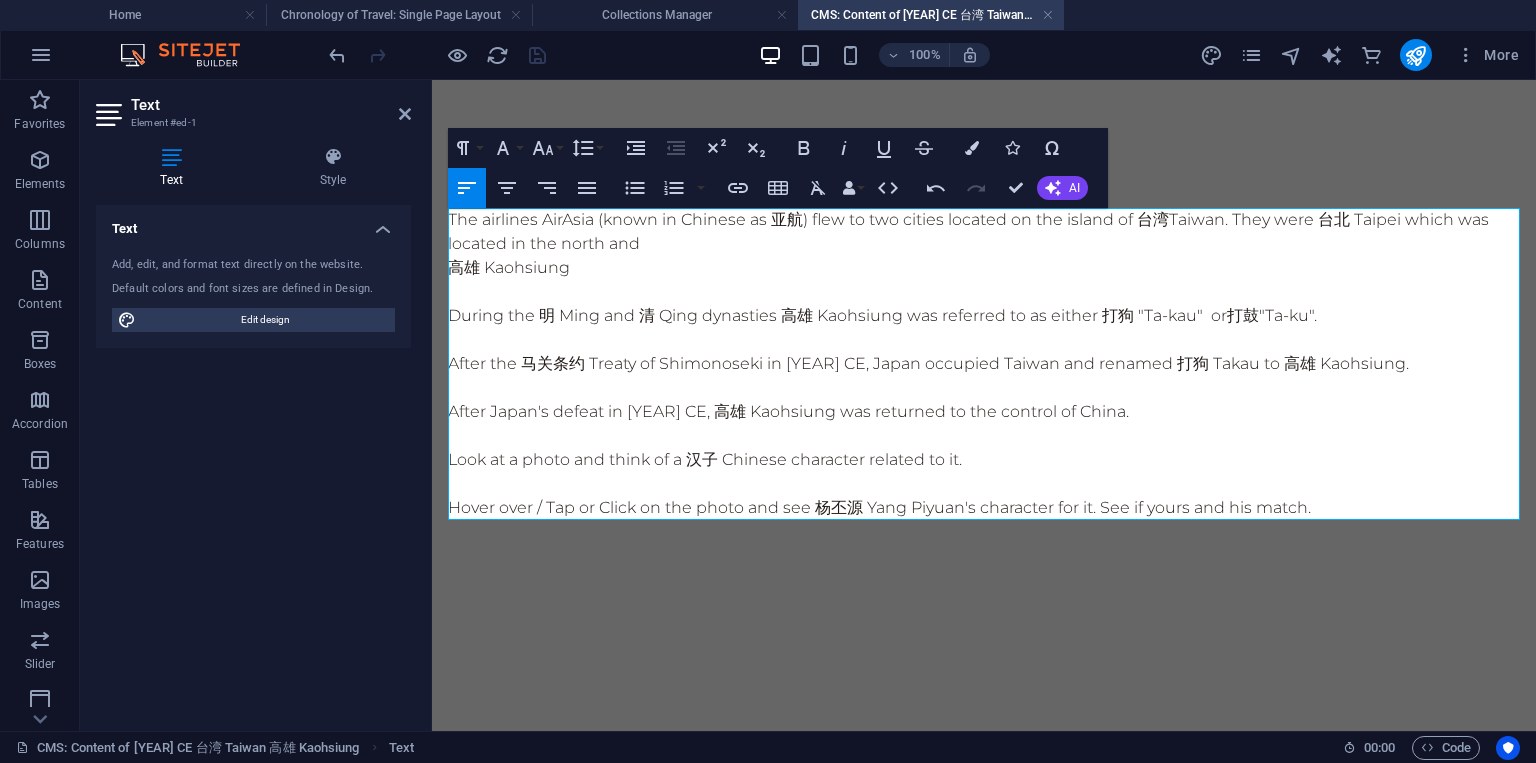 click on "高雄 Kaohsiung" at bounding box center [984, 268] 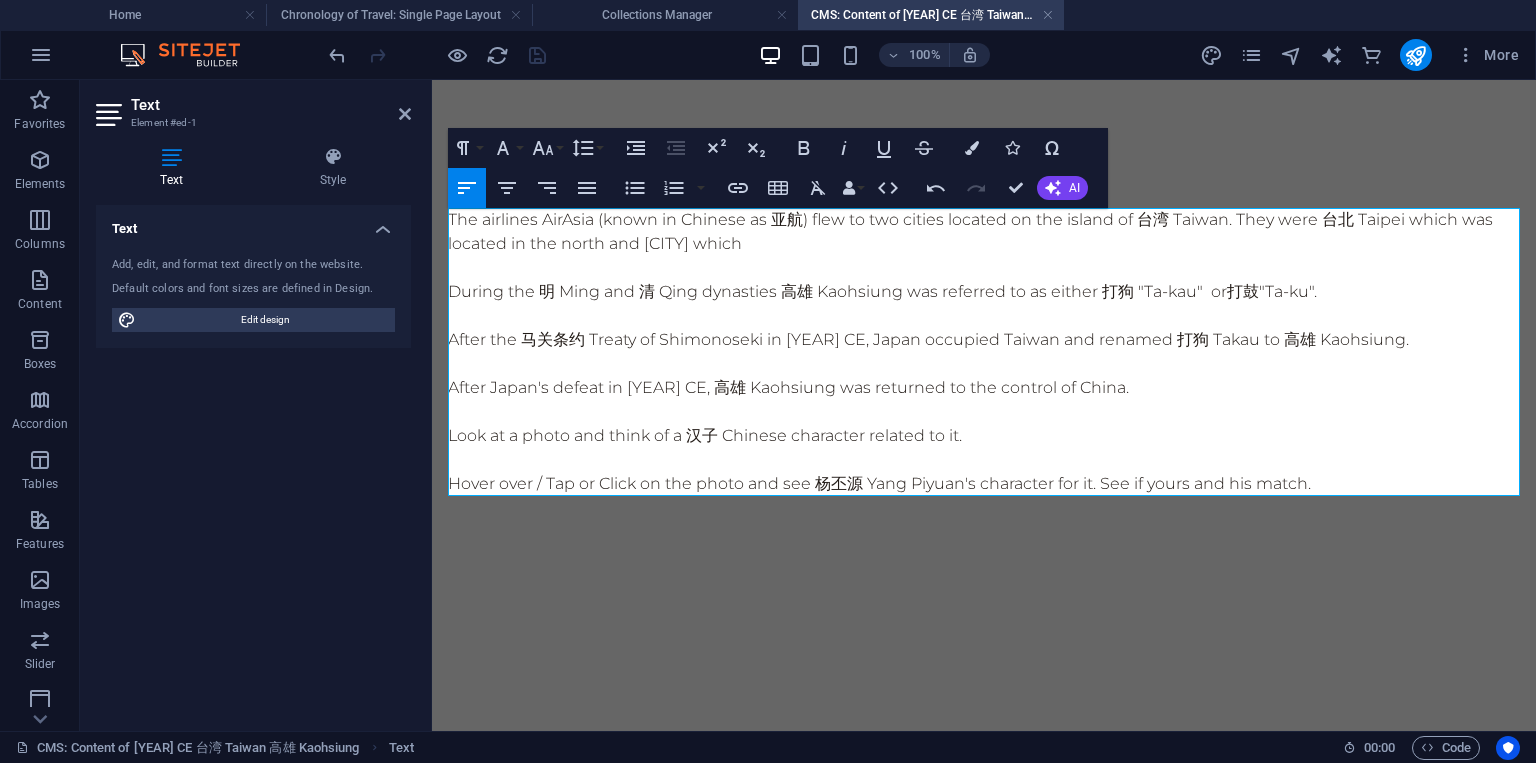 click on "The airlines AirAsia (known in Chinese as 亚航) flew to two cities located on the island of 台湾 Taiwan. They were 台北 Taipei which was located in the north and [CITY] which" at bounding box center [984, 232] 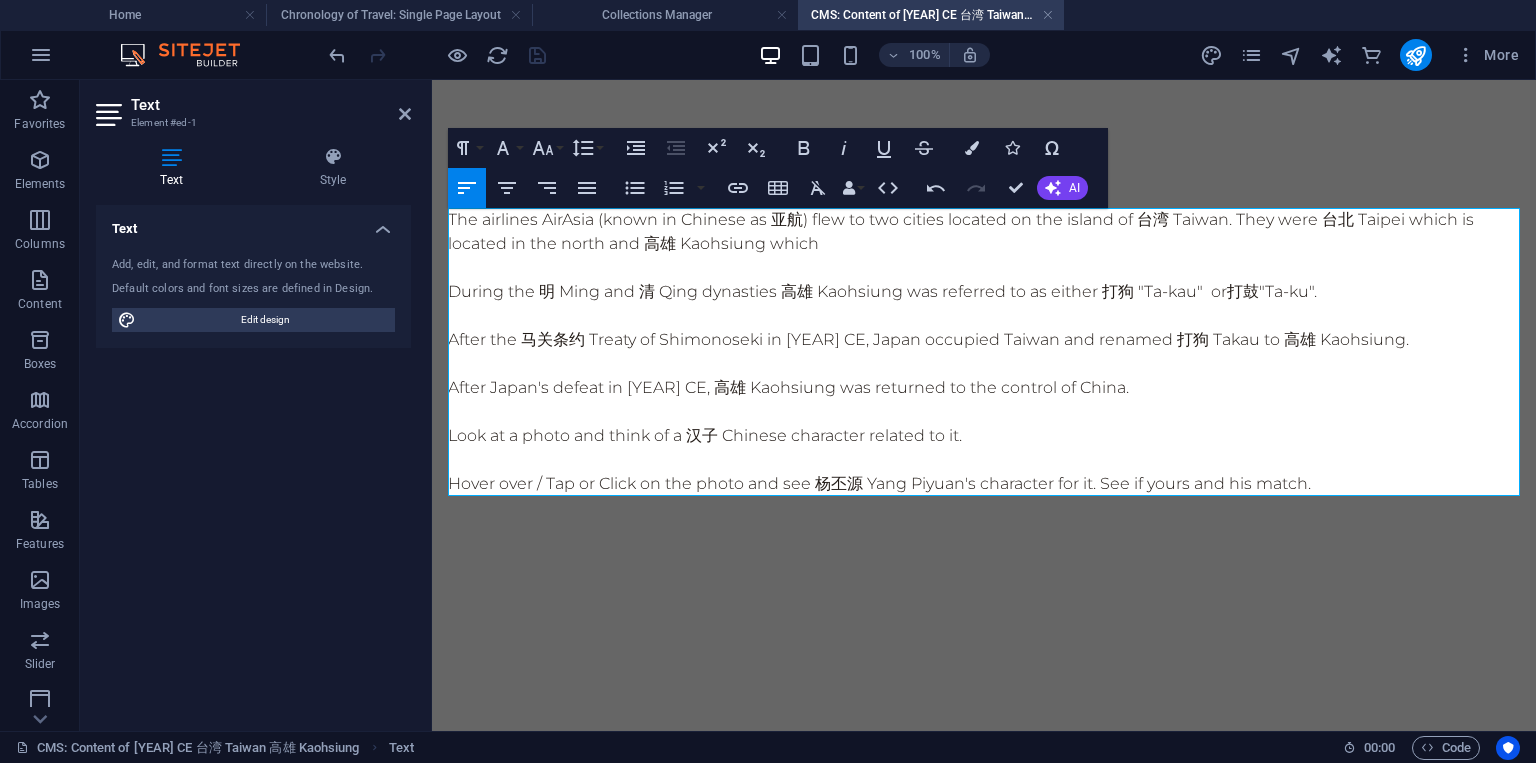 click on "The airlines AirAsia (known in Chinese as 亚航) flew to two cities located on the island of 台湾 Taiwan. They were 台北 Taipei which is located in the north and 高雄 Kaohsiung which" at bounding box center (984, 232) 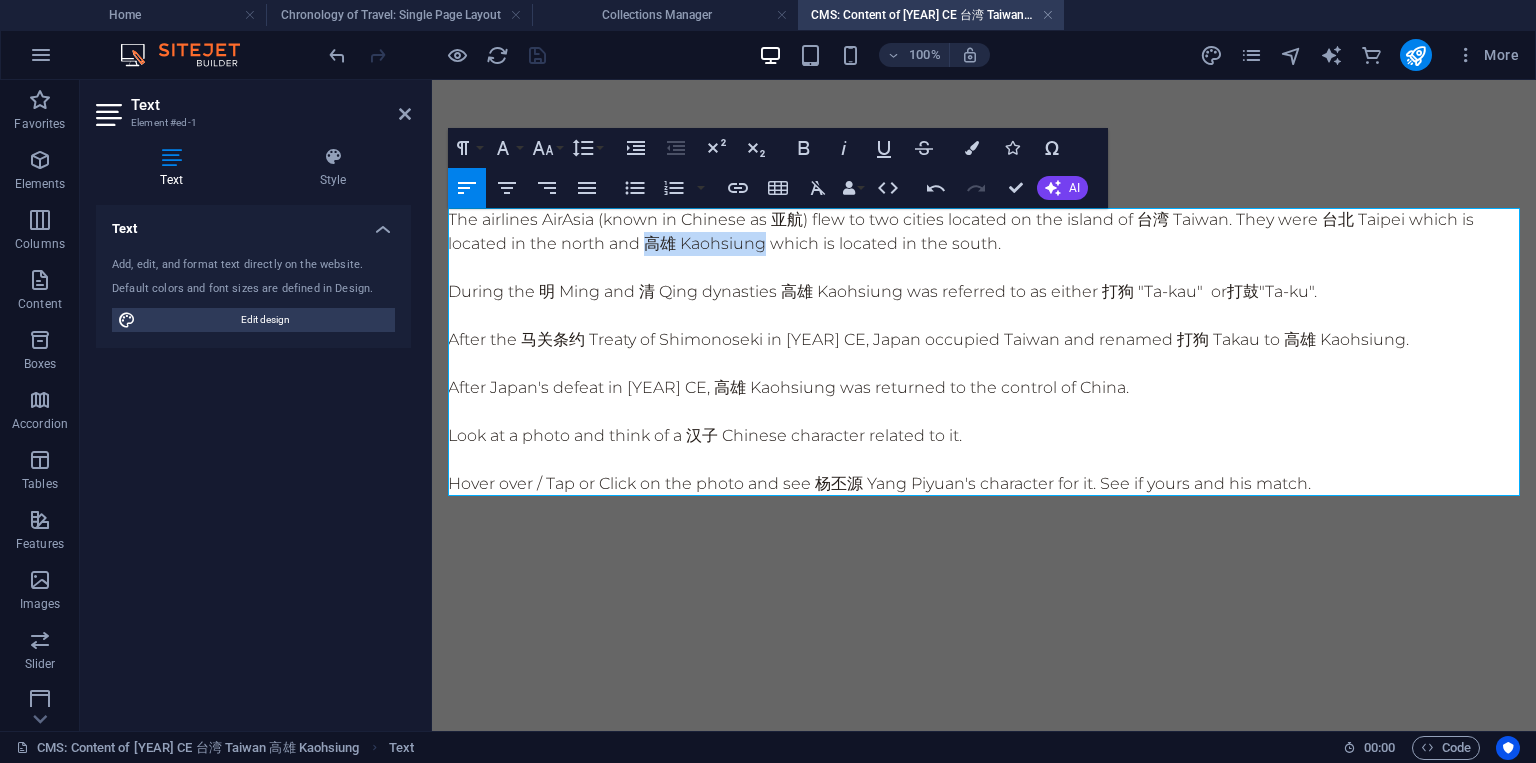 drag, startPoint x: 646, startPoint y: 248, endPoint x: 765, endPoint y: 251, distance: 119.03781 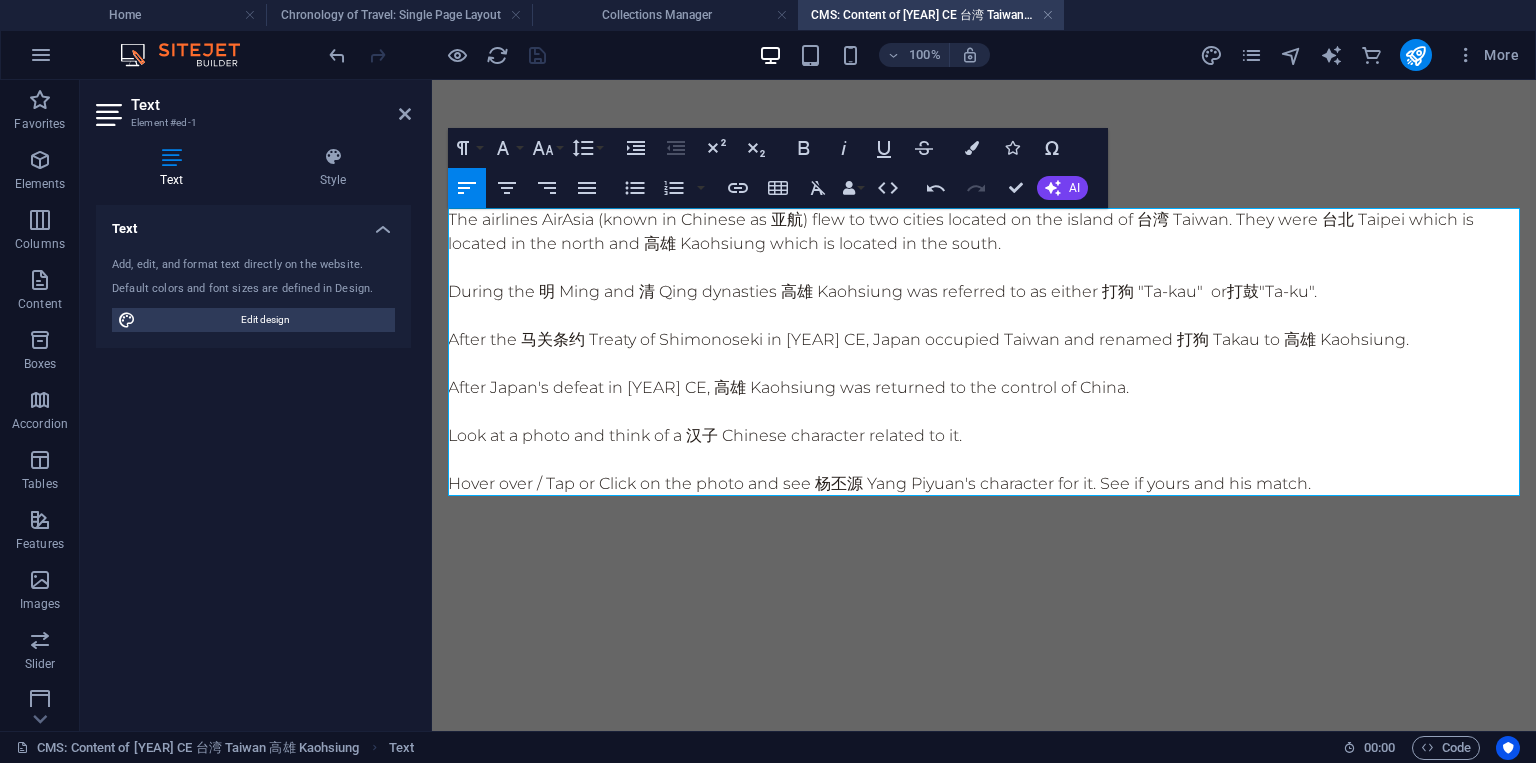 click on "The airlines AirAsia (known in Chinese as 亚航) flew to two cities located on the island of 台湾 Taiwan. They were 台北 Taipei which is located in the north and 高雄 Kaohsiung which is located in the south." at bounding box center (984, 232) 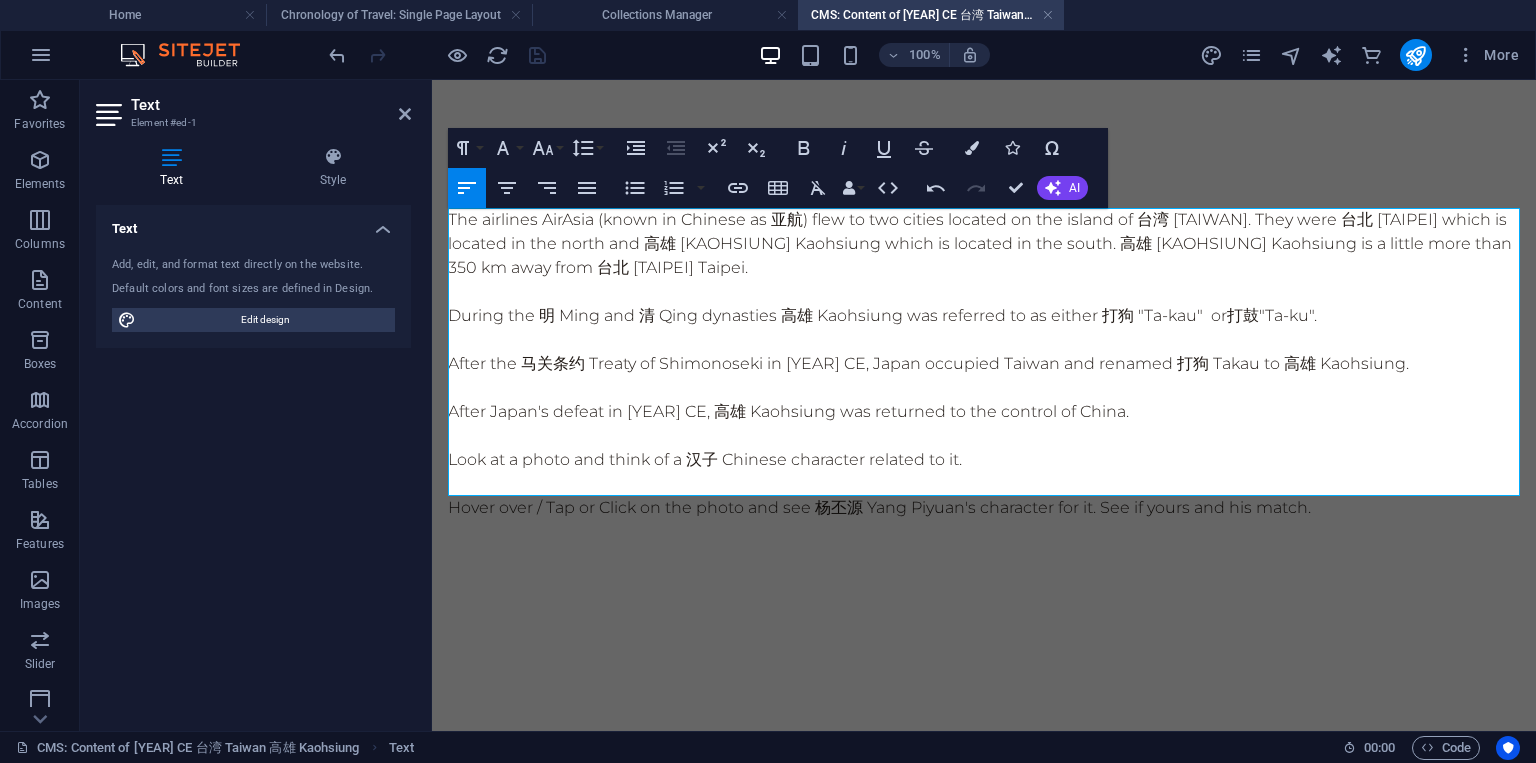 click on "The airlines AirAsia (known in Chinese as 亚航) flew to two cities located on the island of 台湾 [TAIWAN]. They were 台北 [TAIPEI] which is located in the north and 高雄 [KAOHSIUNG] Kaohsiung which is located in the south. 高雄 [KAOHSIUNG] Kaohsiung is a little more than 350 km away from 台北 [TAIPEI] Taipei." at bounding box center [984, 244] 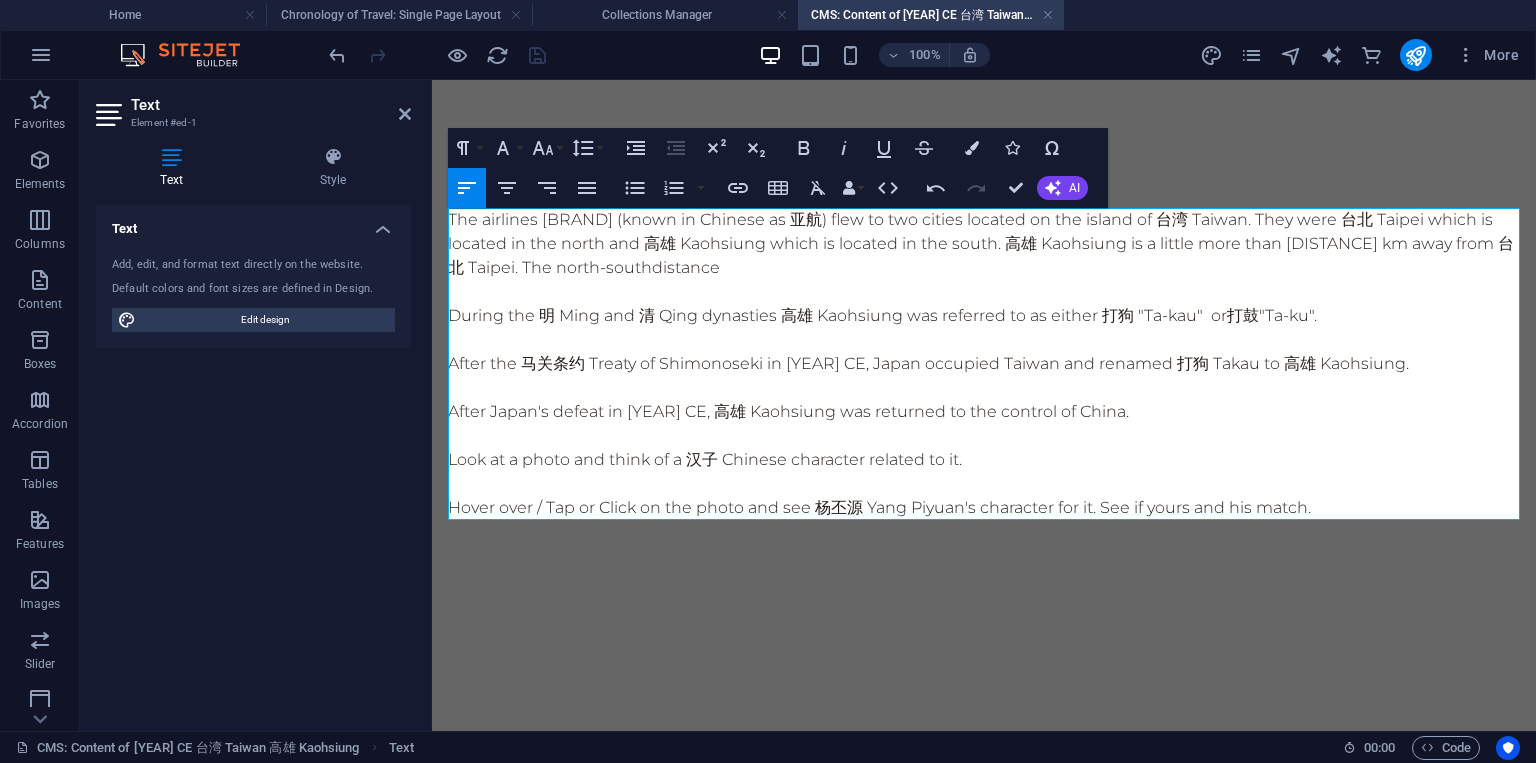 click on "The airlines AirAsia (known in Chinese as 亚航) flew to two cities located on the island of 台湾 Taiwan. They were 台北 Taipei which is located in the north and 高雄 Kaohsiung which is located in the south. 高雄 Kaohsiung is a little more than 350 km away from 台北 Taipei. The north-south  distance" at bounding box center [984, 244] 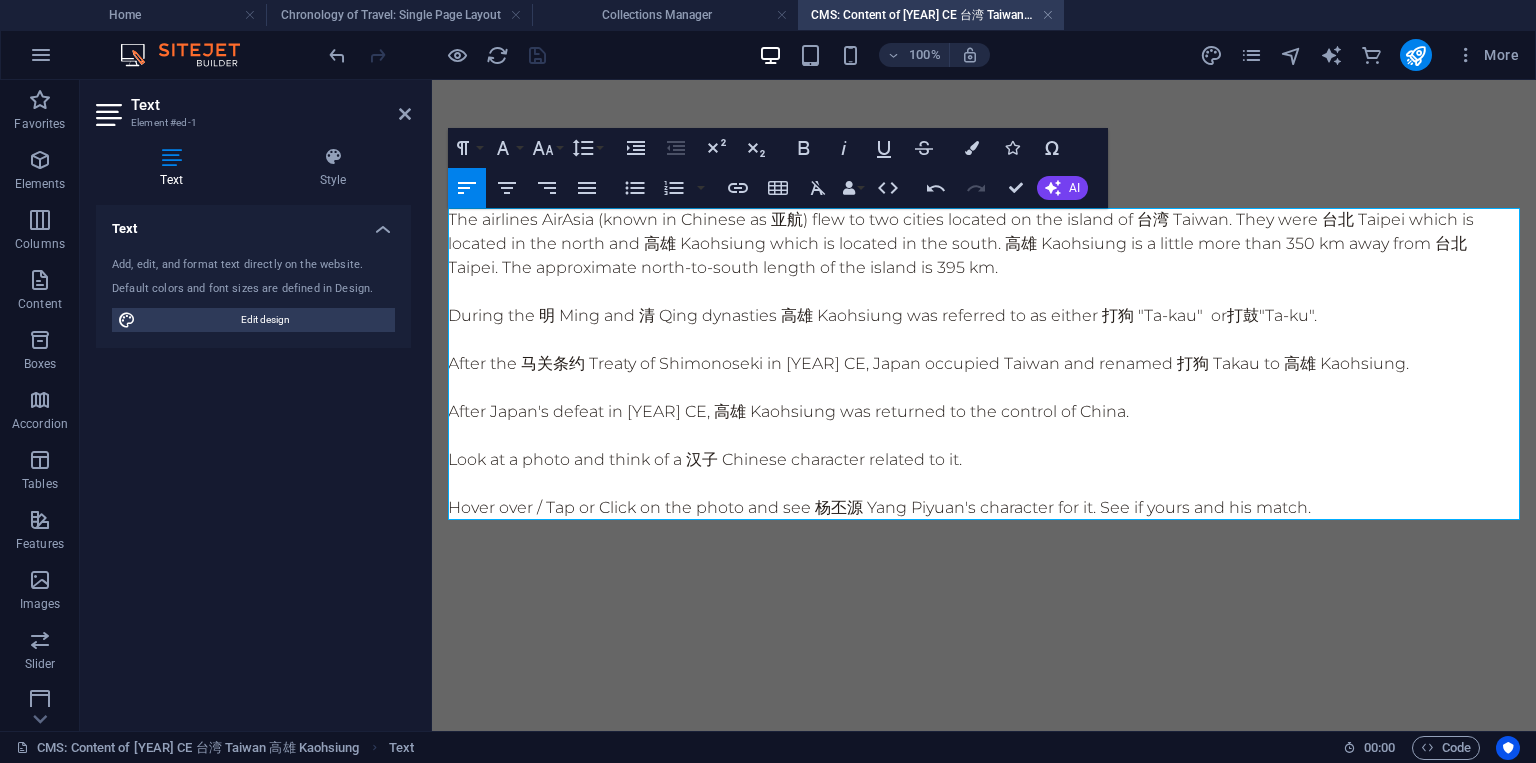 click on "After the 马关条约 Treaty of Shimonoseki in [YEAR] CE, Japan occupied Taiwan and renamed 打狗 Takau to 高雄 Kaohsiung." at bounding box center (984, 364) 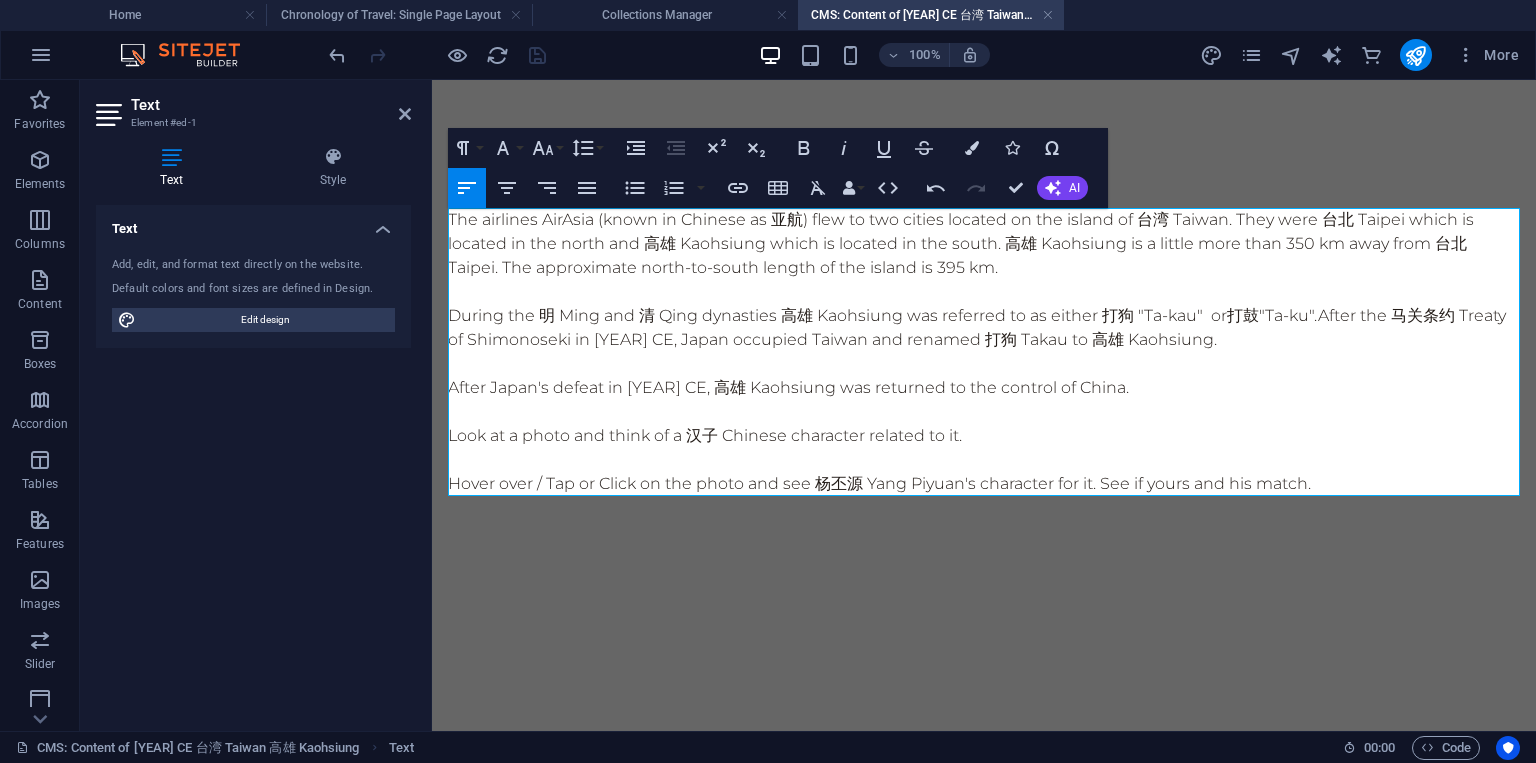 click on "During the 明 Ming and 清 Qing dynasties 高雄 Kaohsiung was referred to as either 打狗 "Ta-kau"  or  打鼓  "Ta-ku".  After the 马关条约 Treaty of Shimonoseki in [YEAR] CE, Japan occupied Taiwan and renamed 打狗 Takau to 高雄 Kaohsiung." at bounding box center (984, 328) 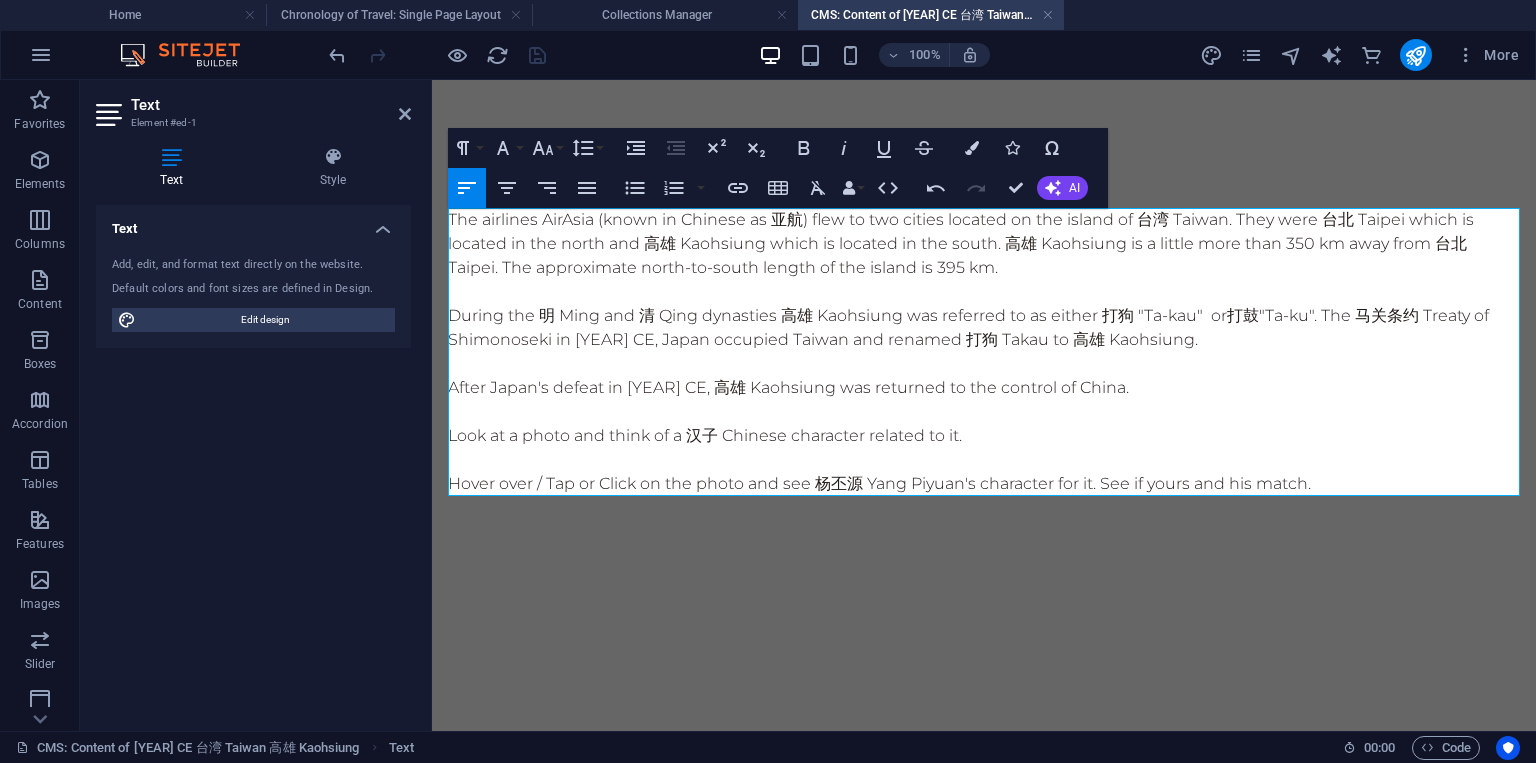 click on "During the 明 Ming and 清 Qing dynasties 高雄 Kaohsiung was referred to as either 打狗 "Ta-kau"  or  打鼓  "Ta-ku". The 马关条约 Treaty of Shimonoseki in [YEAR] CE, Japan occupied Taiwan and renamed 打狗 Takau to 高雄 Kaohsiung. After Japan's defeat in [YEAR] CE, 高雄 Kaohsiung was returned to the control of China.    Look at a photo and think of a 汉子 Chinese character related to it.  Hover over / Tap or Click on the photo and see 杨丕源 Yang Piyuan's character for it. See if yours and his match." at bounding box center (984, 328) 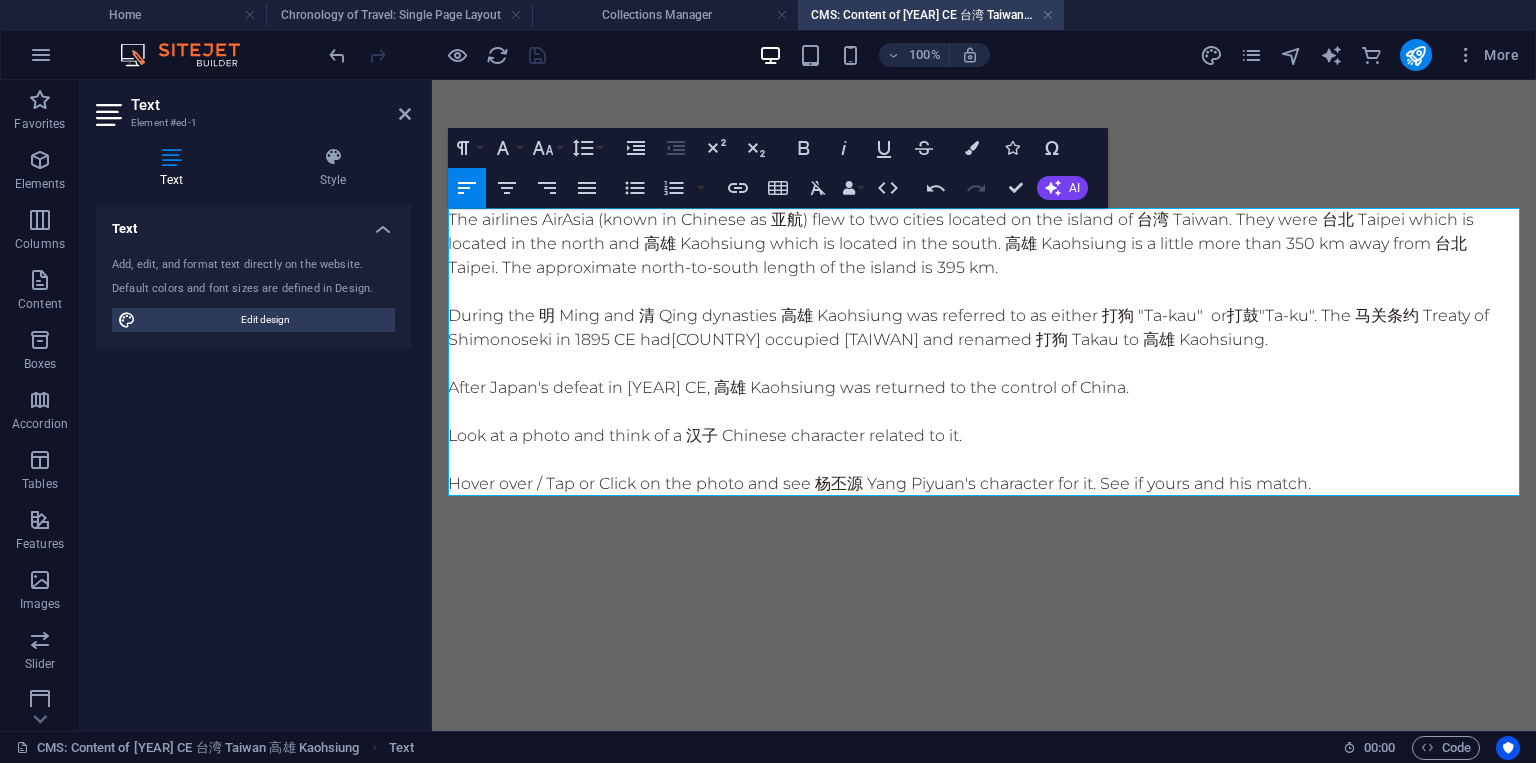 click on "During the 明 Ming and 清 Qing dynasties 高雄 Kaohsiung was referred to as either 打狗 "Ta-kau"  or  打鼓  "Ta-ku". The 马关条约 Treaty of Shimonoseki in [YEAR] CE had  Japan occupied Taiwan and renamed 打狗 Takau to 高雄 Kaohsiung." at bounding box center (984, 328) 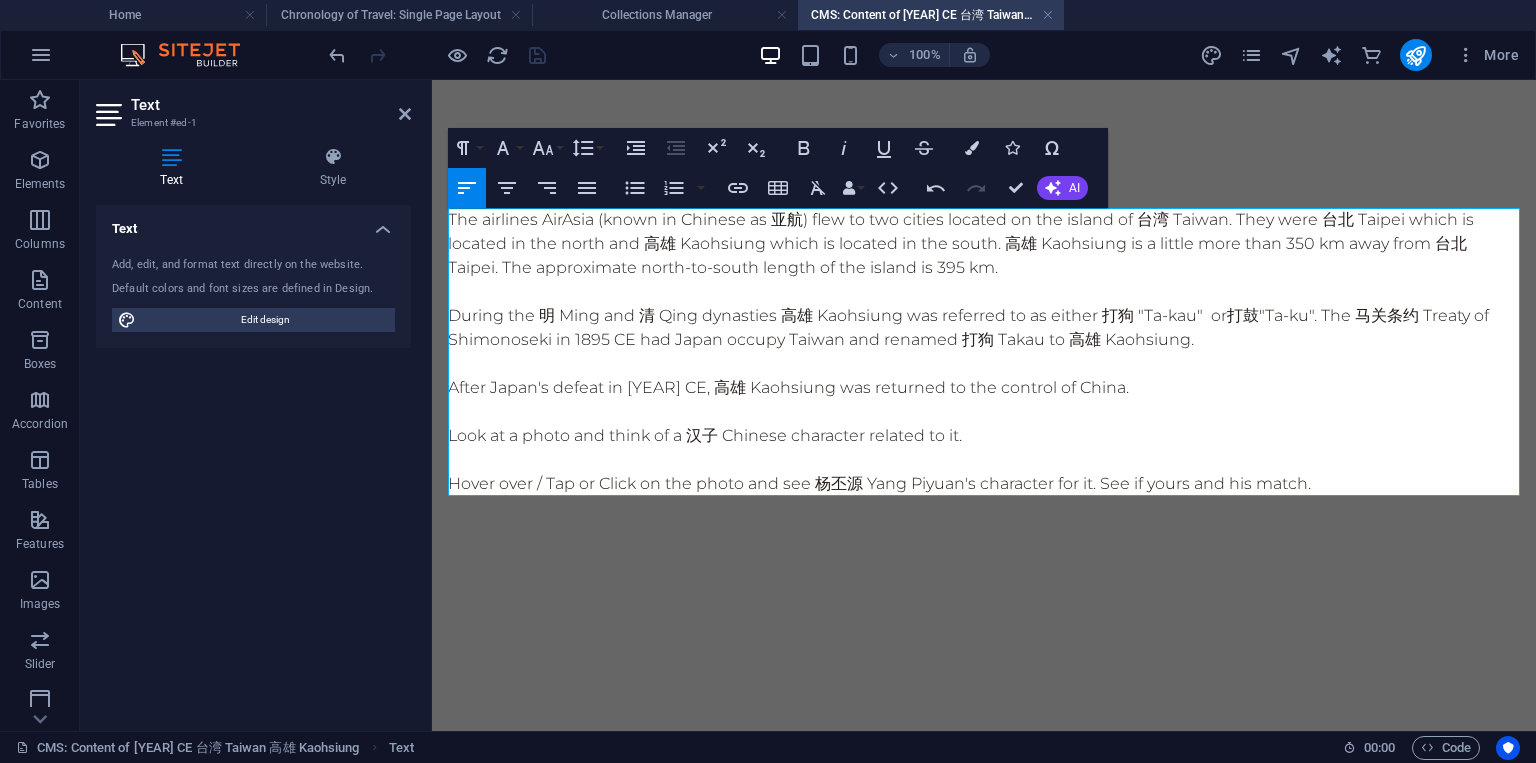 click on "During the 明 Ming and 清 Qing dynasties [CITY] was referred to as either 打狗 "Ta-kau"  or  打鼓  "Ta-ku". The 马关条约 Treaty of Shimonoseki in 1895 CE had Japan occupy Taiwan and renamed 打狗 Takau to [CITY]." at bounding box center (984, 328) 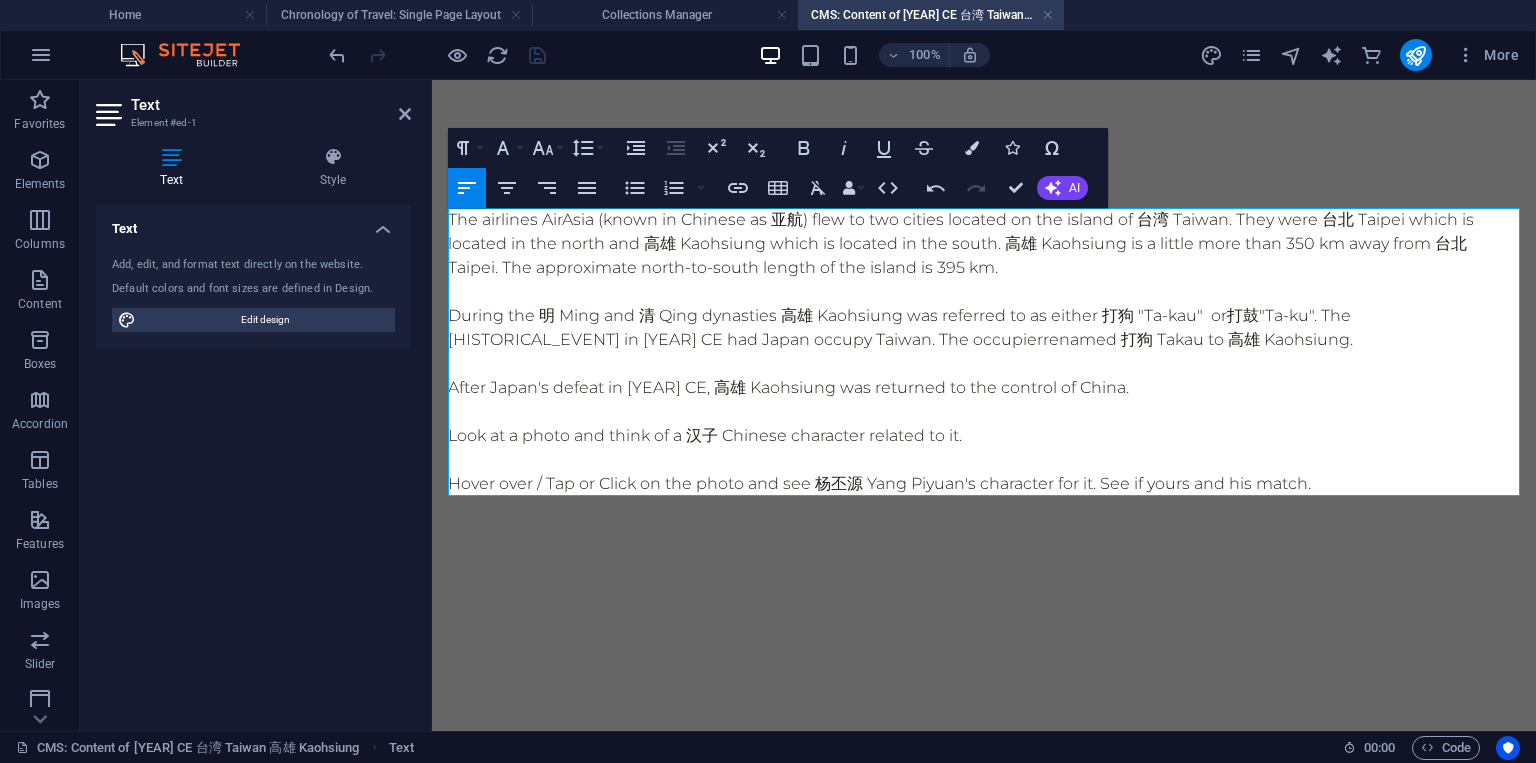 click at bounding box center [984, 364] 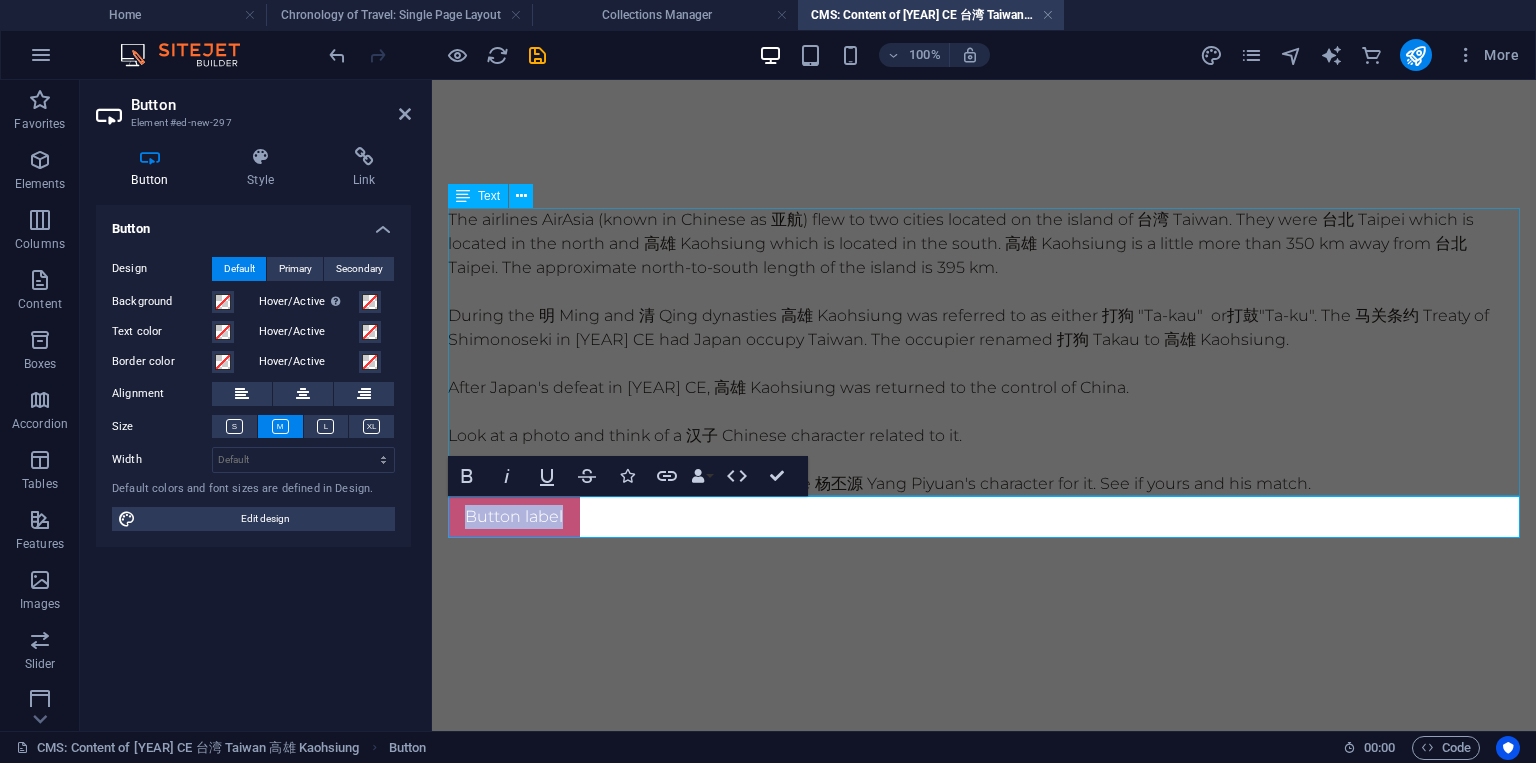 click on "The airlines AirAsia (known in Chinese as 亚航) flew to two cities located on the island of 台湾 Taiwan. They were 台北 Taipei which is located in the north and 高雄 Kaohsiung which is located in the south. 高雄 Kaohsiung is a little more than 350 km away from 台北 Taipei. The approximate north-to-south length of the island is 395 km.   During the 明 Ming and 清 Qing dynasties 高雄 Kaohsiung was referred to as either 打狗 "Ta-kau"  or  打鼓  "Ta-ku". The 马关条约 Treaty of Shimonoseki in [YEAR] CE had Japan occupy Taiwan. The occupier renamed 打狗 Takau to 高雄 Kaohsiung.  After Japan's defeat in [YEAR] CE, 高雄 Kaohsiung was returned to the control of China.    Look at a photo and think of a 汉子 Chinese character related to it.  Hover over / Tap or Click on the photo and see 杨丕源 Yang Piyuan's character for it. See if yours and his match." at bounding box center (984, 352) 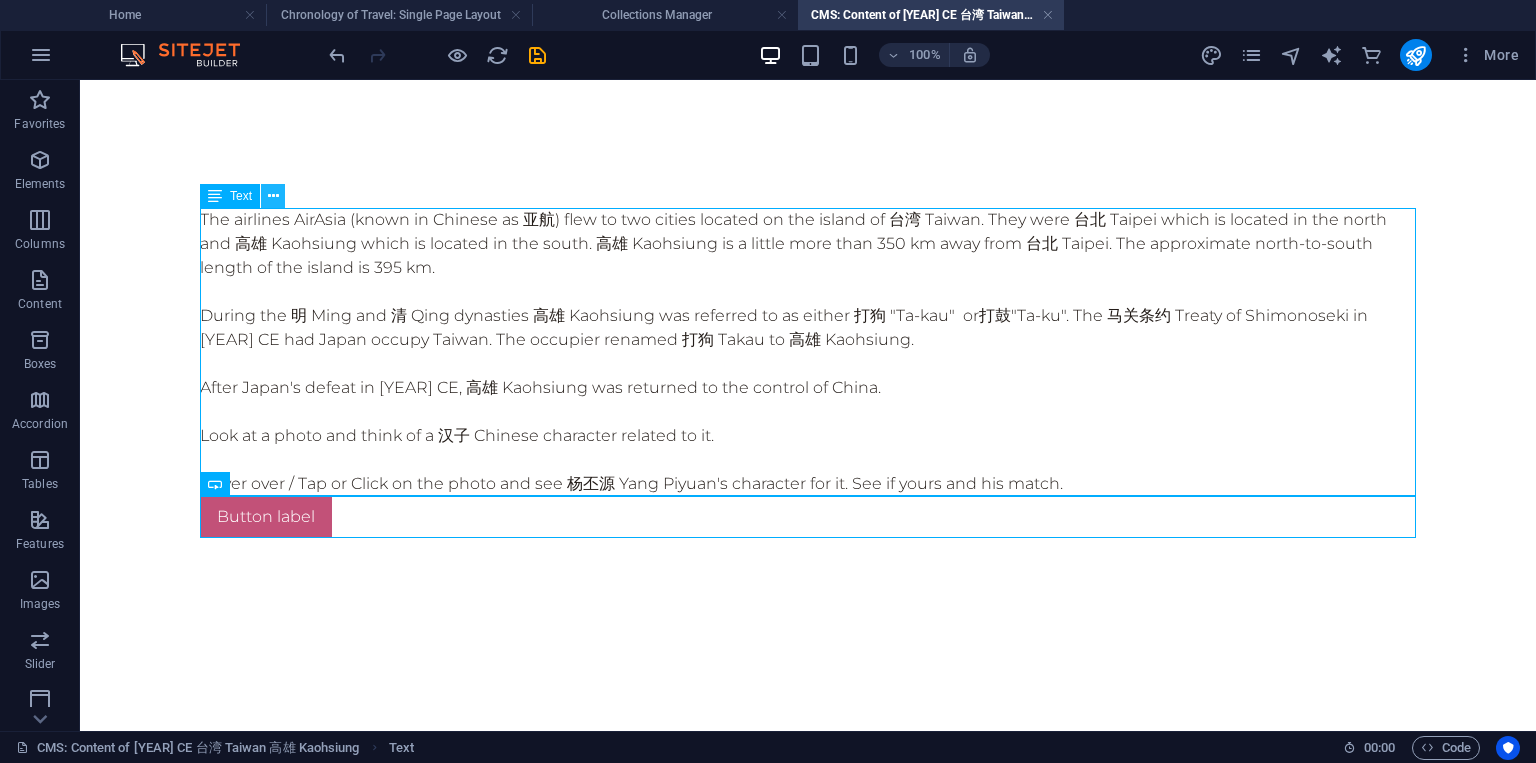 click at bounding box center (273, 196) 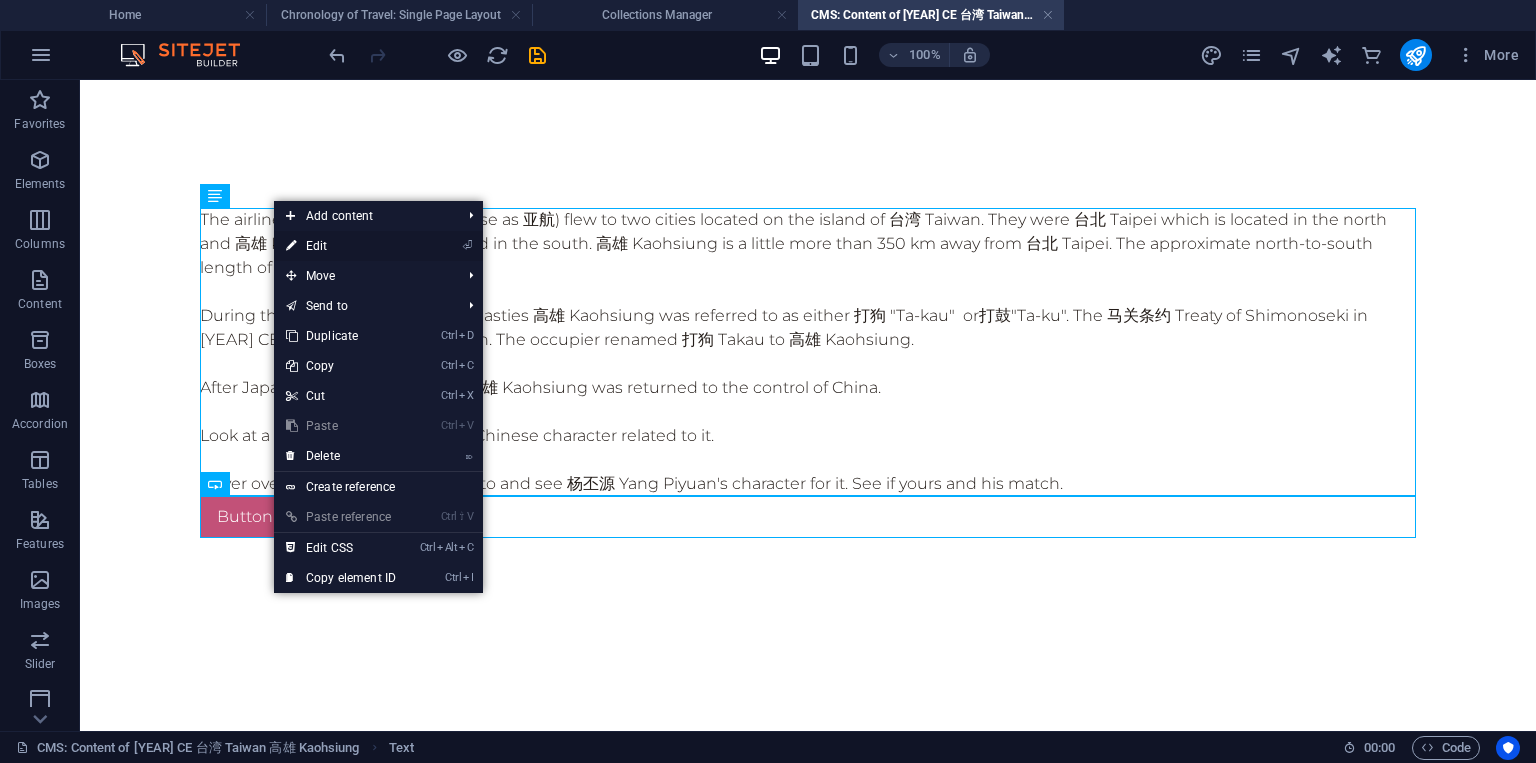 click on "⏎  Edit" at bounding box center (341, 246) 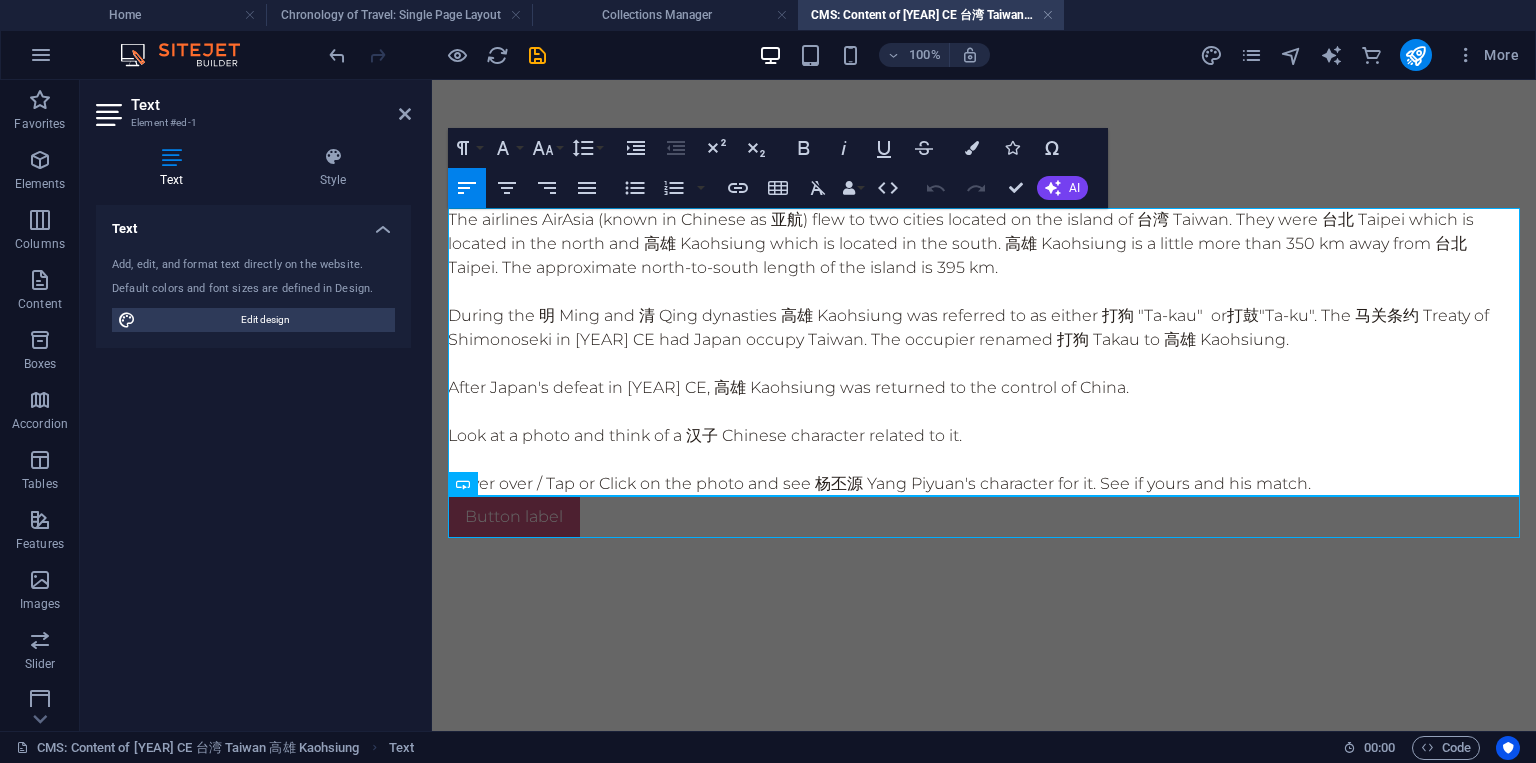 click on "During the 明 Ming and 清 Qing dynasties 高雄 [KAOHSIUNG] Kaohsiung was referred to as either 打狗 "Ta-kau"  or  打鼓  "Ta-ku". The 马关条约 Treaty of Shimonoseki in 1895 CE had Japan occupy Taiwan. The occupier renamed 打狗 Takau to 高雄 [KAOHSIUNG] Kaohsiung." at bounding box center [984, 328] 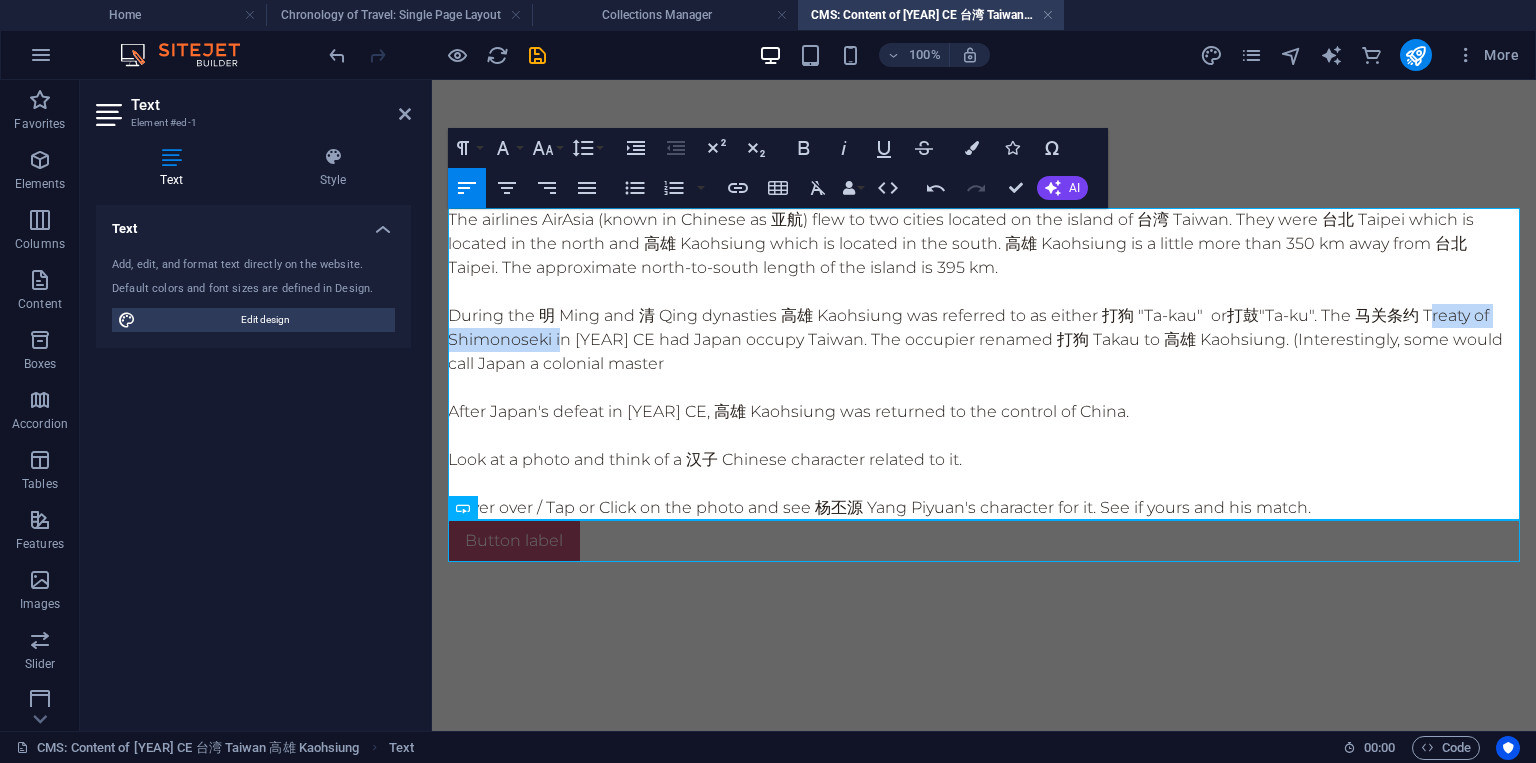 drag, startPoint x: 1432, startPoint y: 311, endPoint x: 553, endPoint y: 343, distance: 879.5823 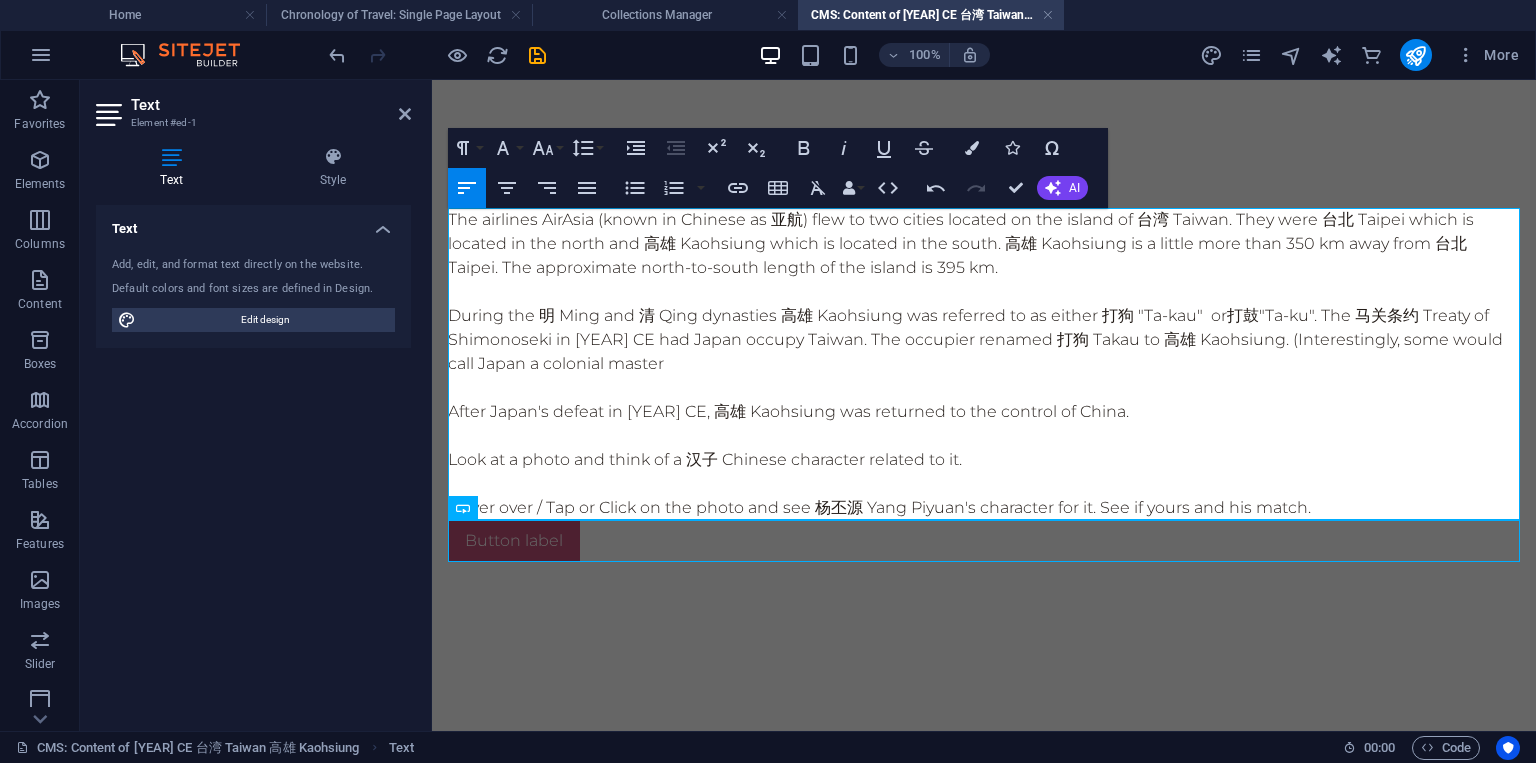 click on "During the 明 Ming and 清 Qing dynasties 高雄 Kaohsiung was referred to as either 打狗 "Ta-kau"  or  打鼓  "Ta-ku". The 马关条约 Treaty of Shimonoseki in [YEAR] CE had Japan occupy Taiwan. The occupier renamed 打狗 Takau to 高雄 Kaohsiung. (Interestingly, some would call Japan a colonial master" at bounding box center (984, 340) 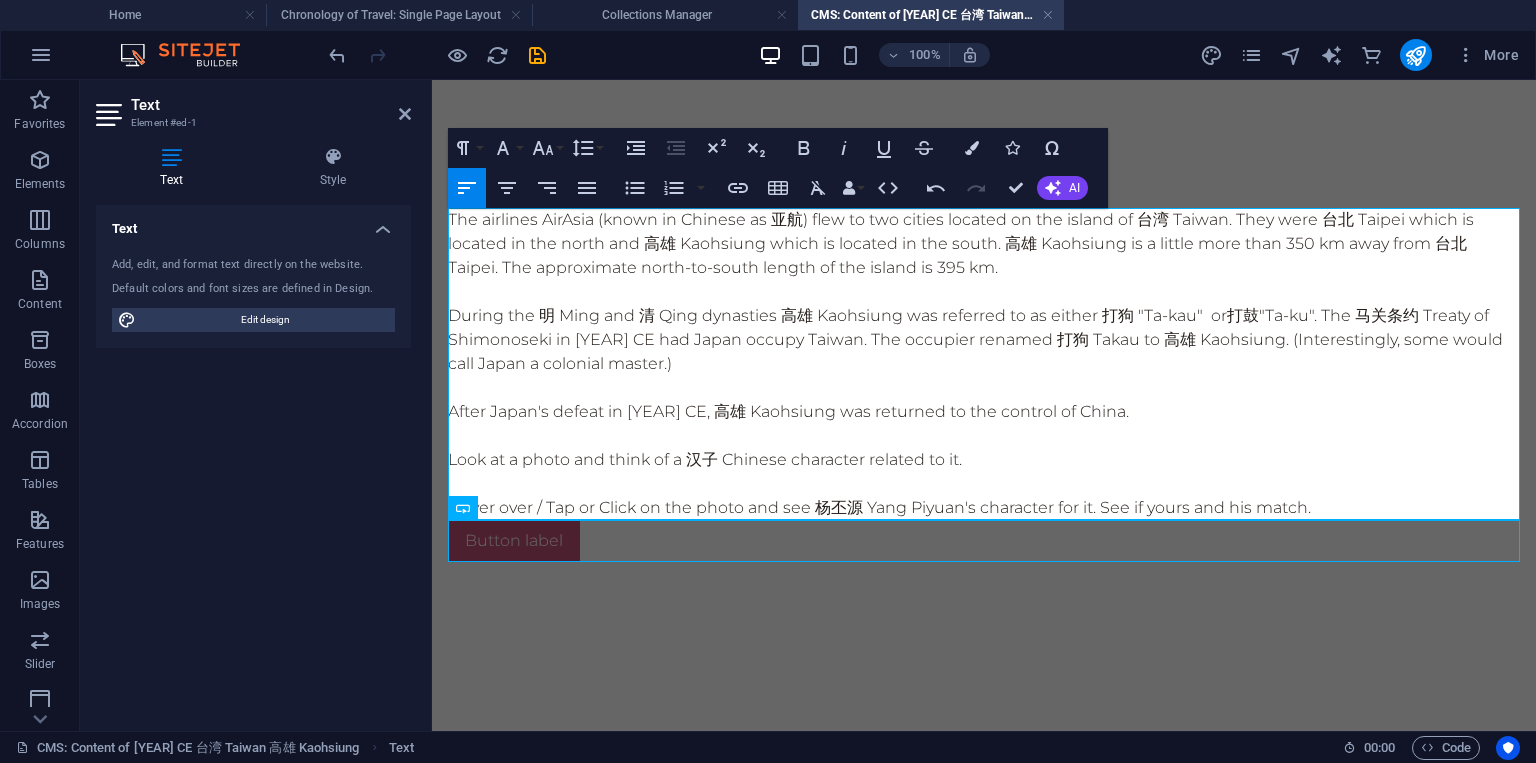 click on "After Japan's defeat in [YEAR] CE, 高雄 Kaohsiung was returned to the control of China." at bounding box center [984, 412] 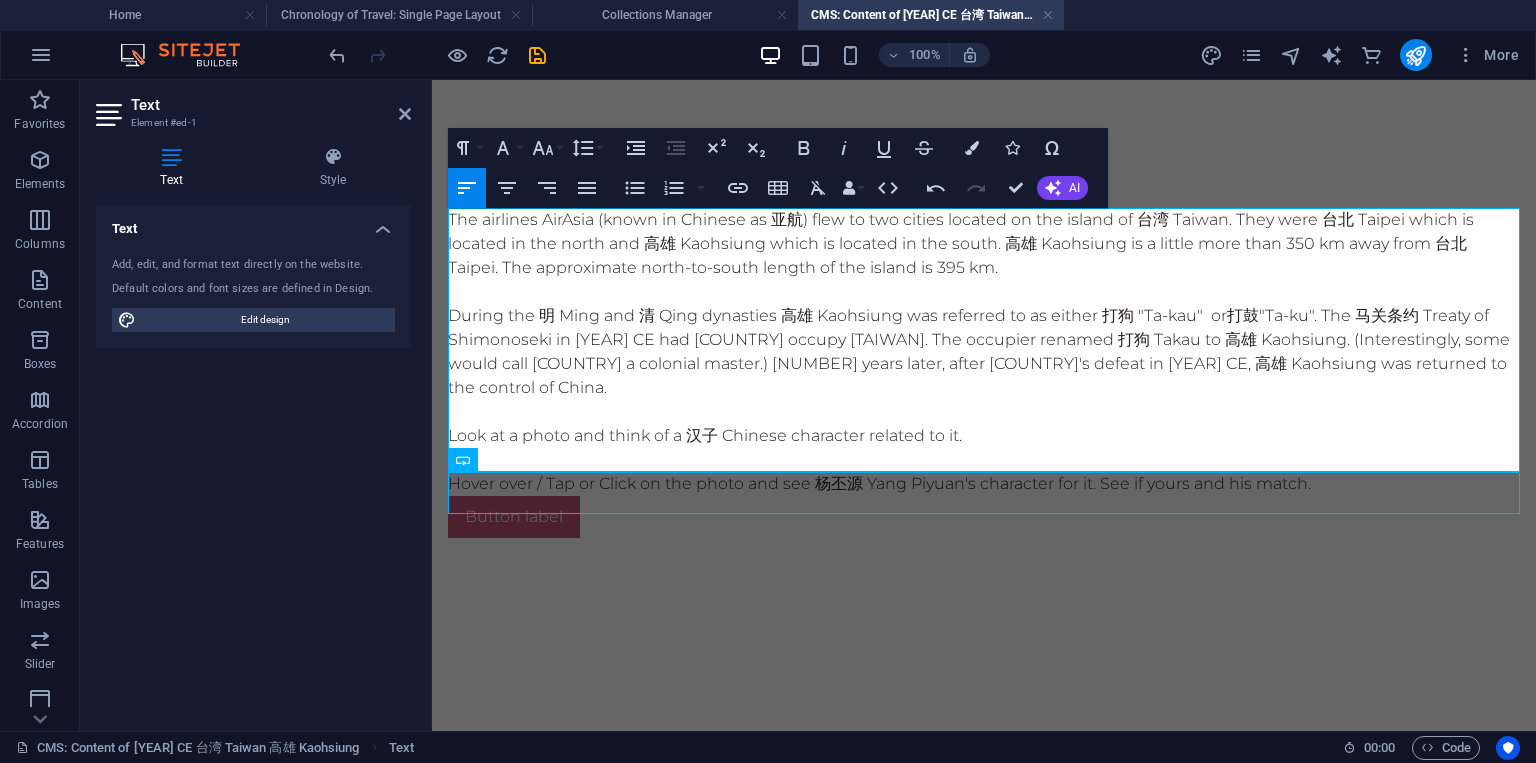 click on "During the 明 Ming and 清 Qing dynasties 高雄 [KAOHSIUNG] Kaohsiung was referred to as either 打狗 "Ta-kau"  or  打鼓  "Ta-ku". The 马关条约 Treaty of Shimonoseki in 1895 CE had Japan occupy Taiwan. The occupier renamed 打狗 Takau to 高雄 [KAOHSIUNG] Kaohsiung. (Interestingly, some would call Japan a colonial master.) 50 years later, after Japan's defeat in 1945 CE, 高雄 [KAOHSIUNG] Kaohsiung was returned to the control of China." at bounding box center (984, 352) 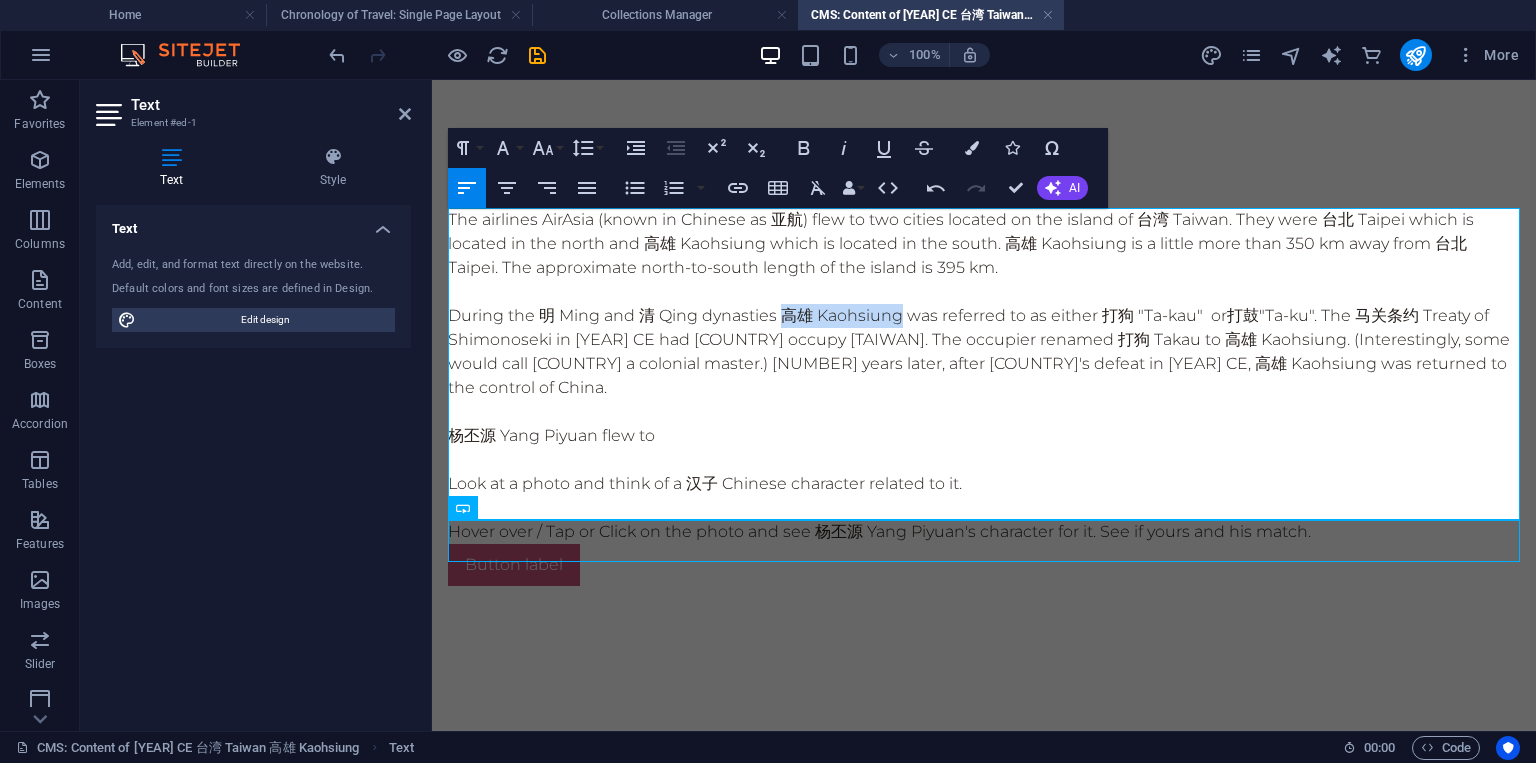 drag, startPoint x: 781, startPoint y: 316, endPoint x: 902, endPoint y: 325, distance: 121.33425 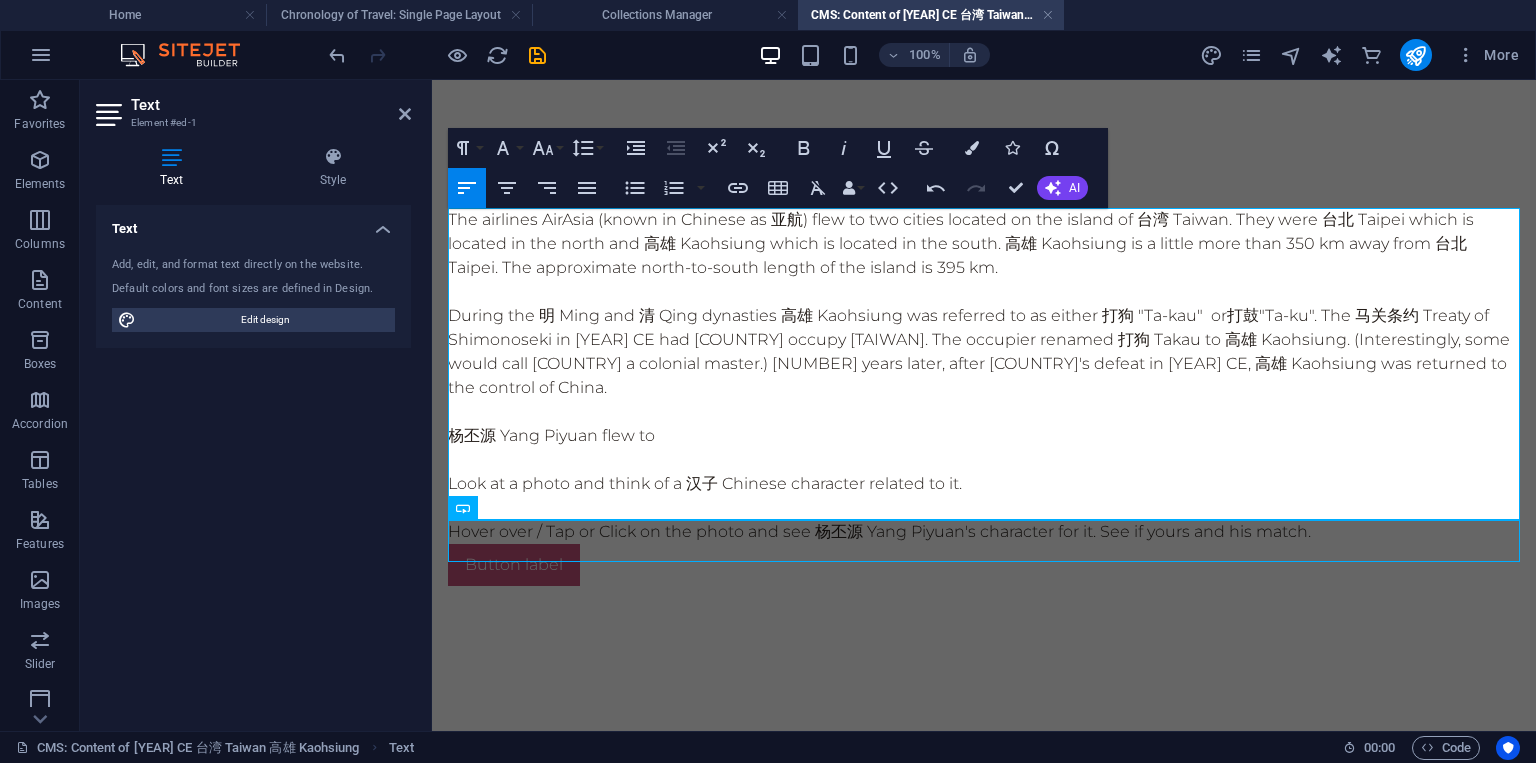 click on "杨丕源 Yang Piyuan flew to" at bounding box center [984, 436] 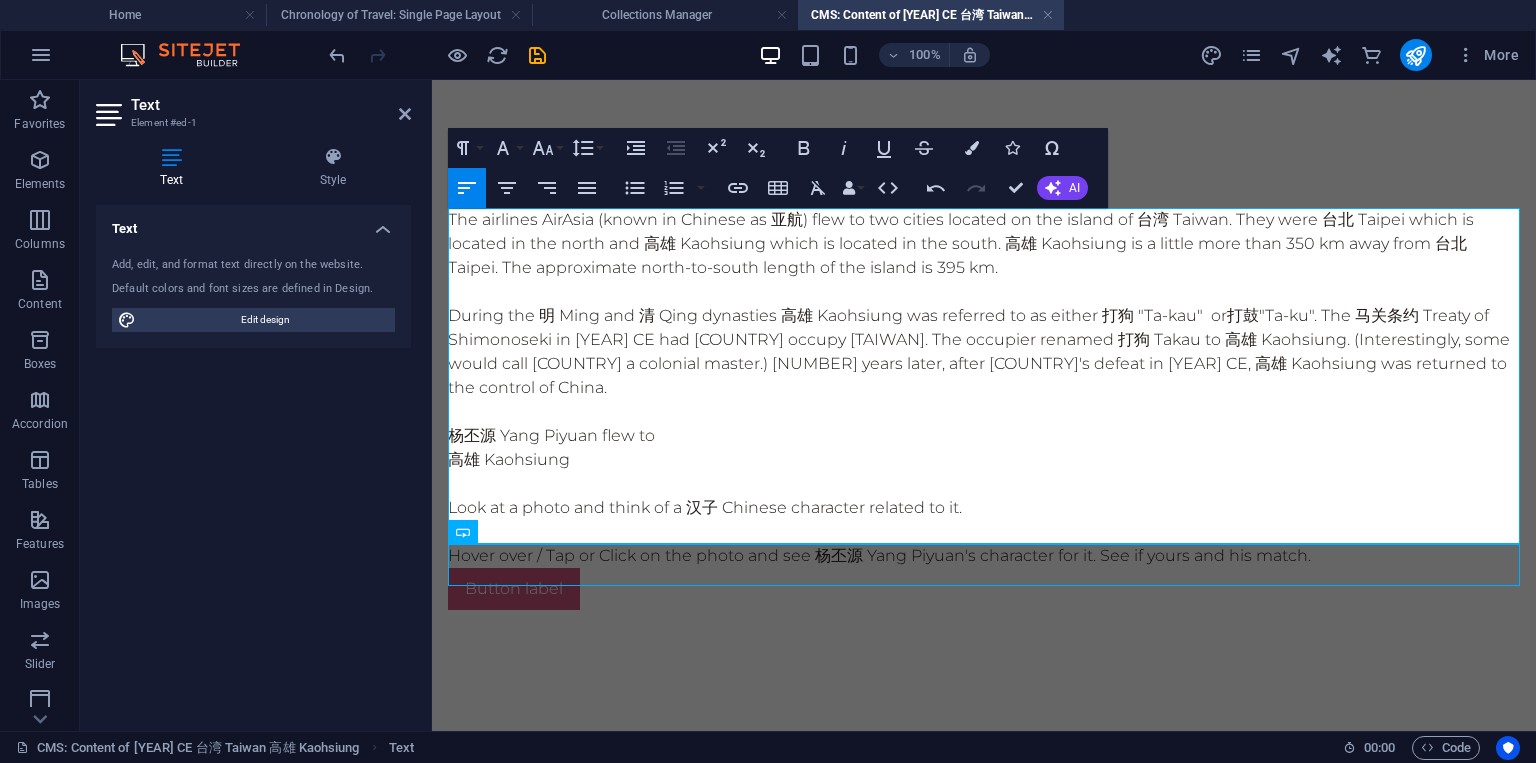 click on "高雄 Kaohsiung" at bounding box center [984, 460] 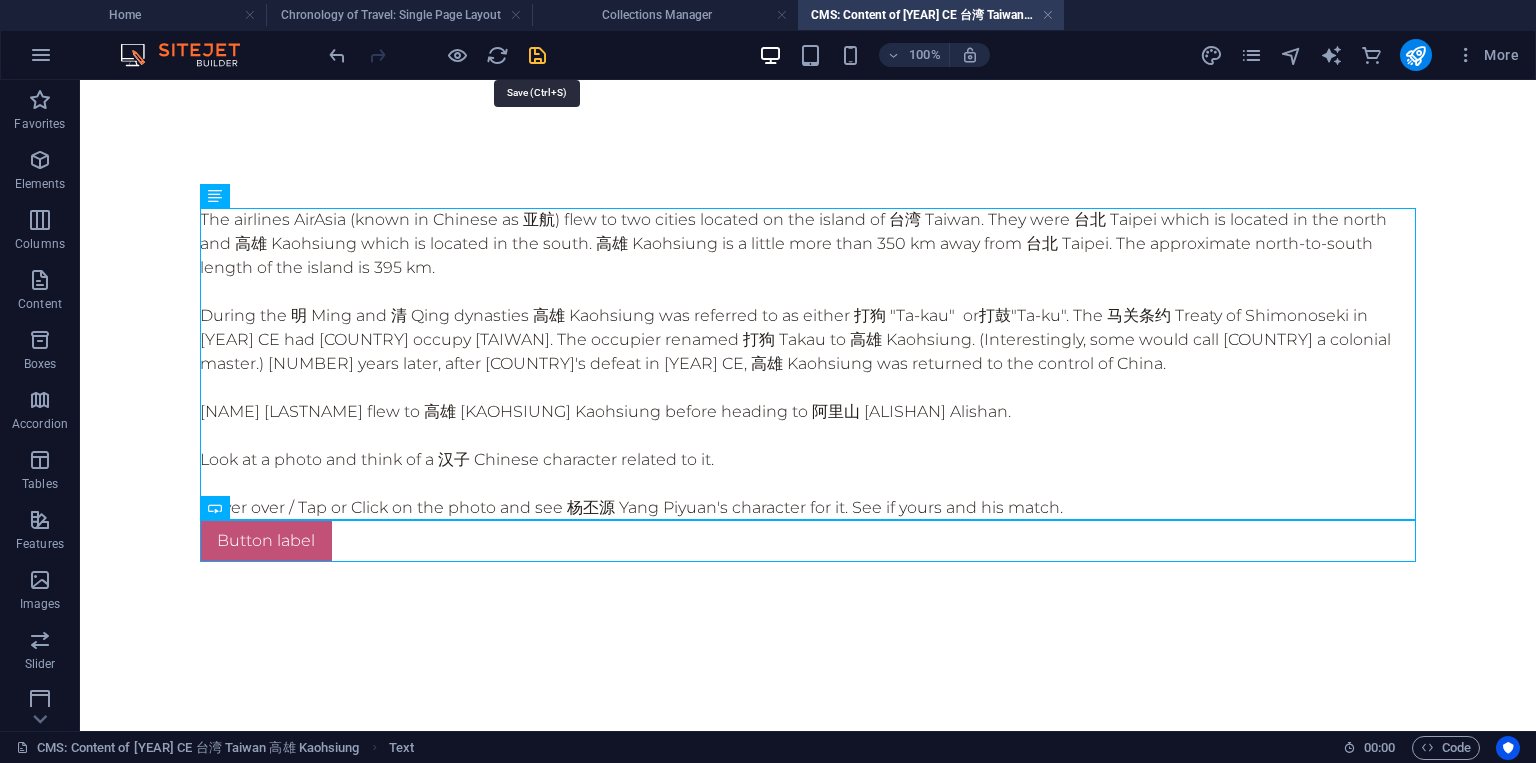 click at bounding box center [537, 55] 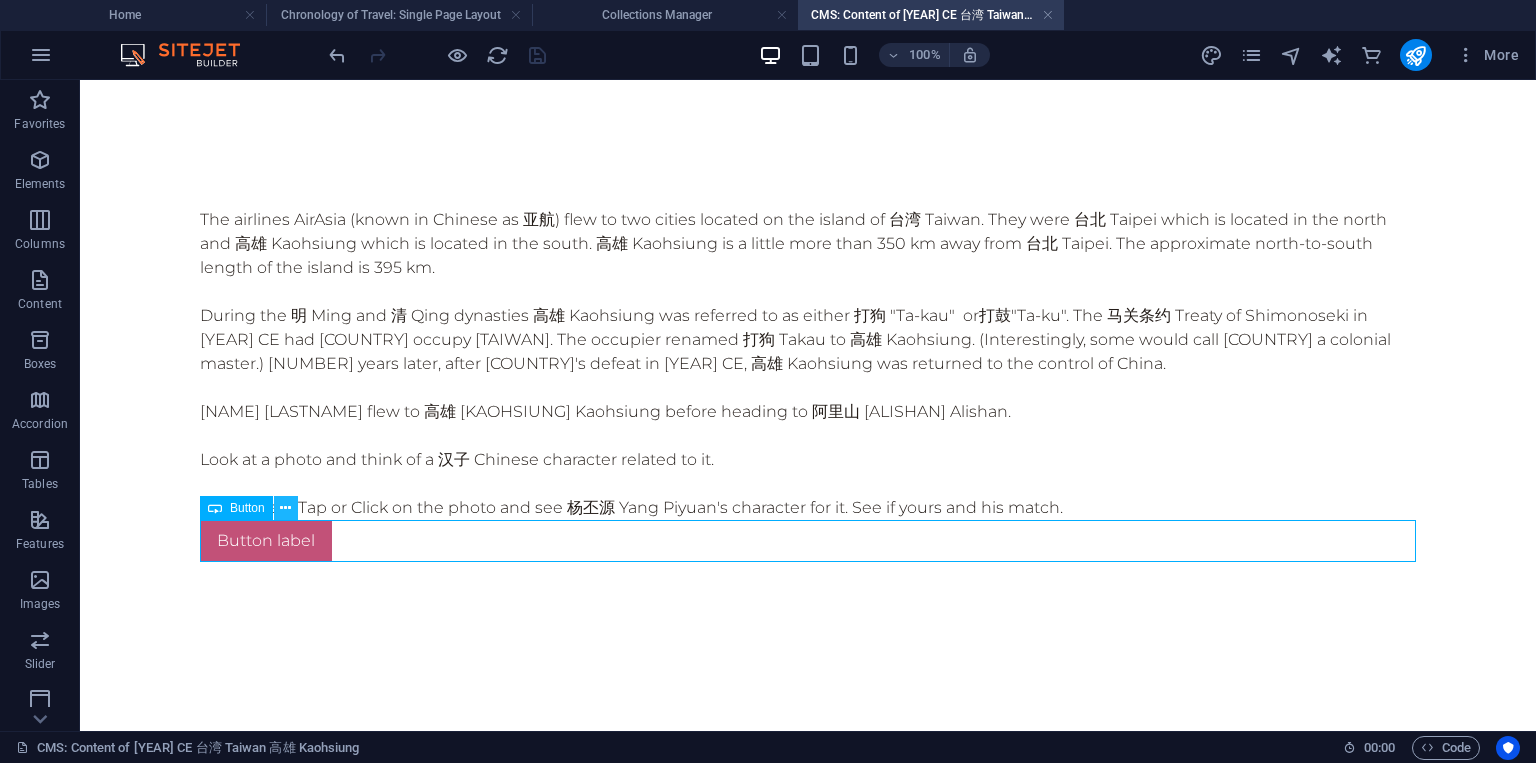 click at bounding box center (285, 508) 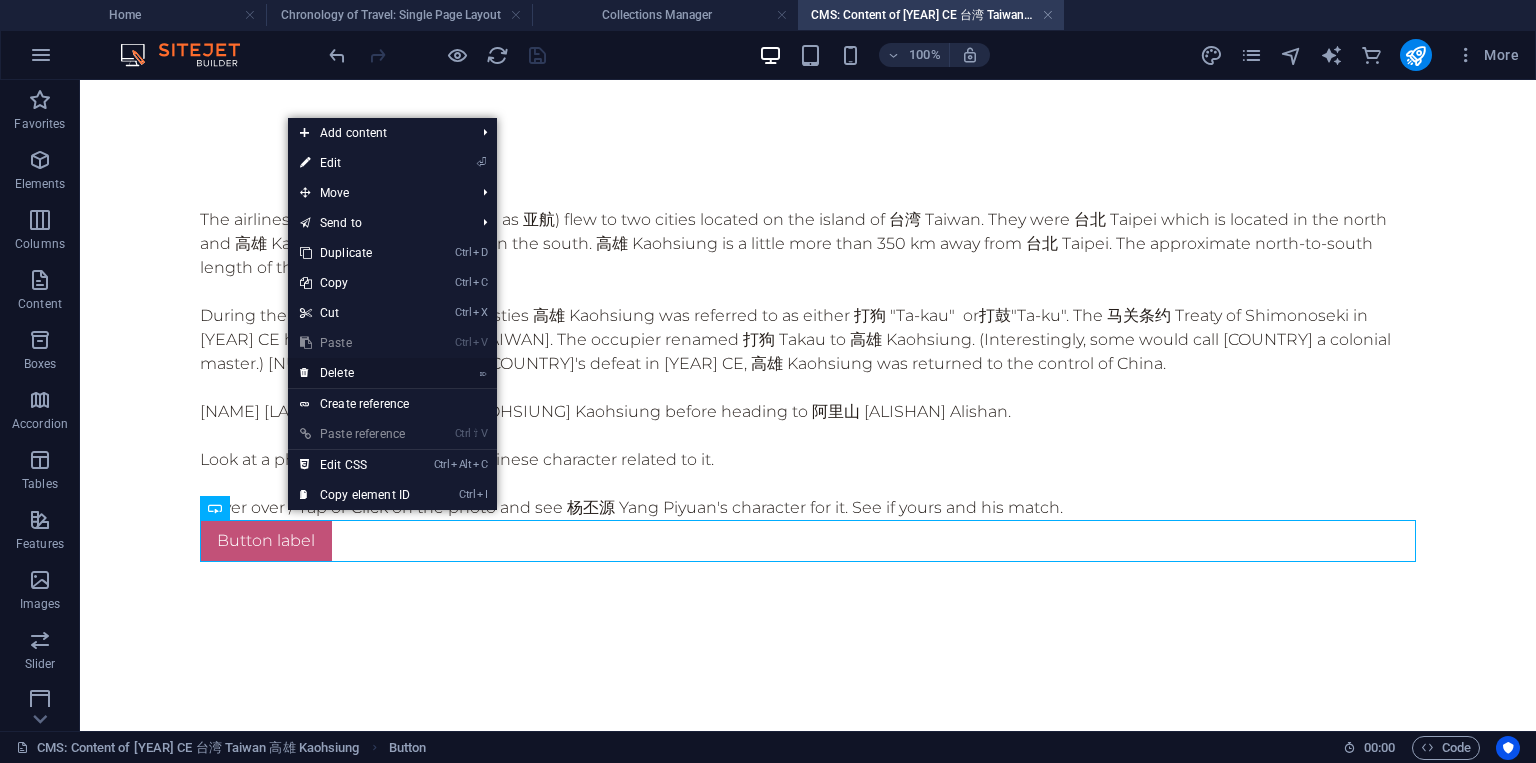 click on "⌦  Delete" at bounding box center (355, 373) 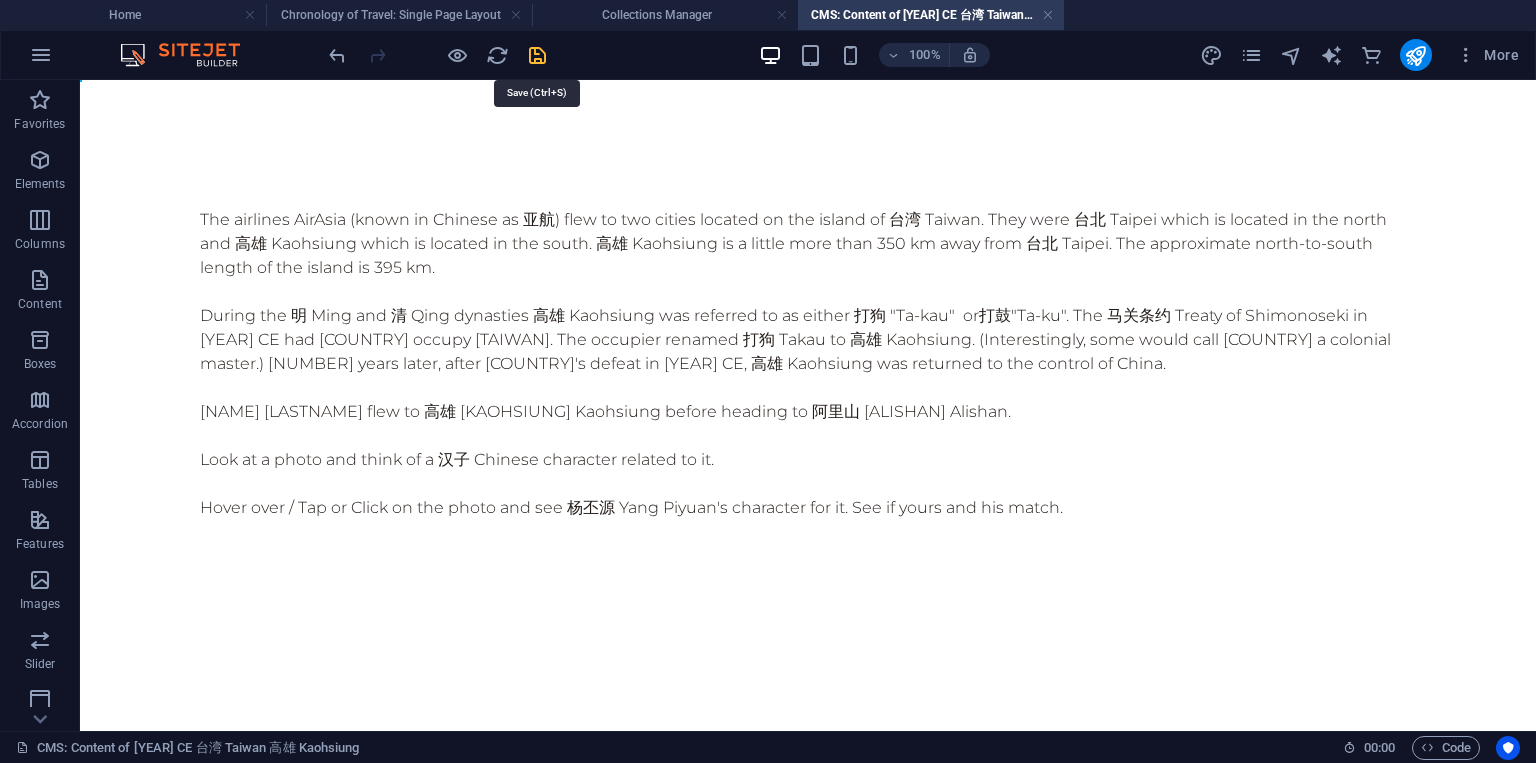 click at bounding box center [537, 55] 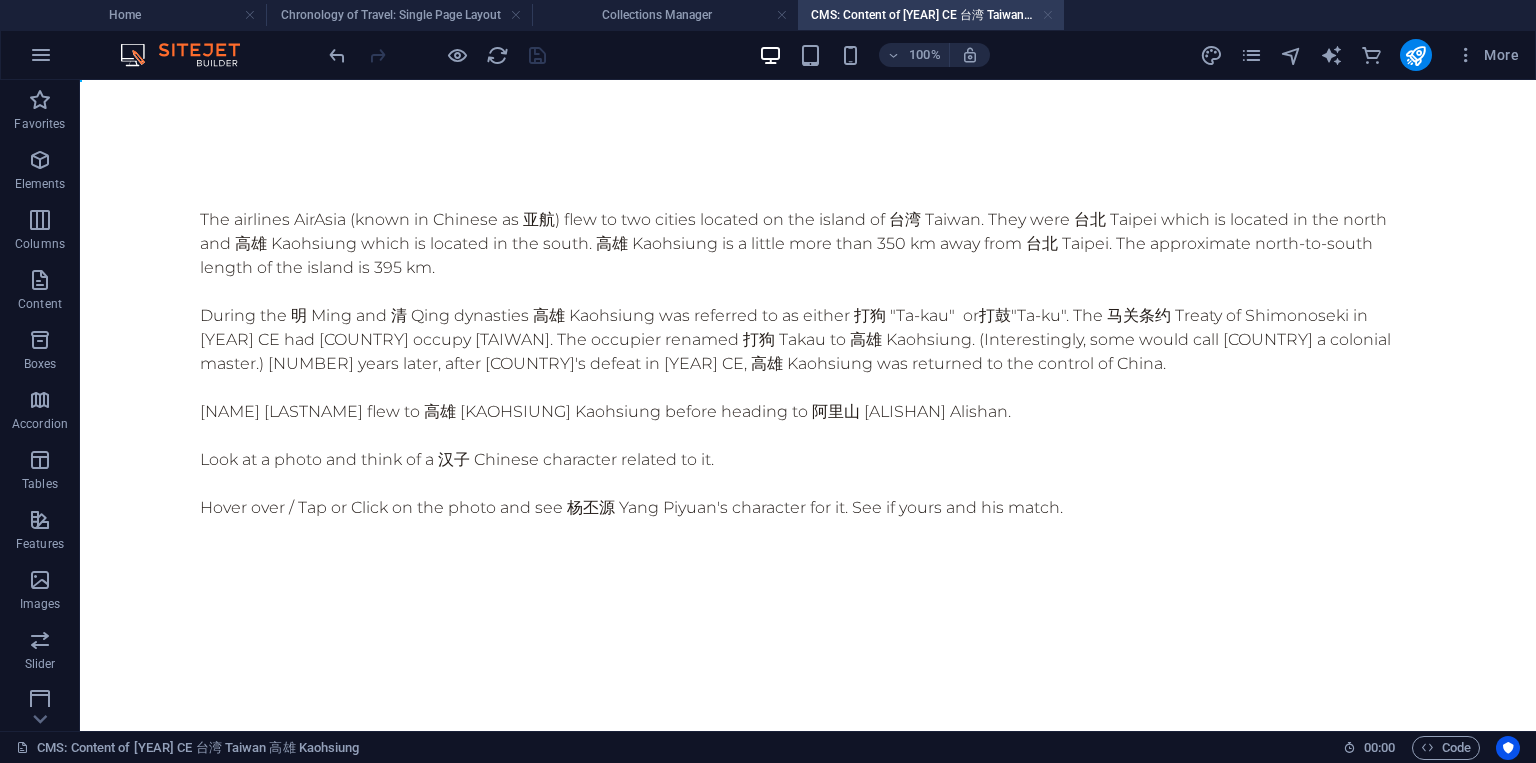 click at bounding box center (1048, 15) 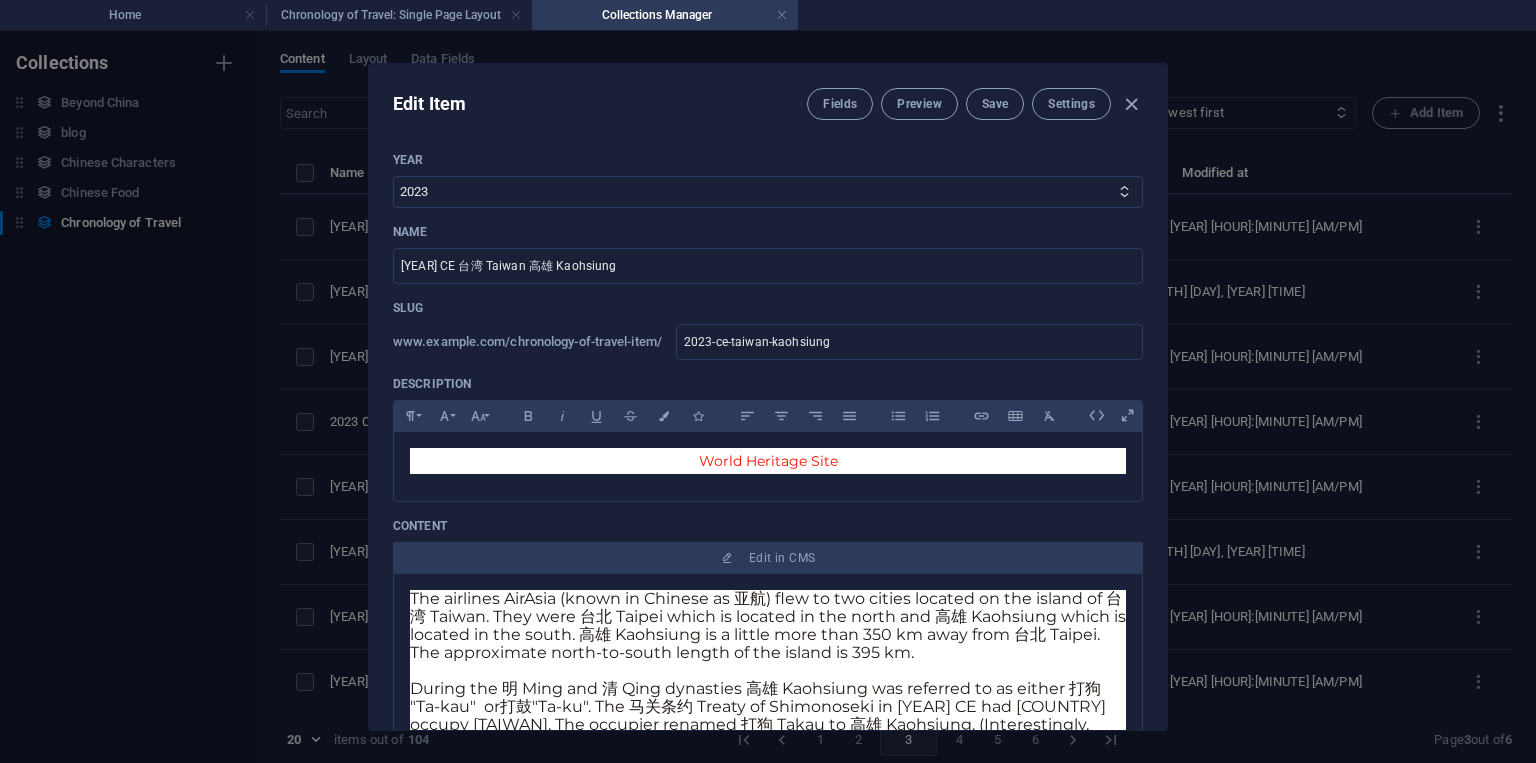 click on "Collections Manager" at bounding box center (665, 15) 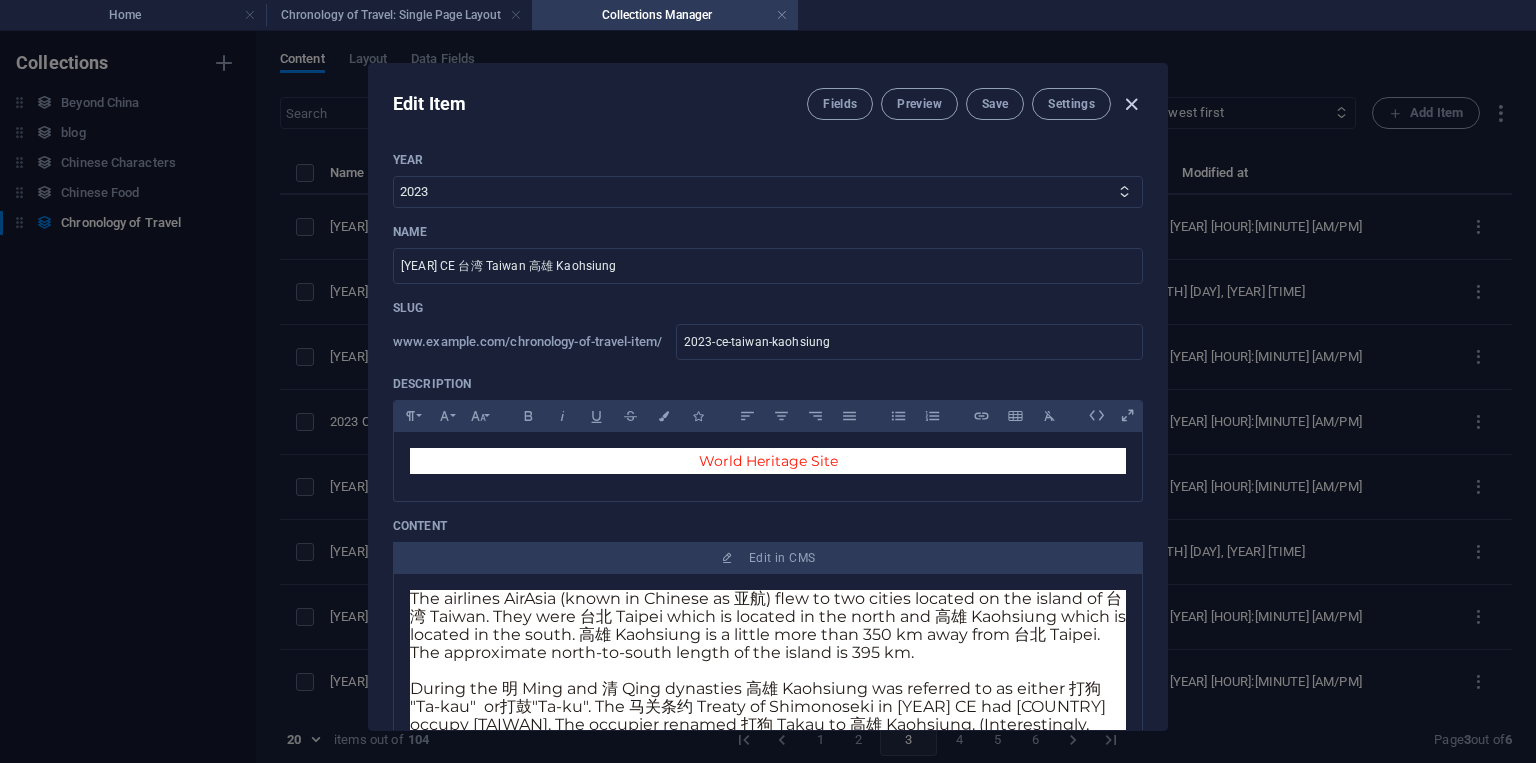 click at bounding box center (1131, 104) 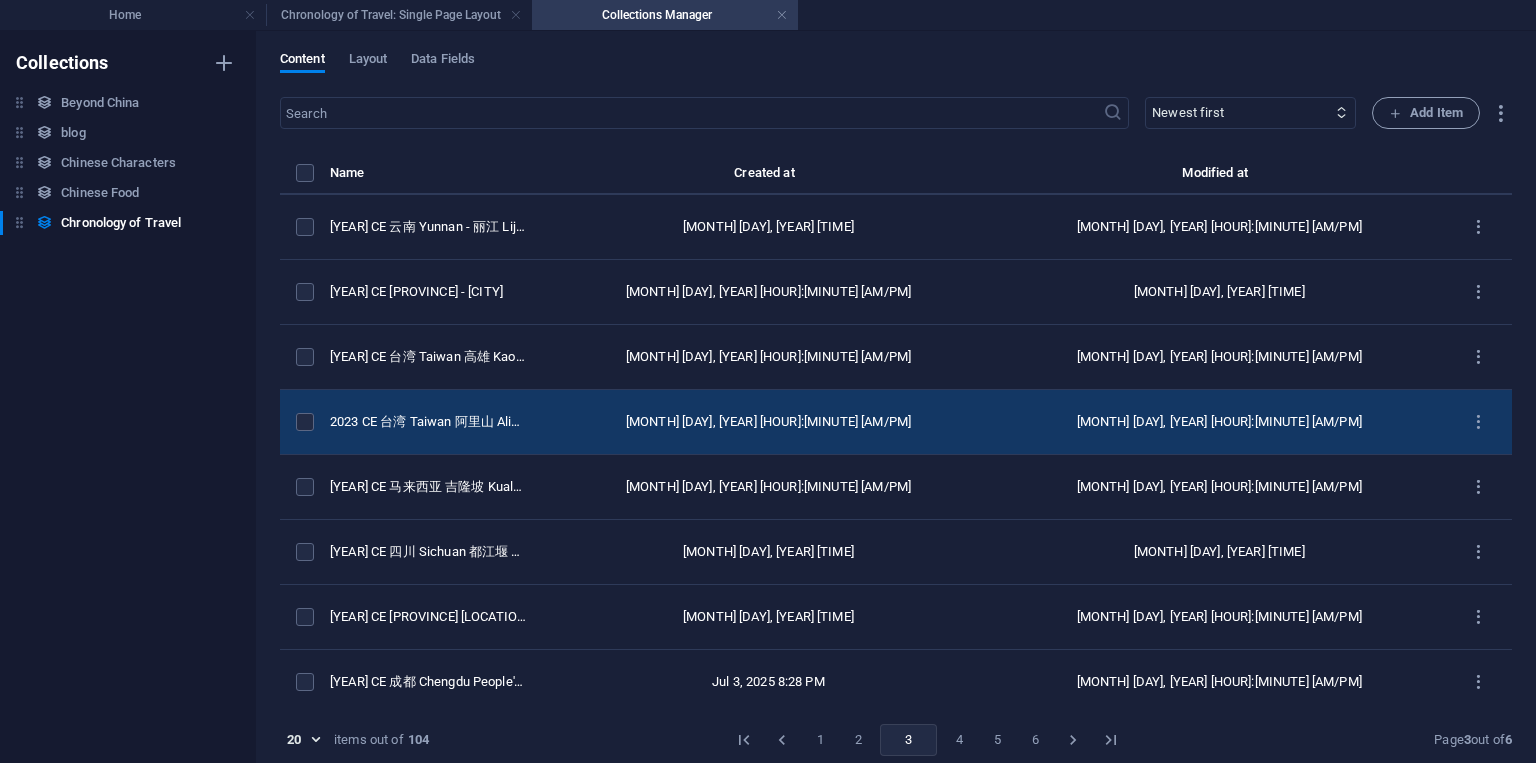 click on "2023 CE 台湾 Taiwan 阿里山 Alishan" at bounding box center [436, 422] 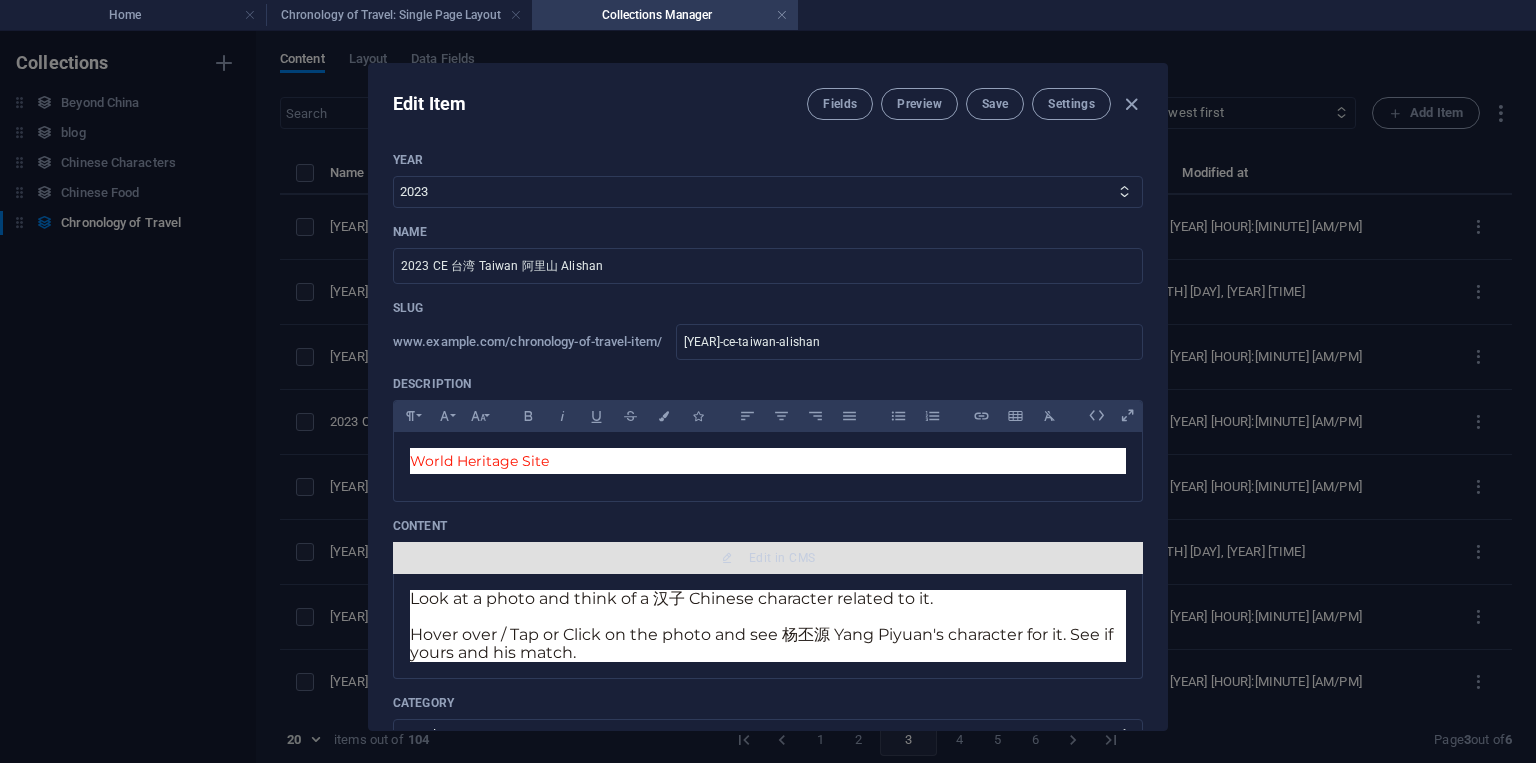 click on "Edit in CMS" at bounding box center [782, 558] 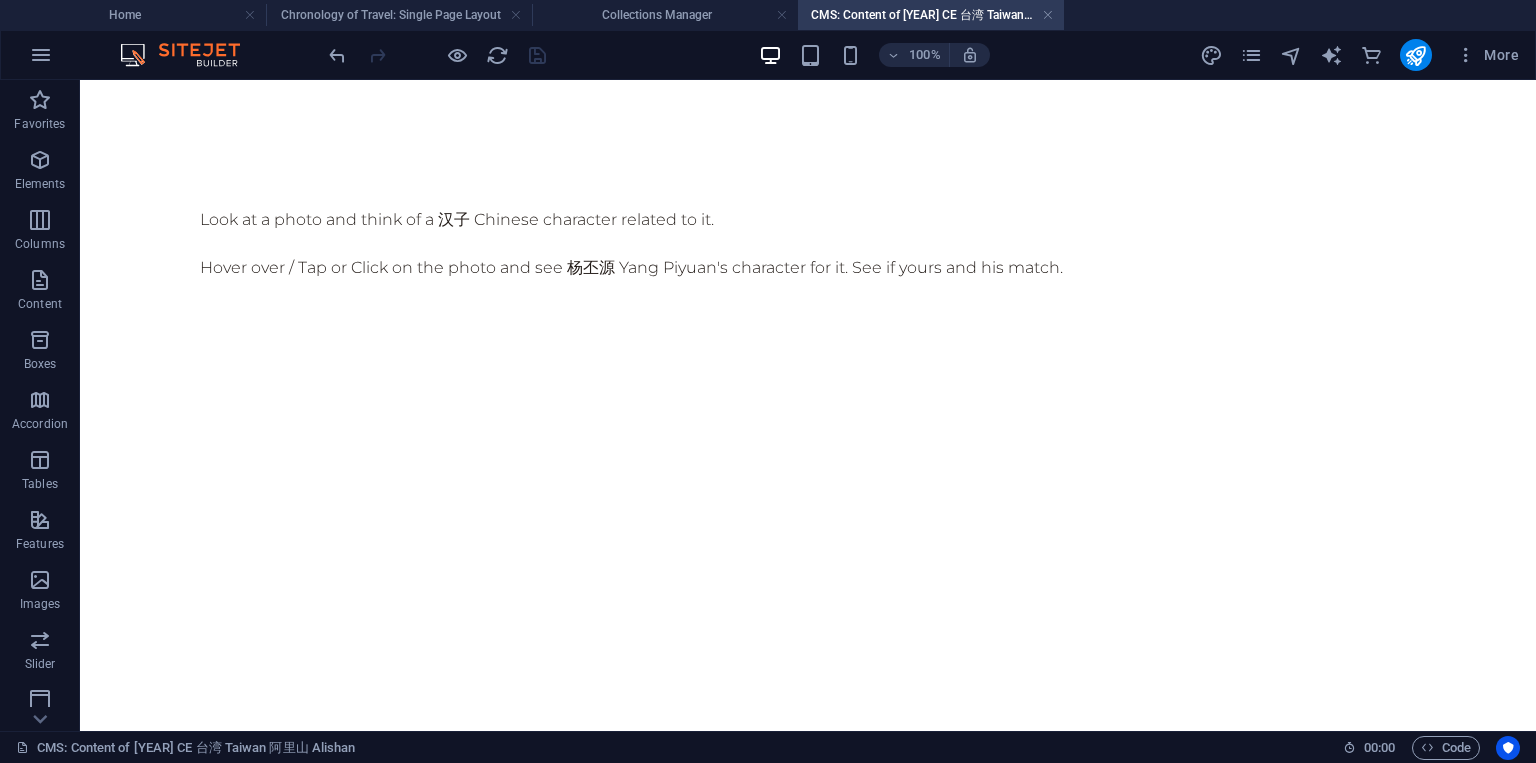 scroll, scrollTop: 0, scrollLeft: 0, axis: both 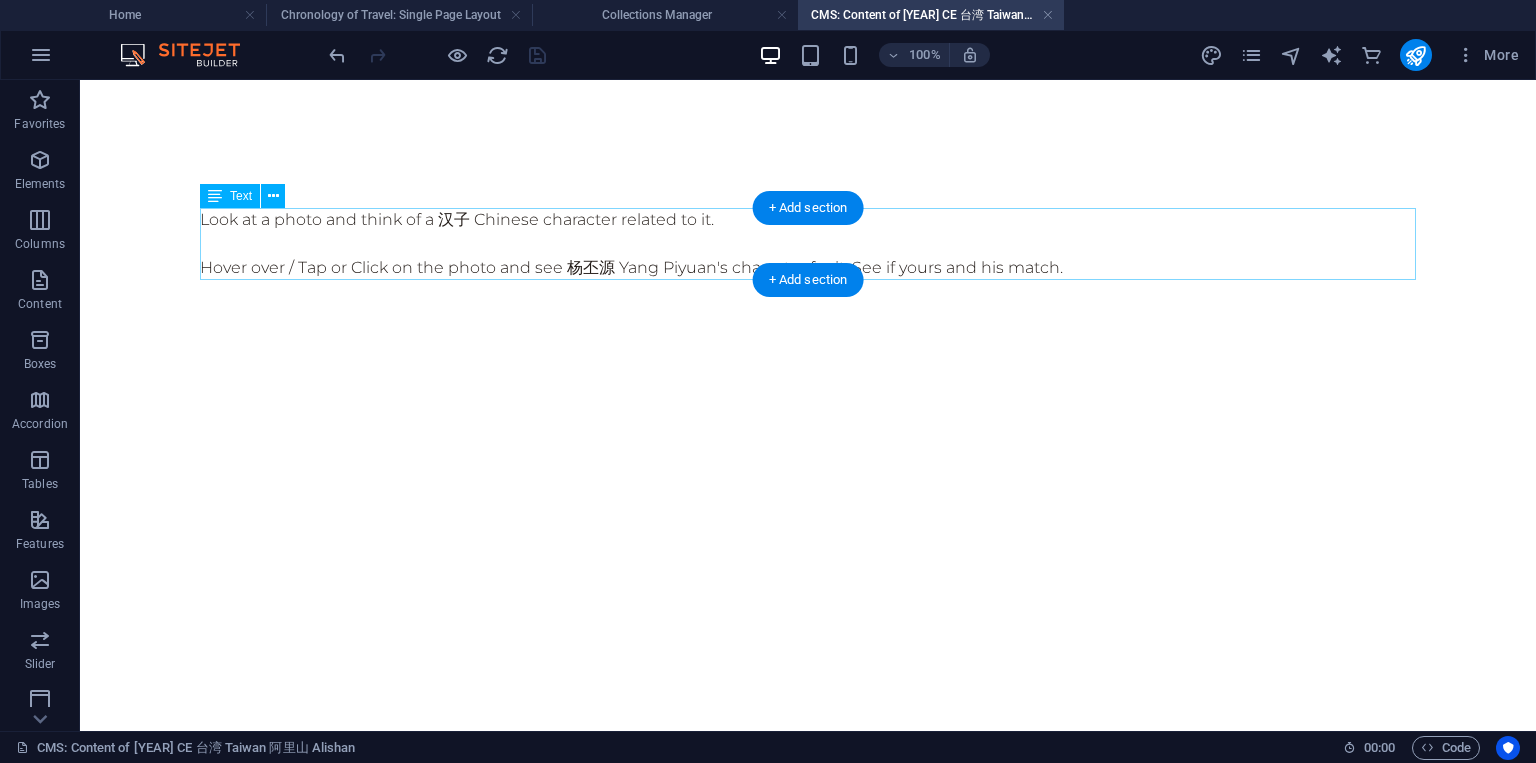 click on "Look at a photo and think of a 汉子 Chinese character related to it.  Hover over / Tap or Click on the photo and see [NAME]'s character for it. See if yours and his match." at bounding box center (808, 244) 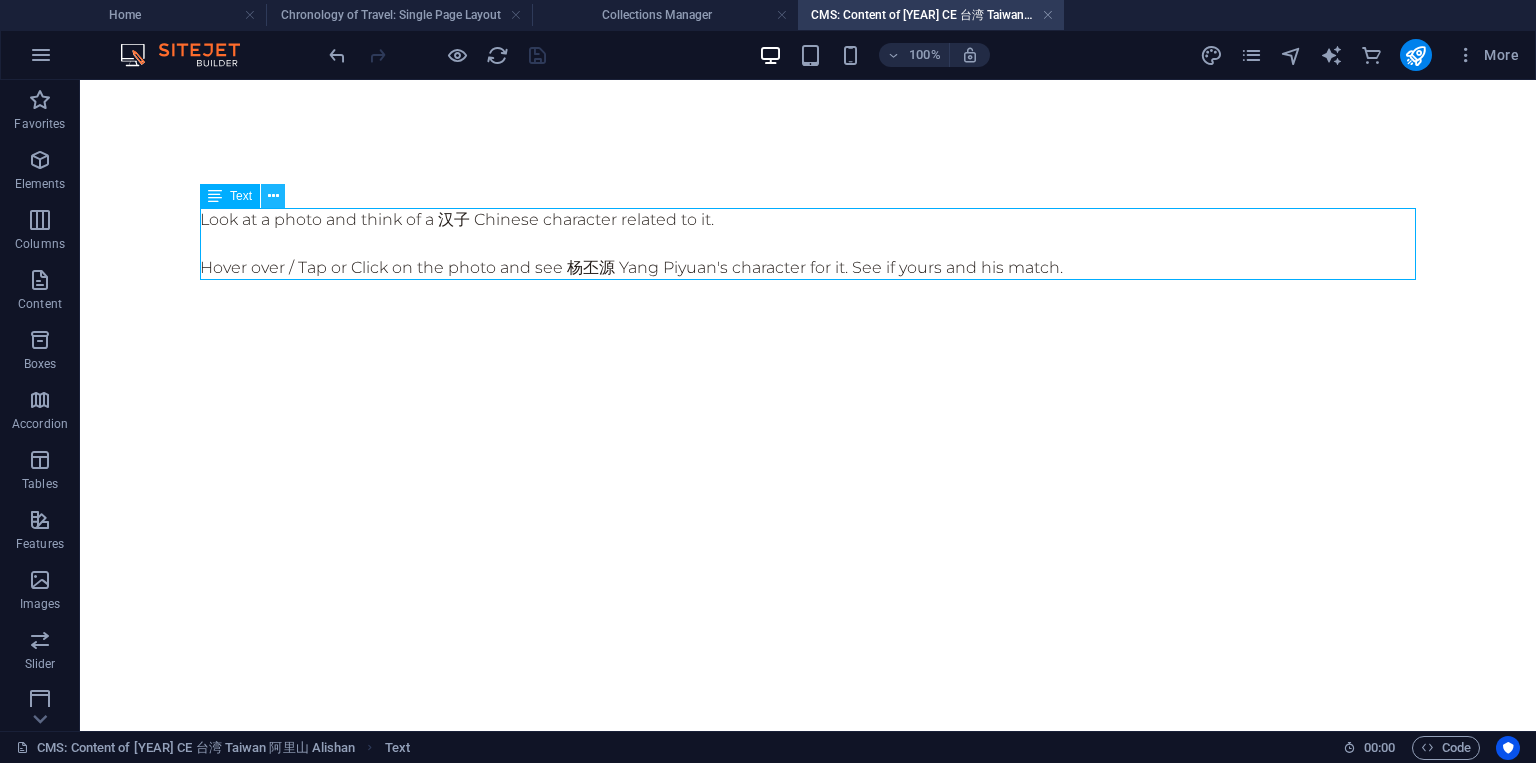 click at bounding box center [273, 196] 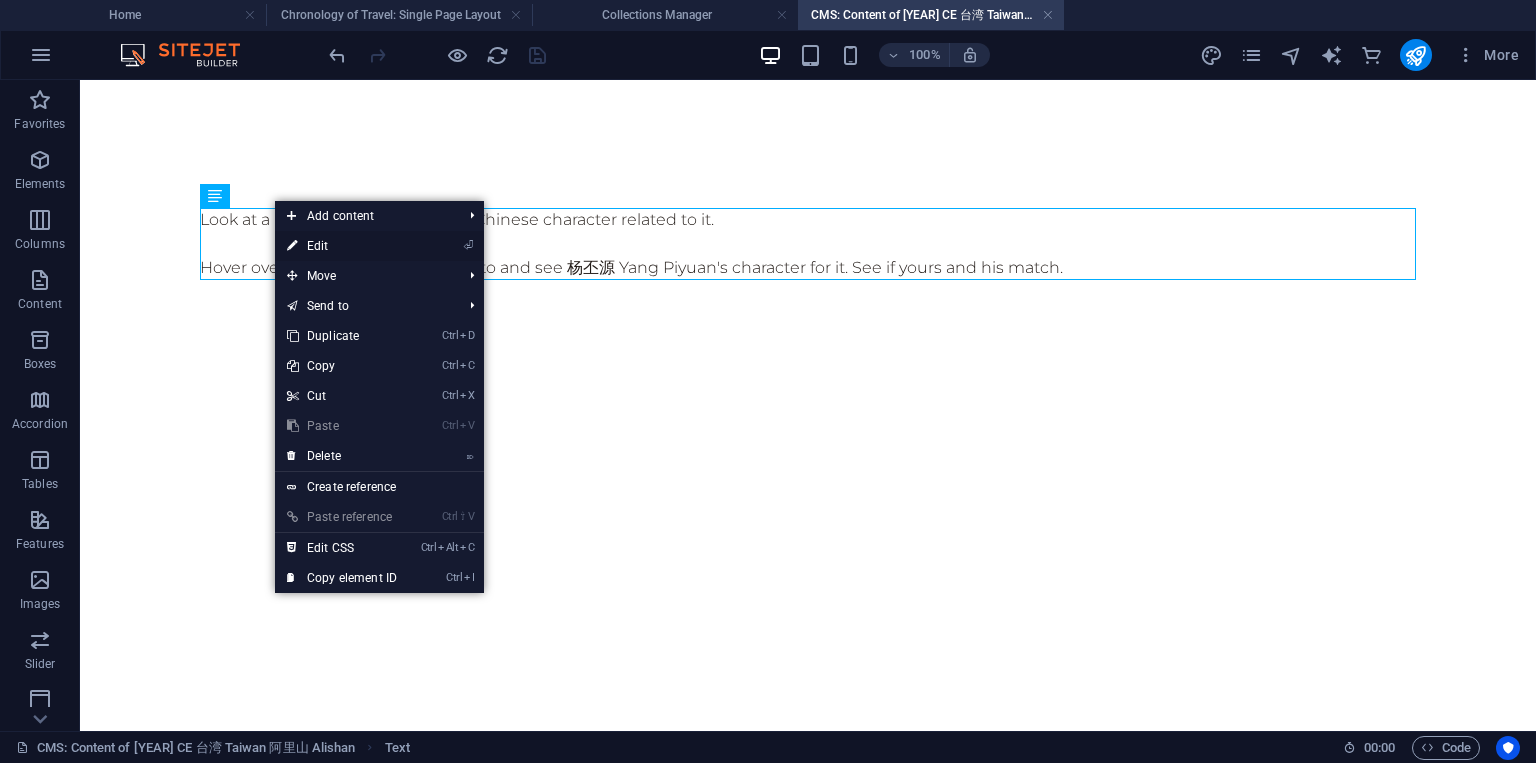 click on "⏎  Edit" at bounding box center [342, 246] 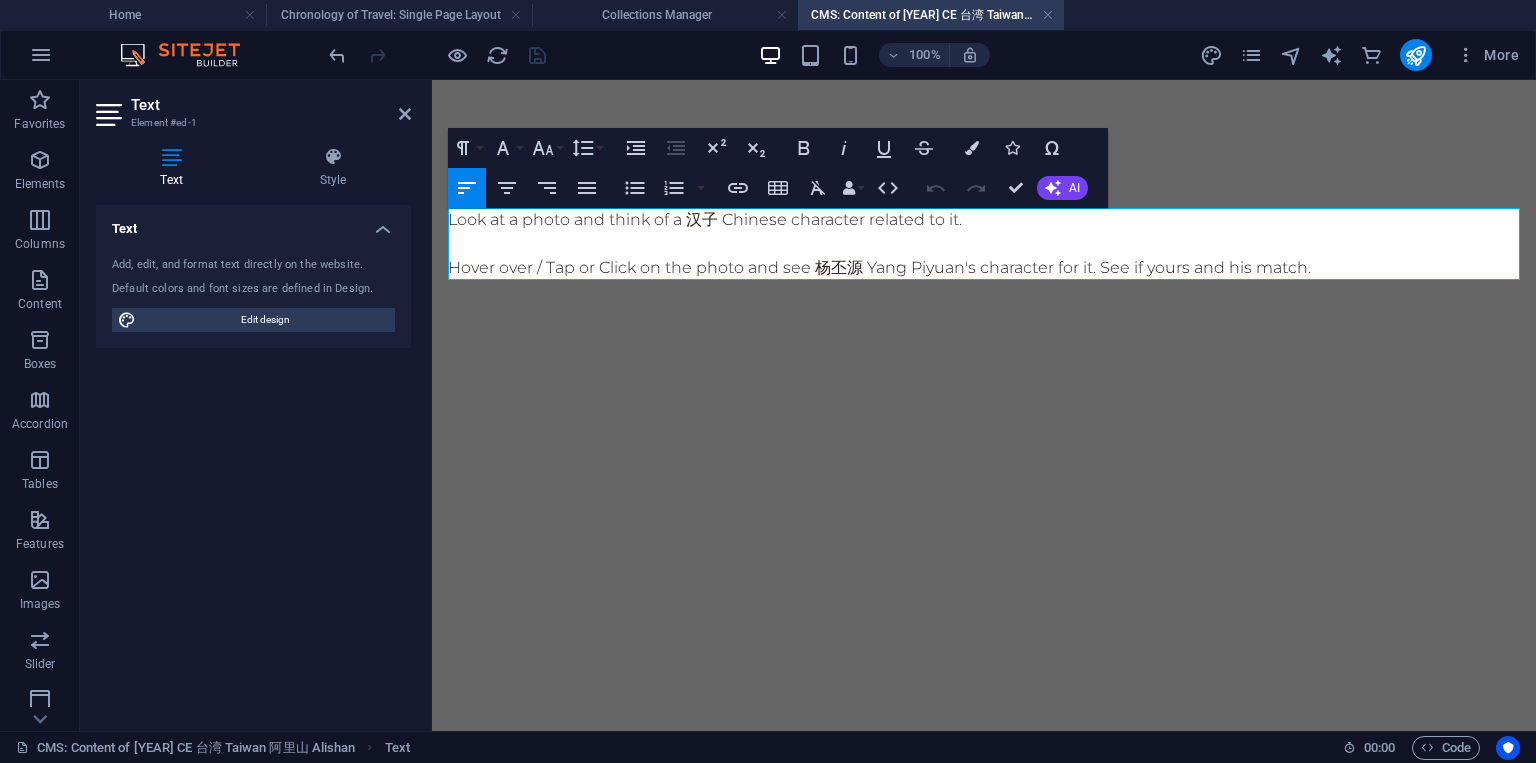 click on "Look at a photo and think of a 汉子 Chinese character related to it." at bounding box center (984, 220) 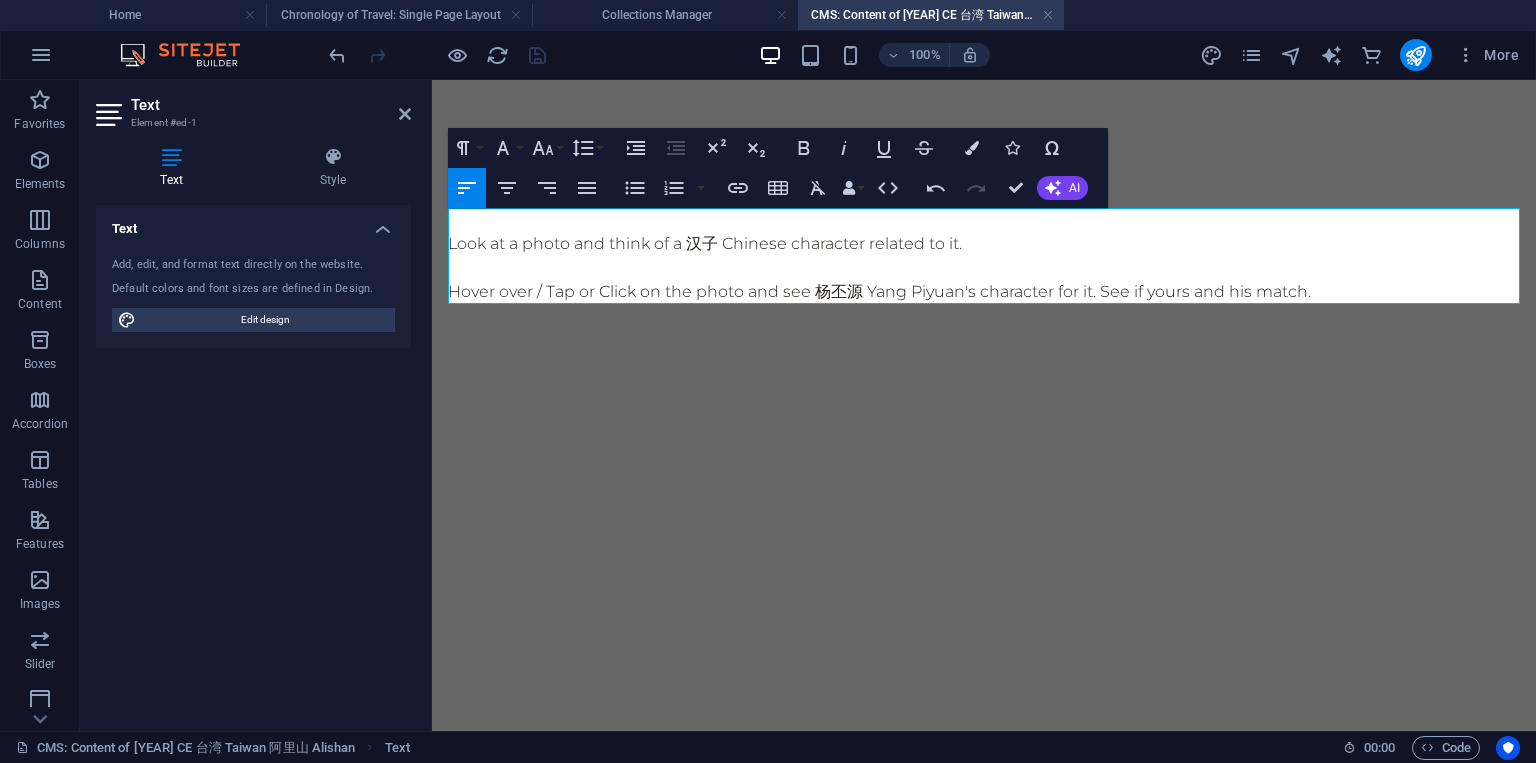 type 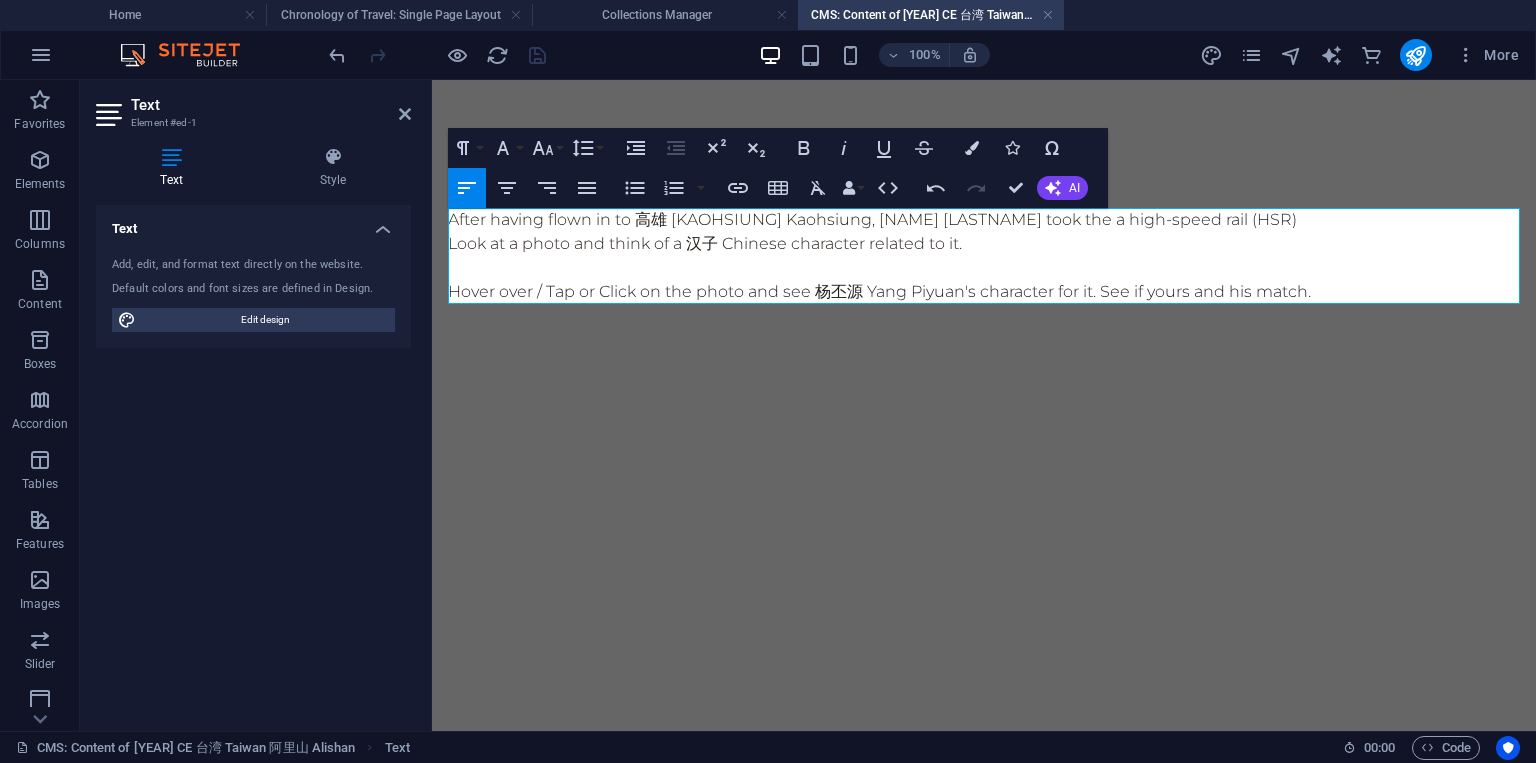 scroll, scrollTop: 0, scrollLeft: 3, axis: horizontal 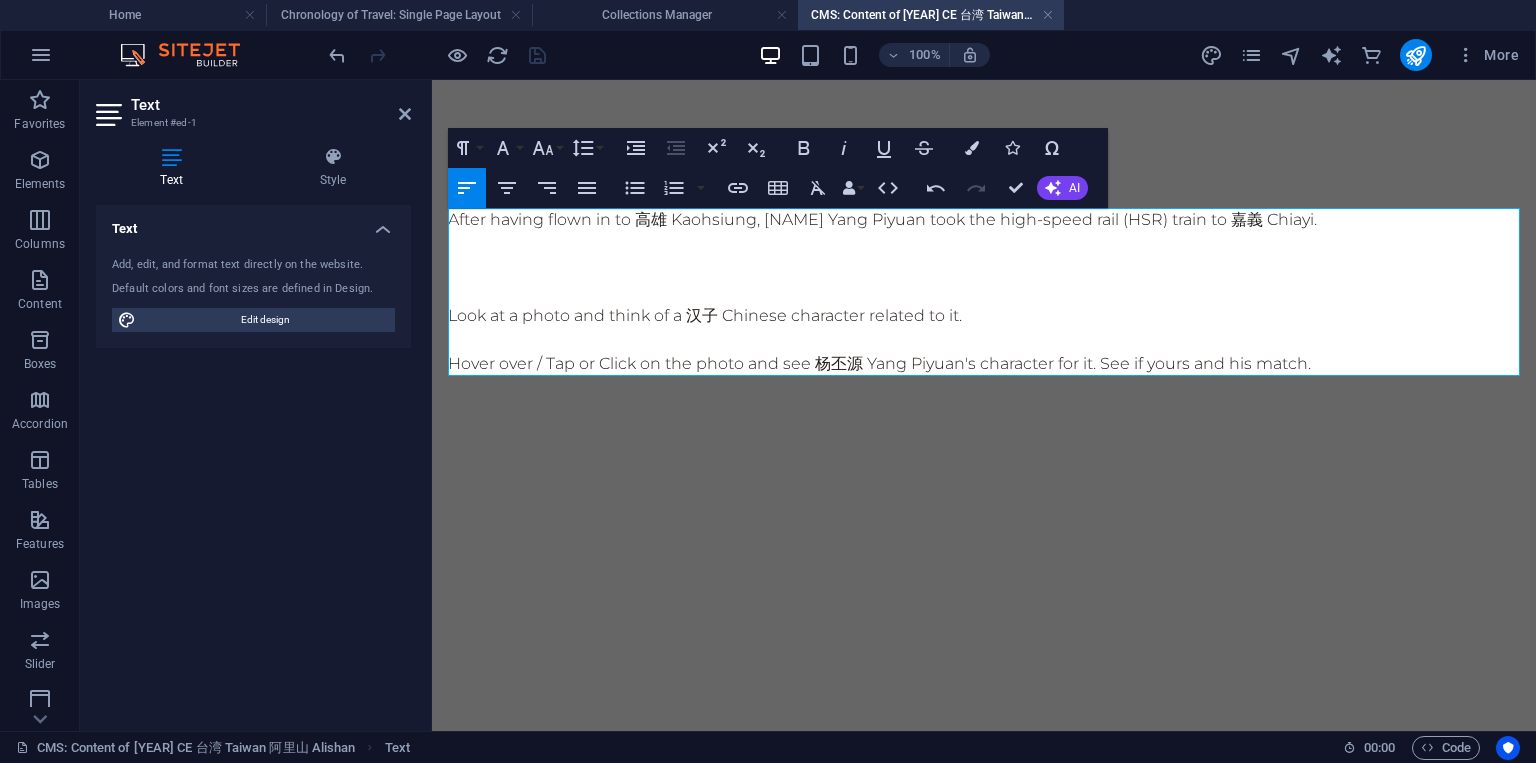 click at bounding box center [984, 268] 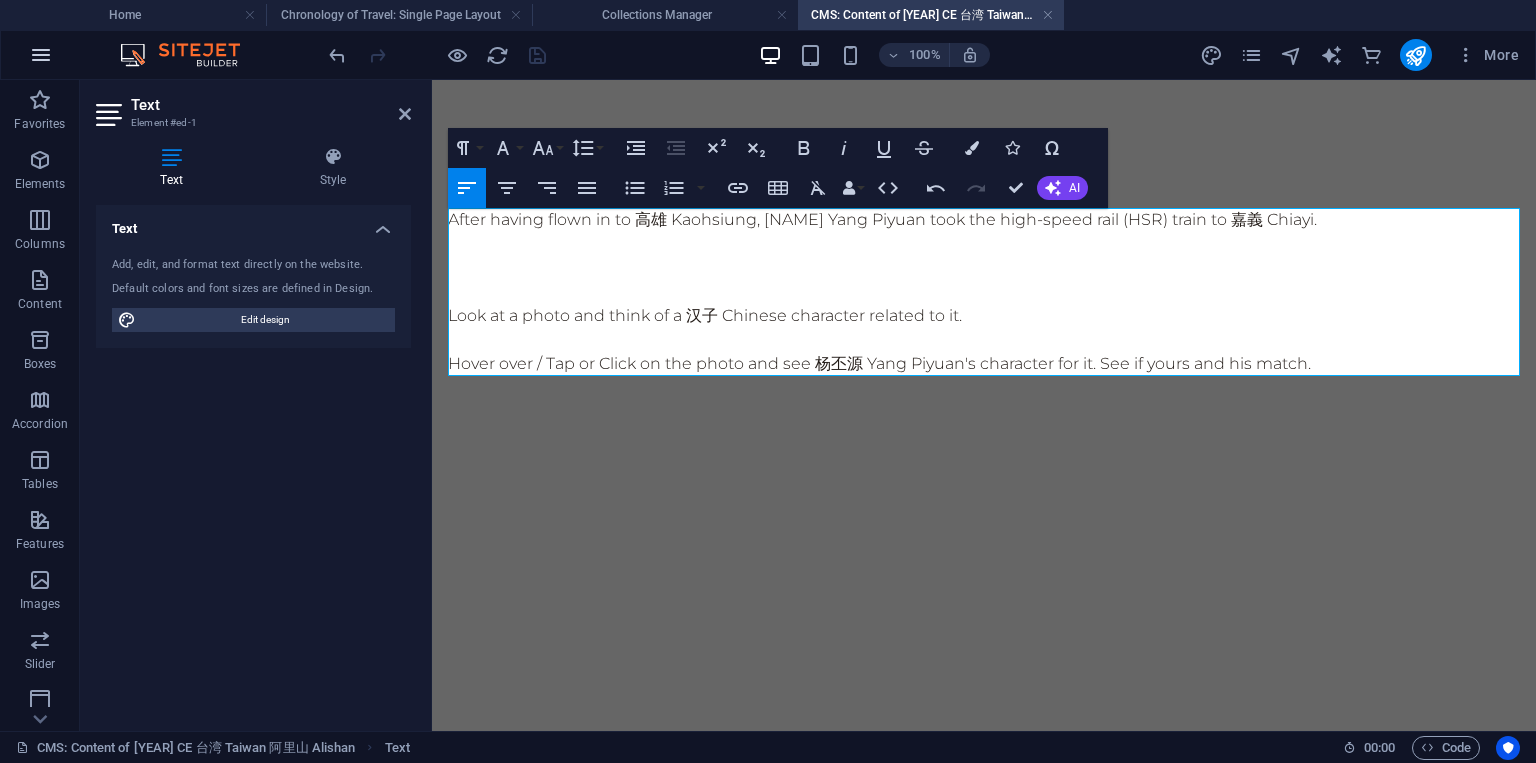 click at bounding box center [41, 55] 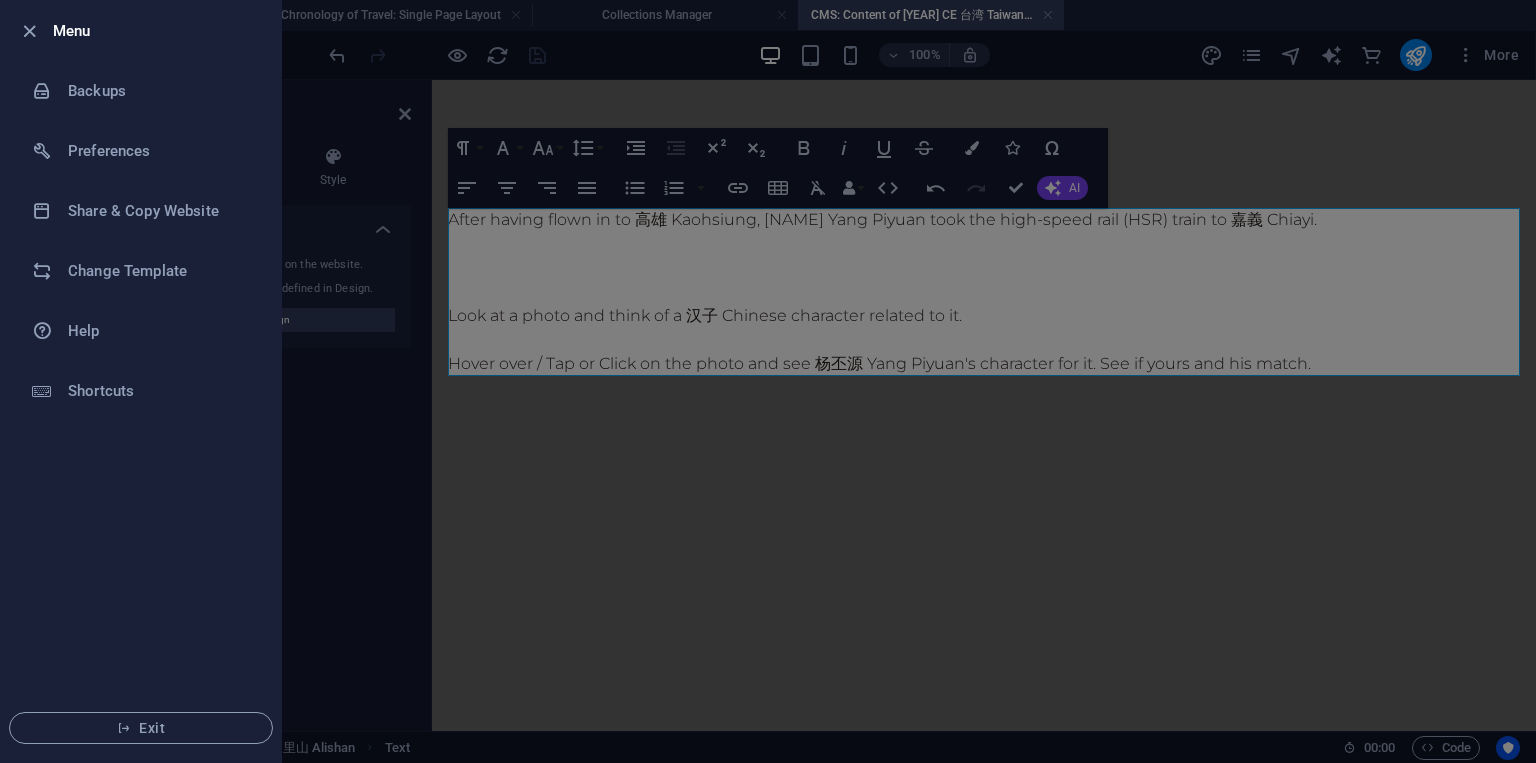 click at bounding box center (768, 381) 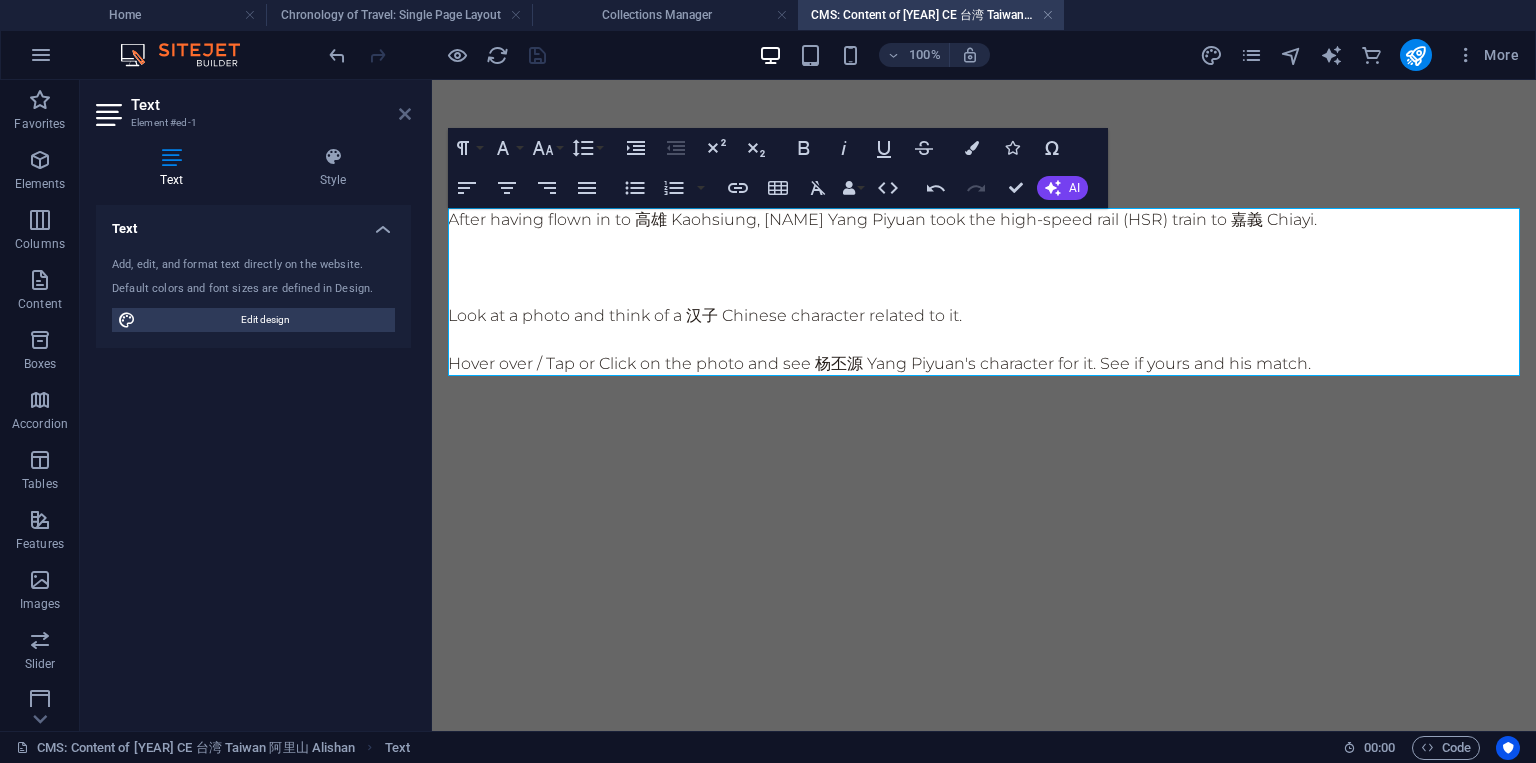 click at bounding box center (405, 114) 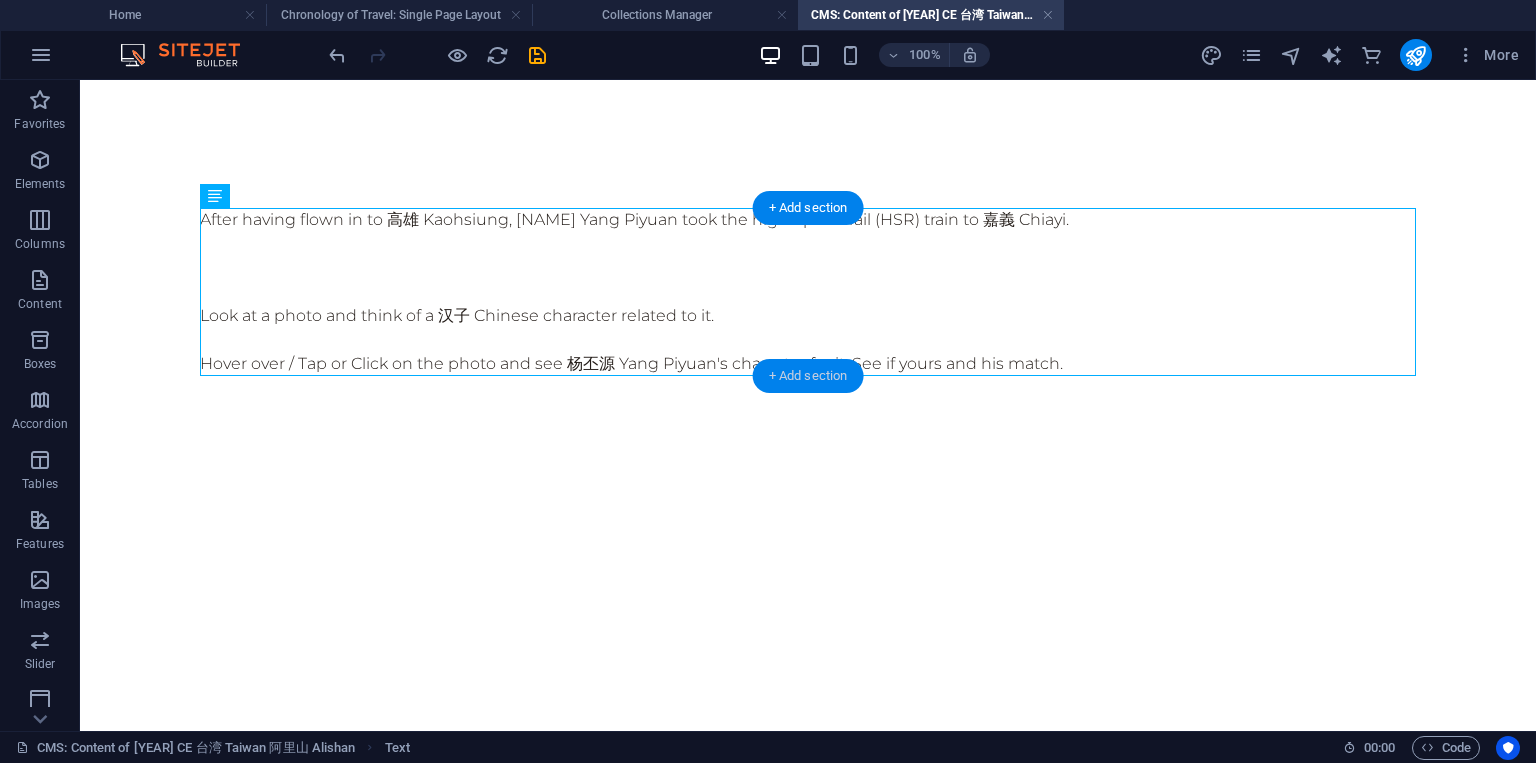 click on "+ Add section" at bounding box center [808, 376] 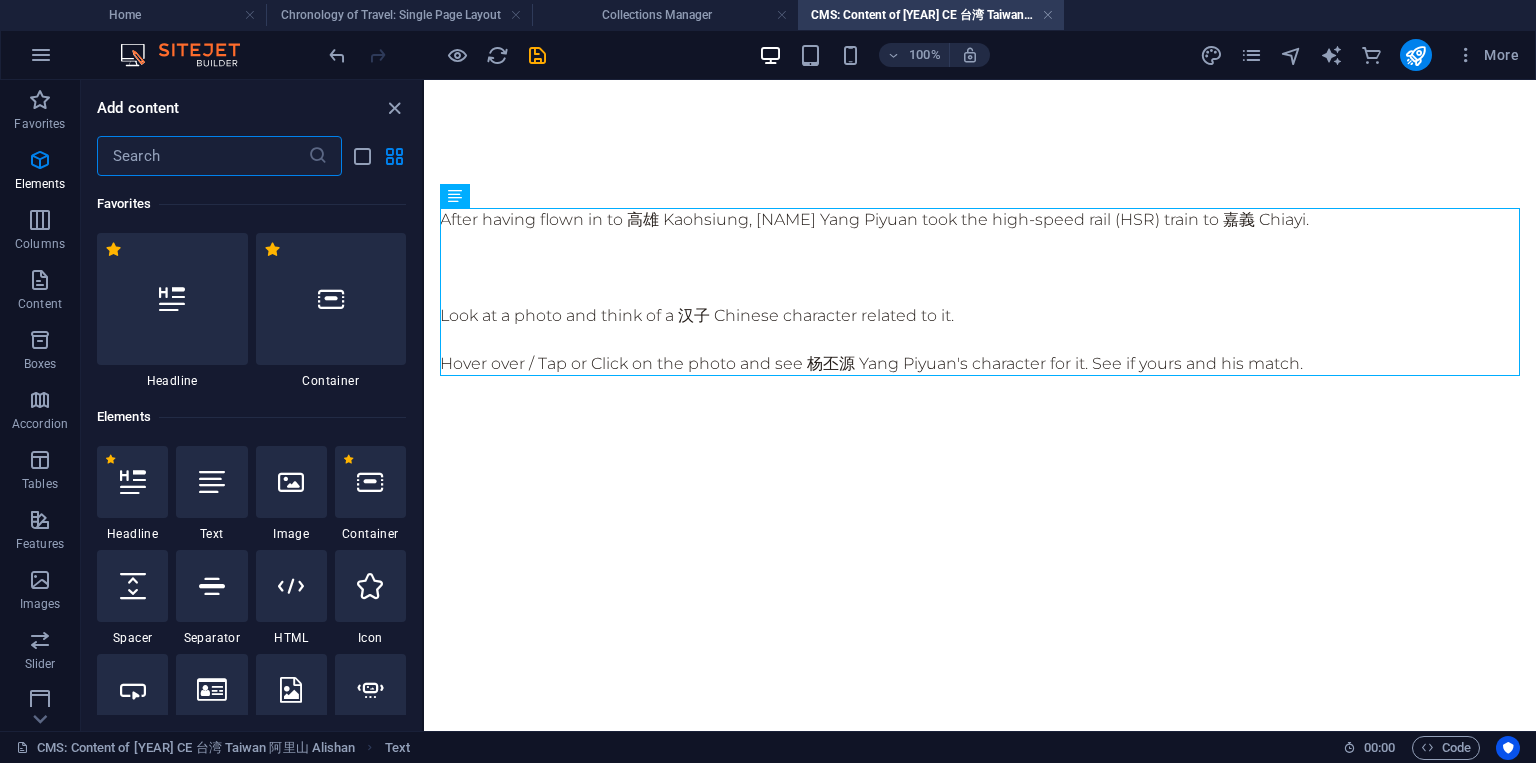 scroll, scrollTop: 3498, scrollLeft: 0, axis: vertical 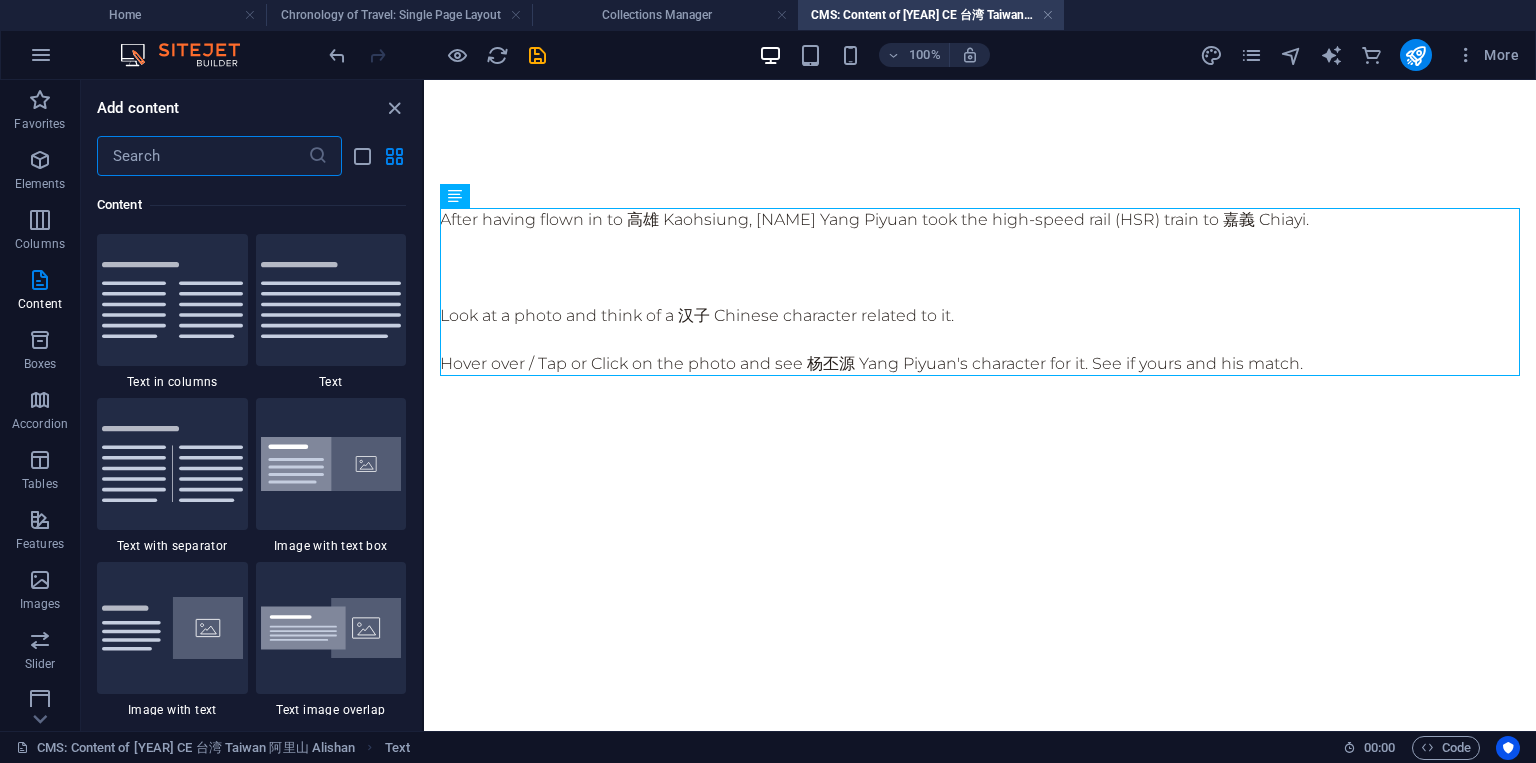 click at bounding box center (202, 156) 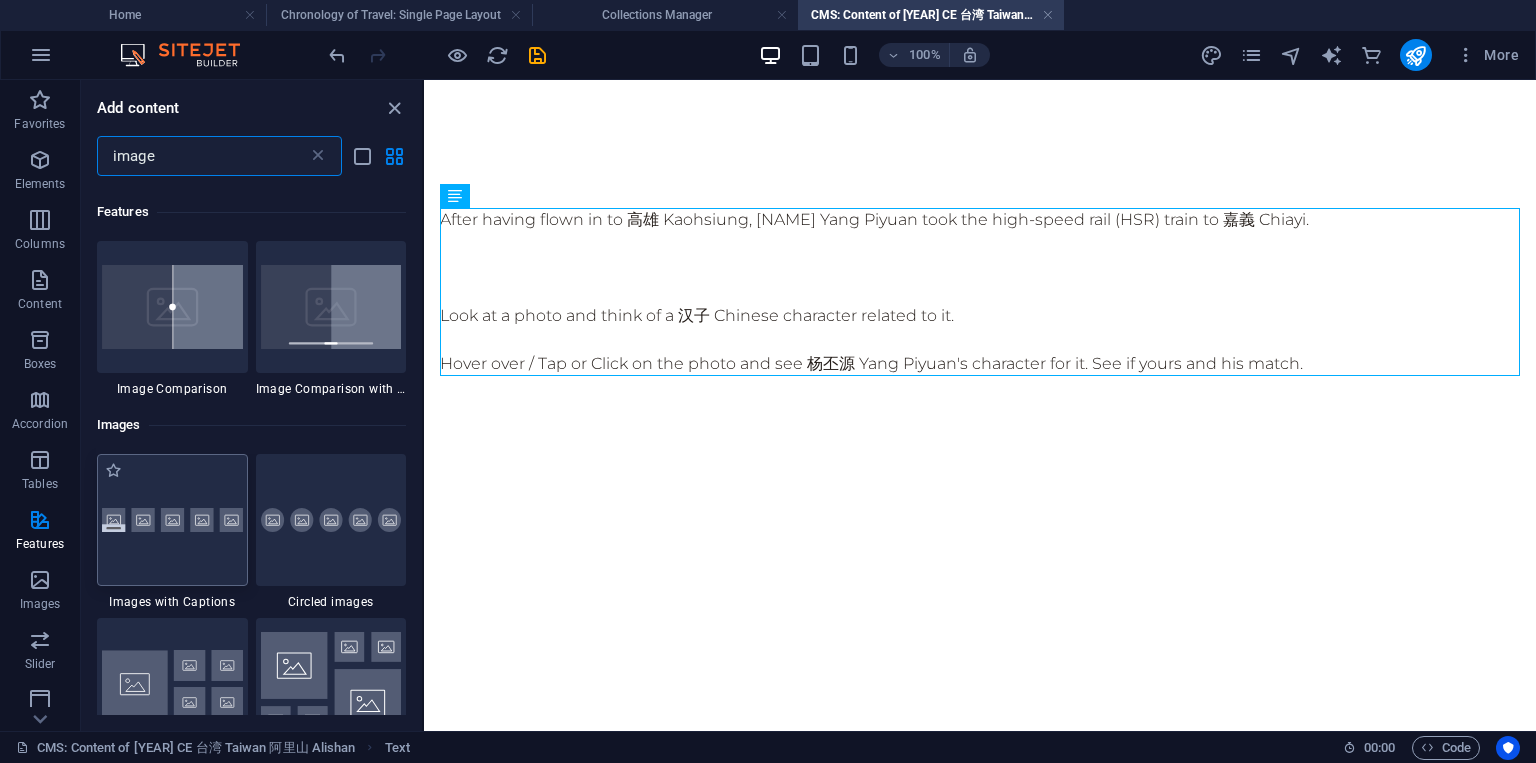 scroll, scrollTop: 1560, scrollLeft: 0, axis: vertical 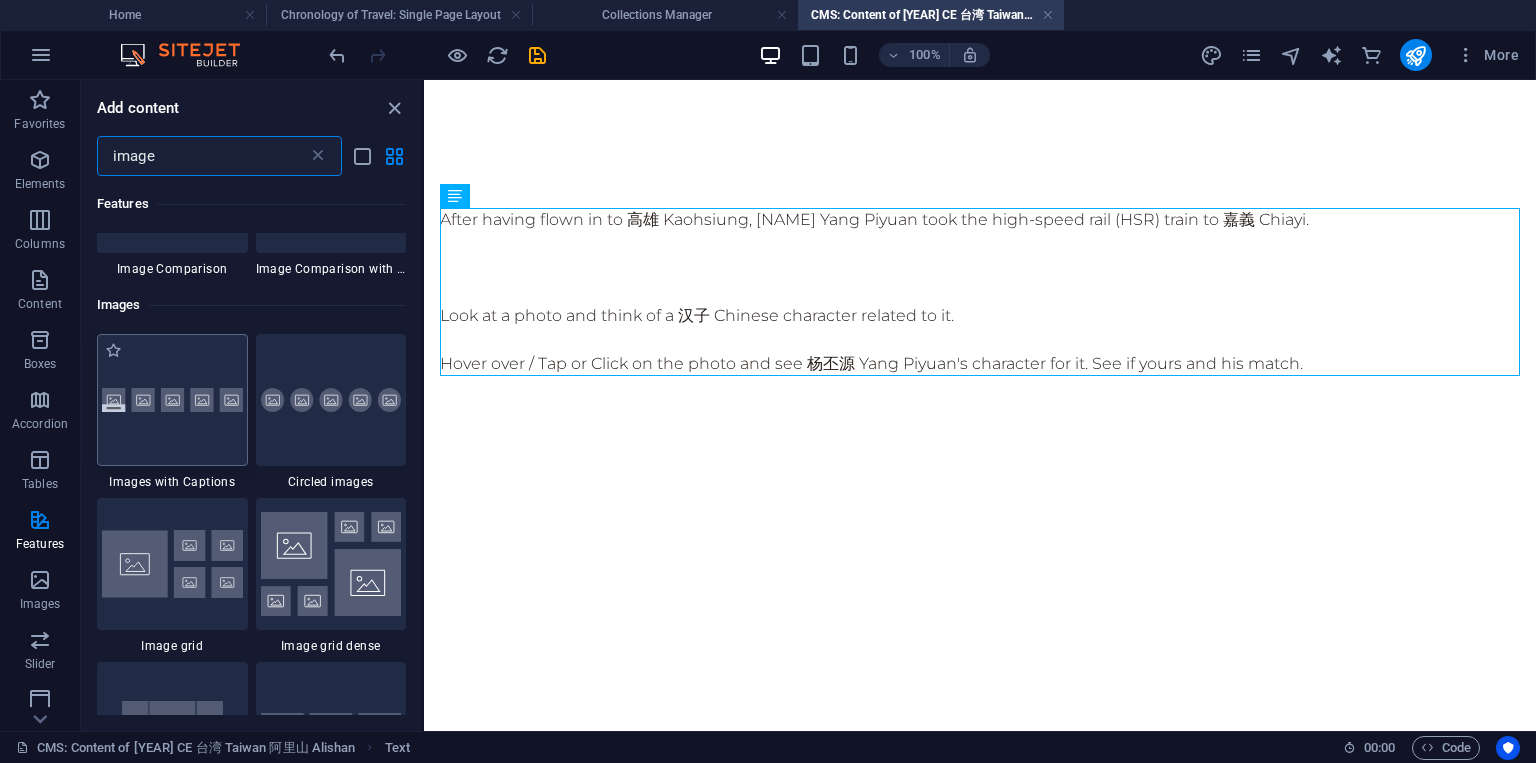 type on "image" 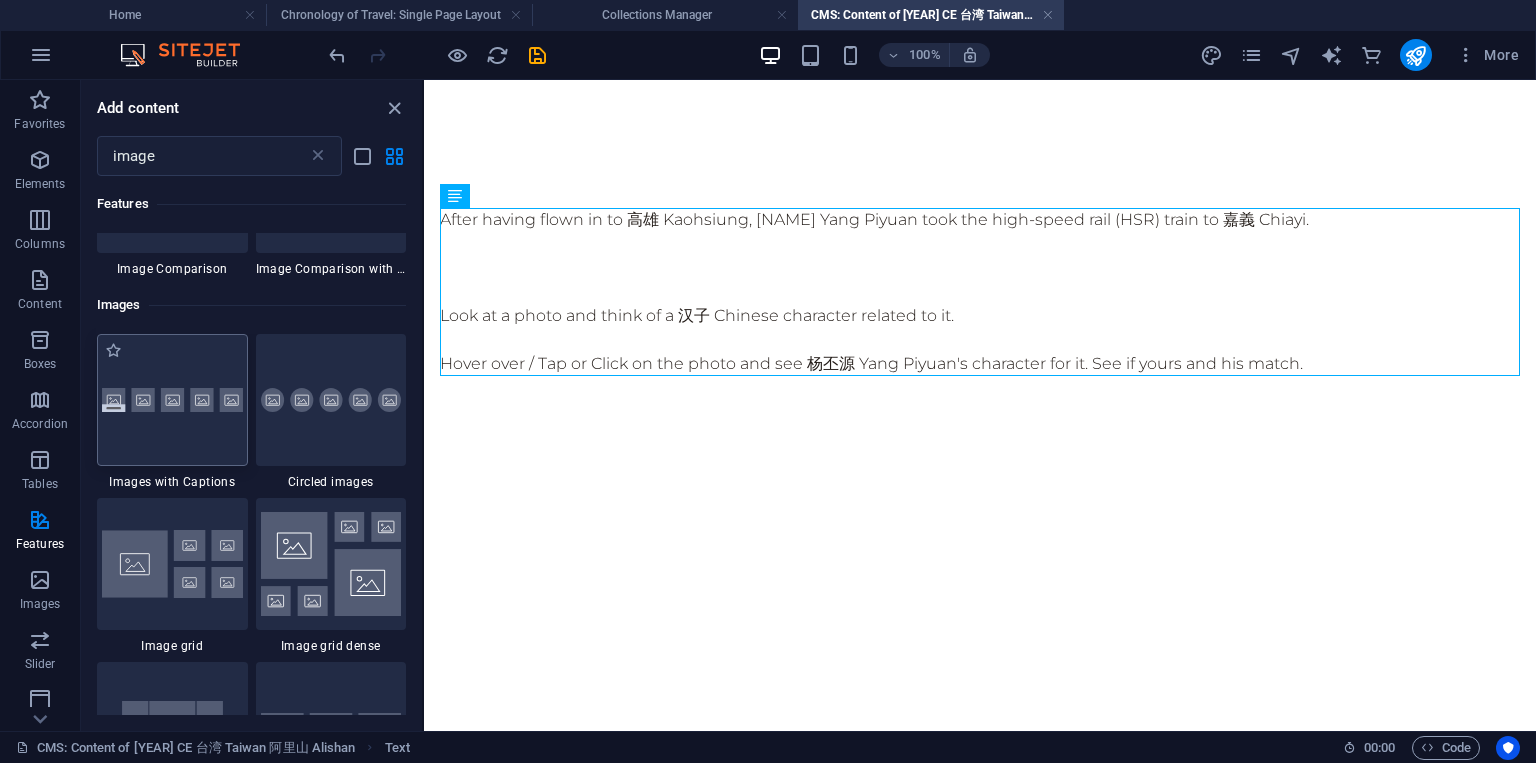 click at bounding box center (172, 400) 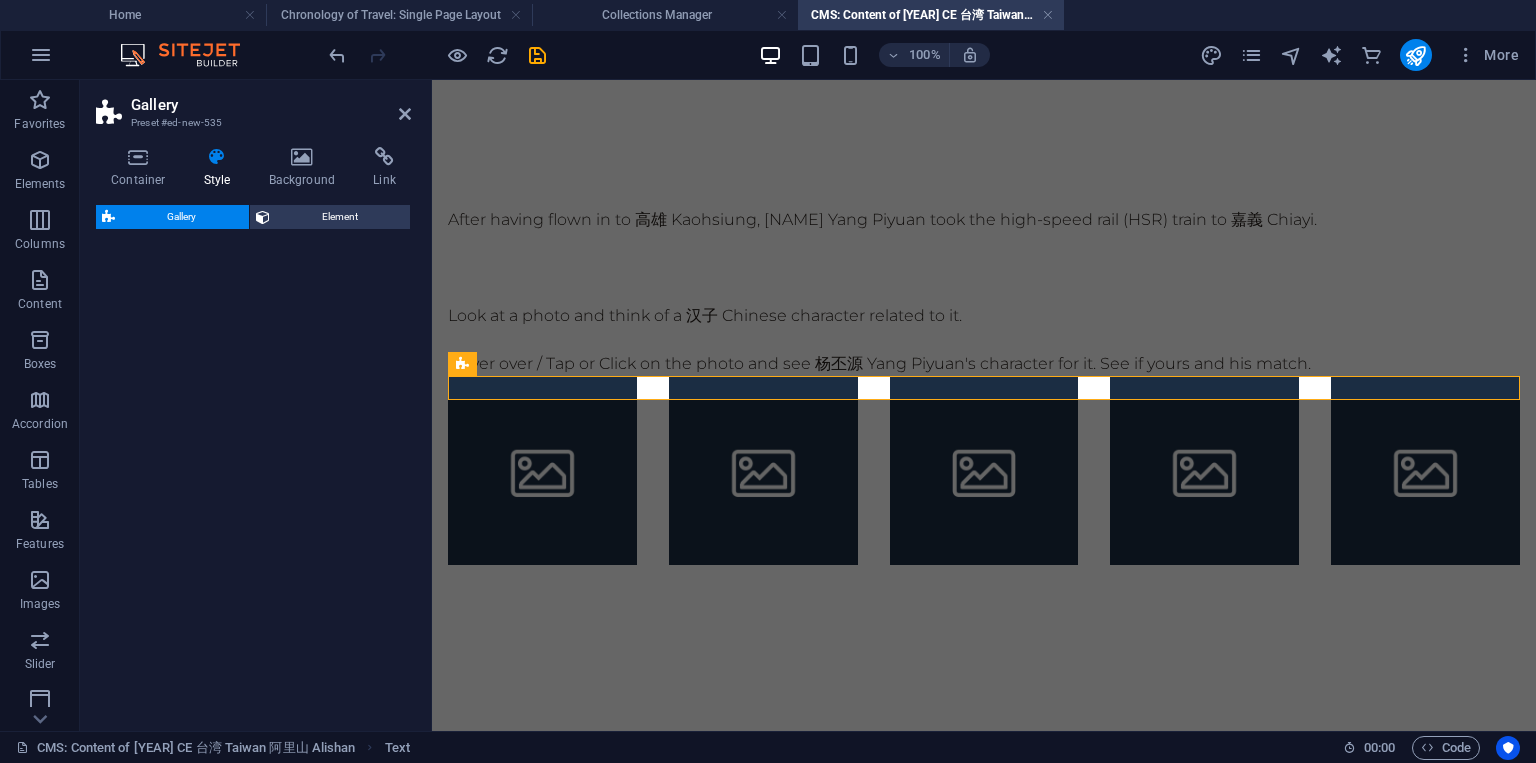 select on "rem" 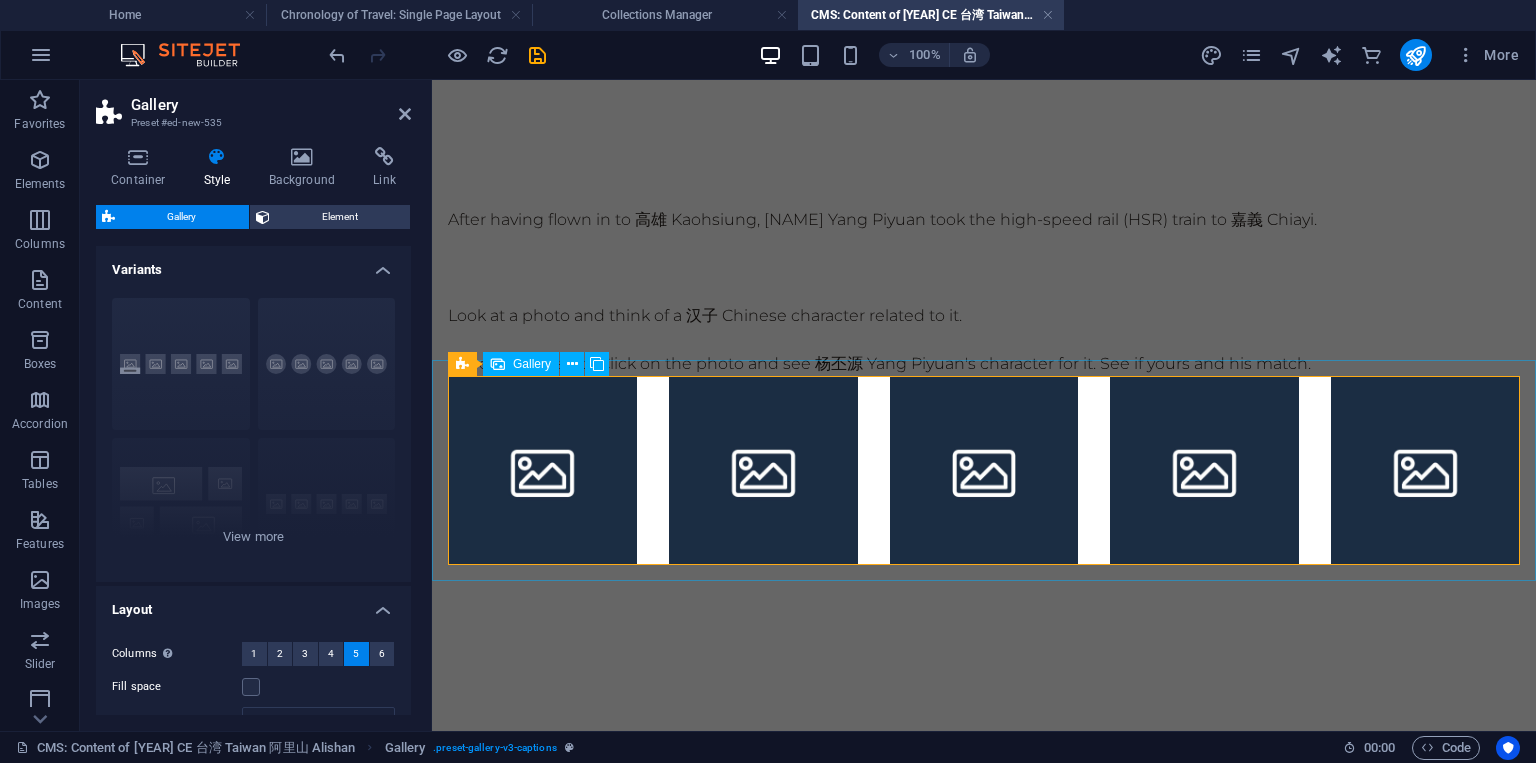 click at bounding box center [542, 470] 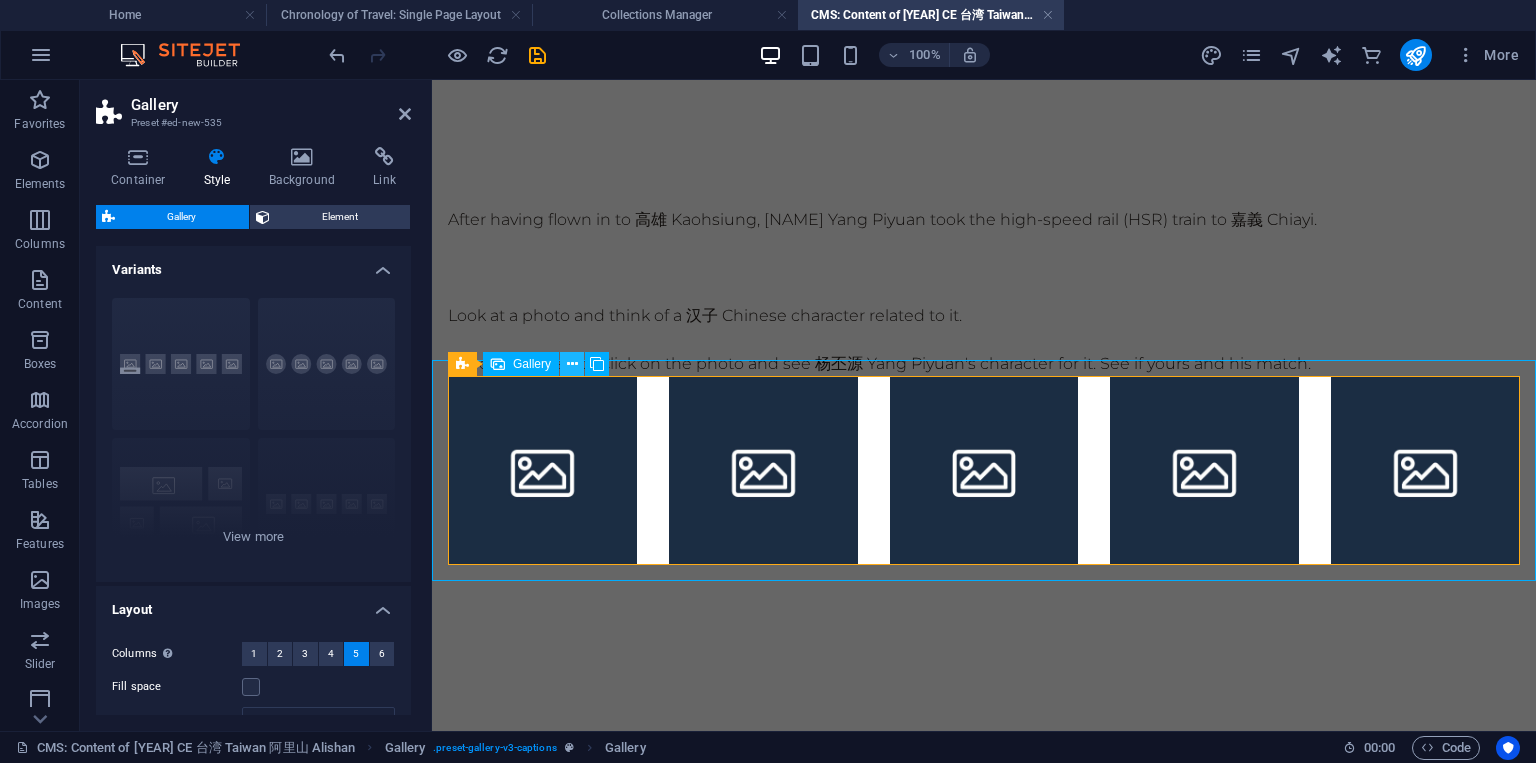 click at bounding box center (572, 364) 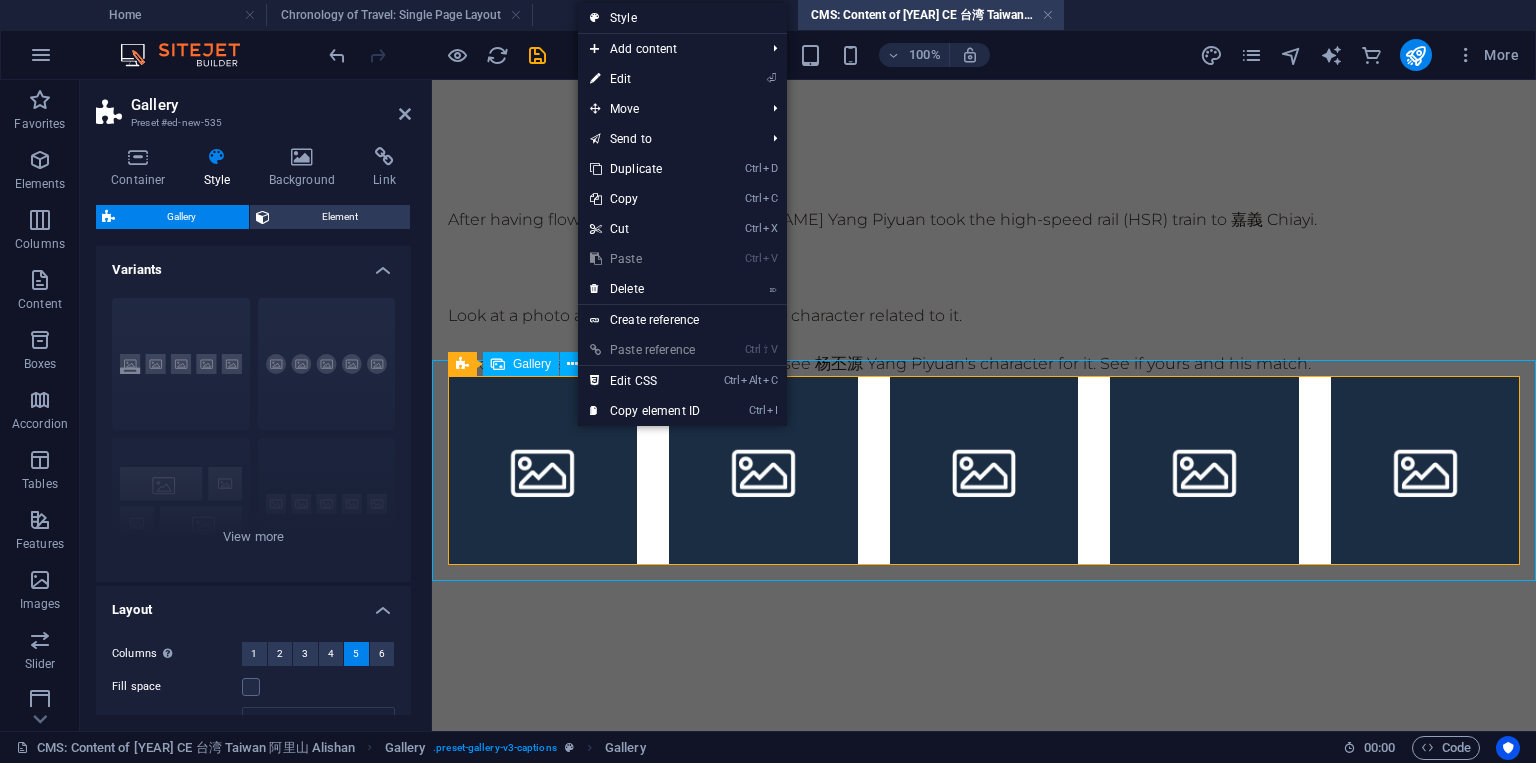 click at bounding box center [542, 470] 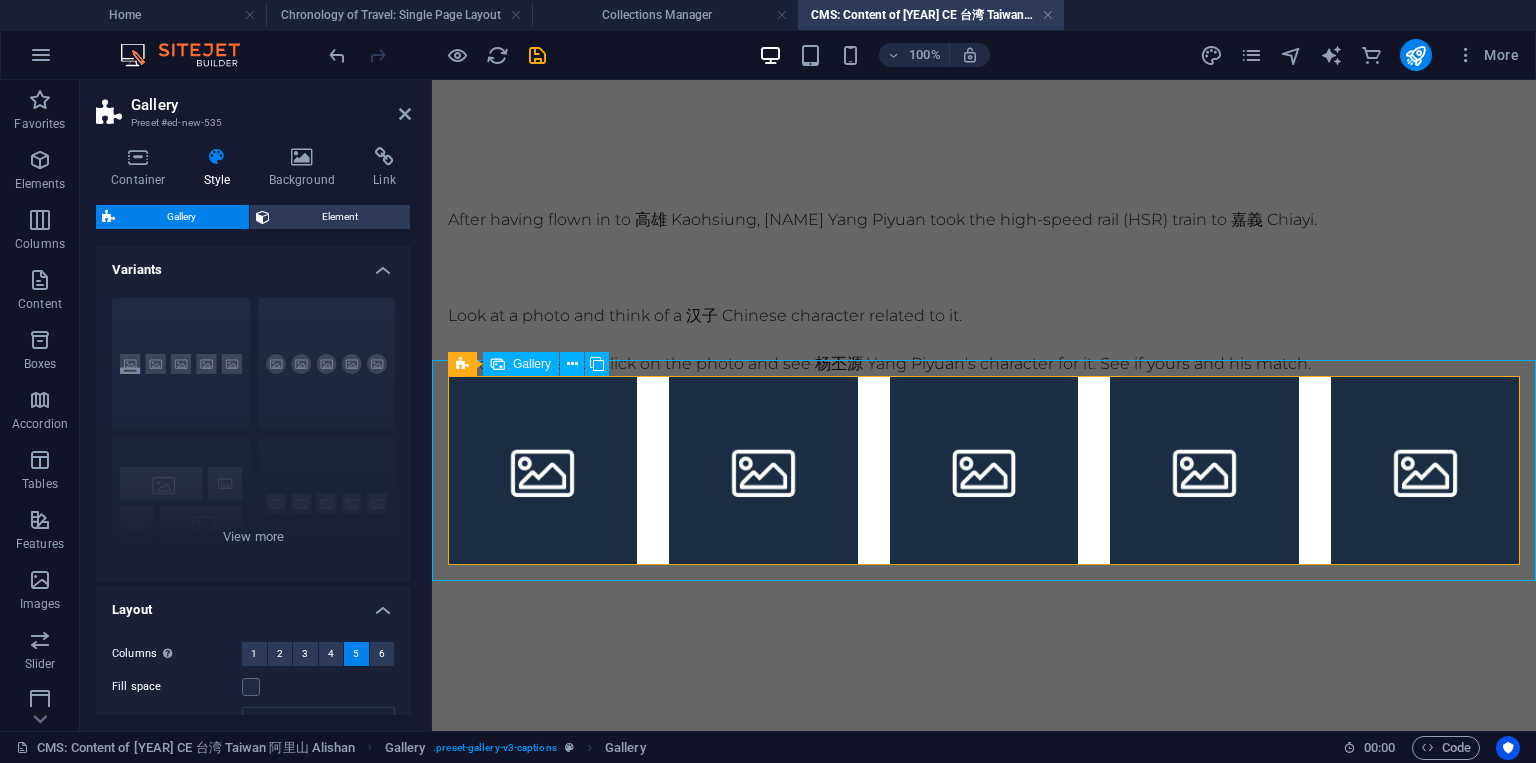 click at bounding box center (542, 470) 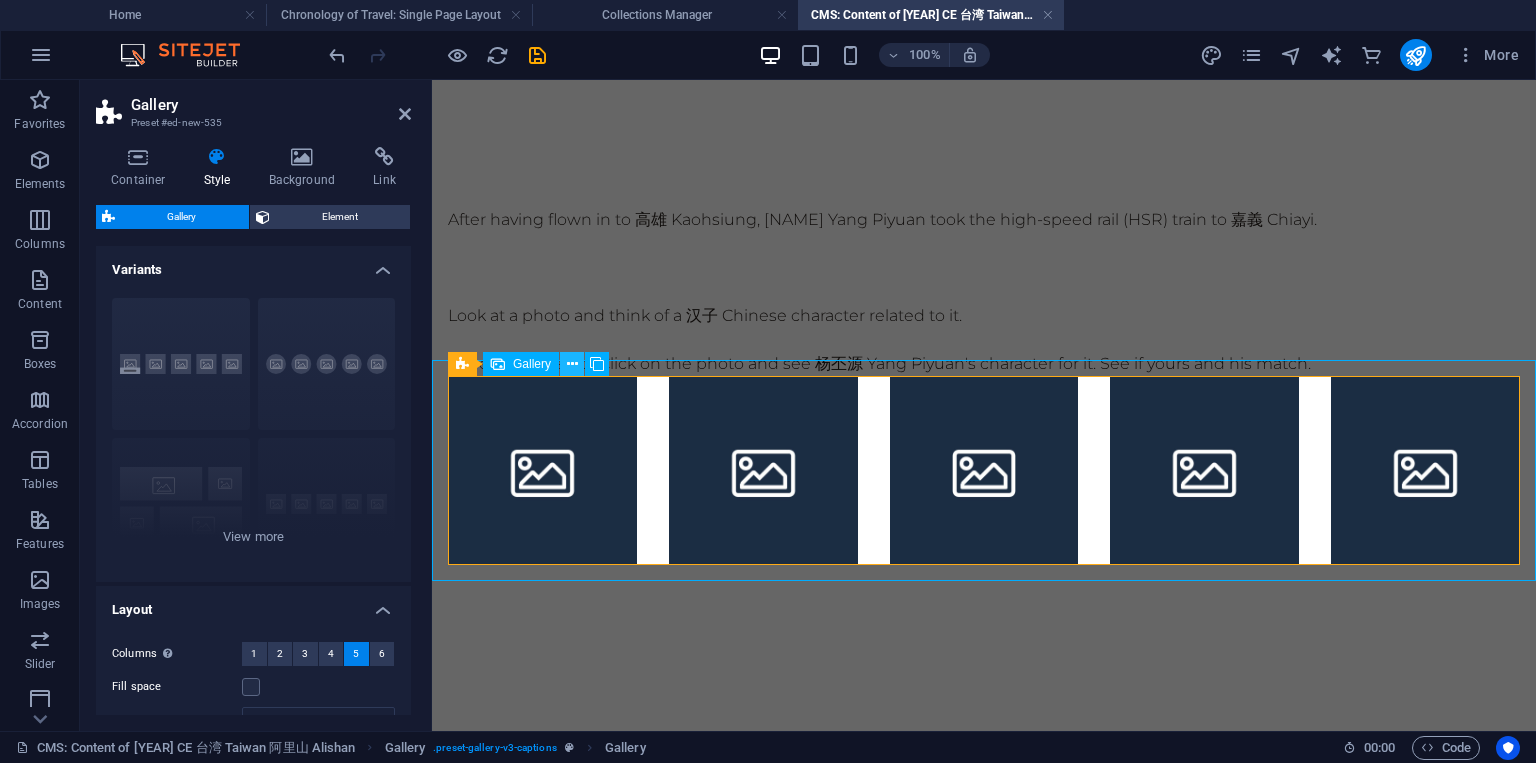 click at bounding box center [572, 364] 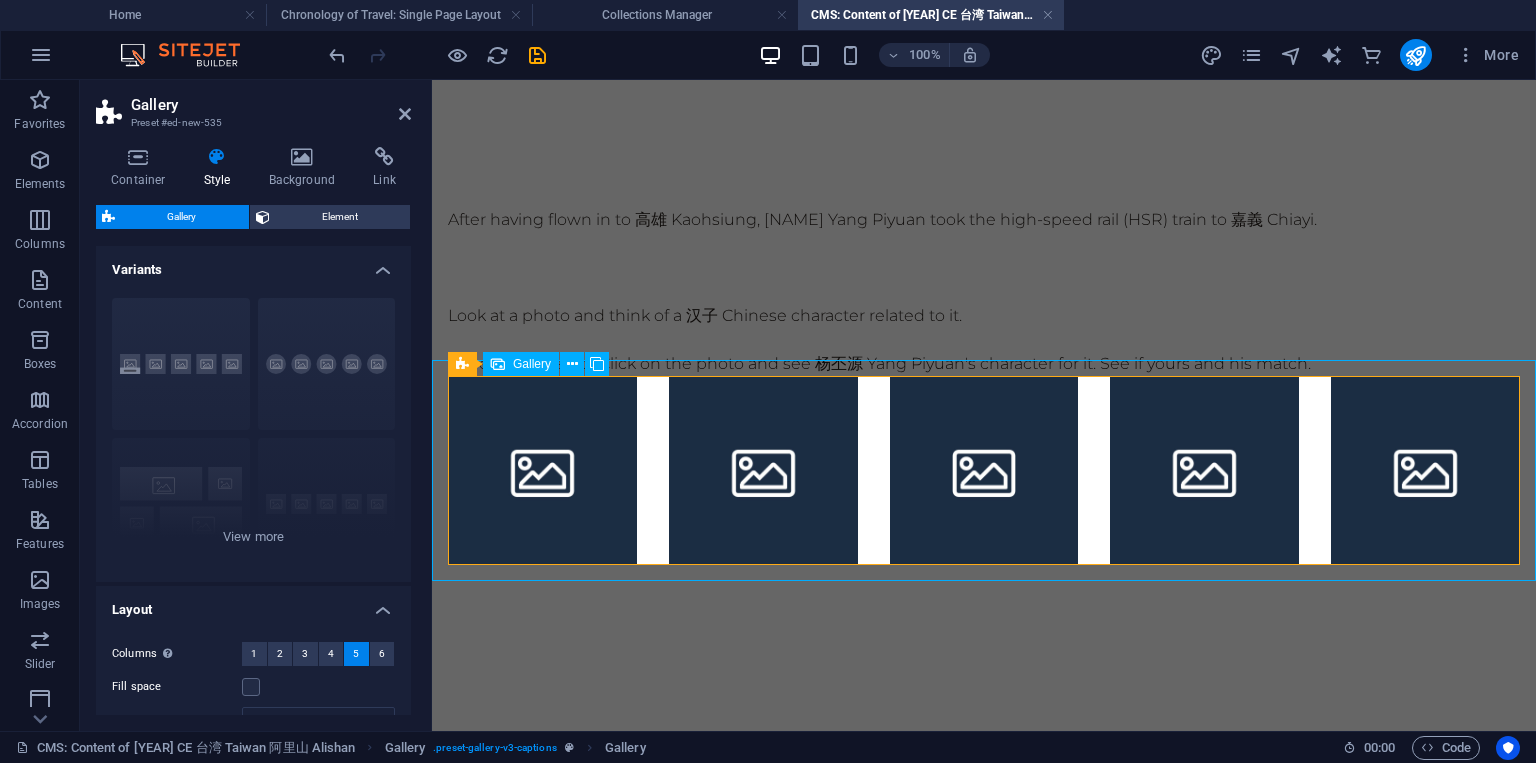 click at bounding box center (542, 470) 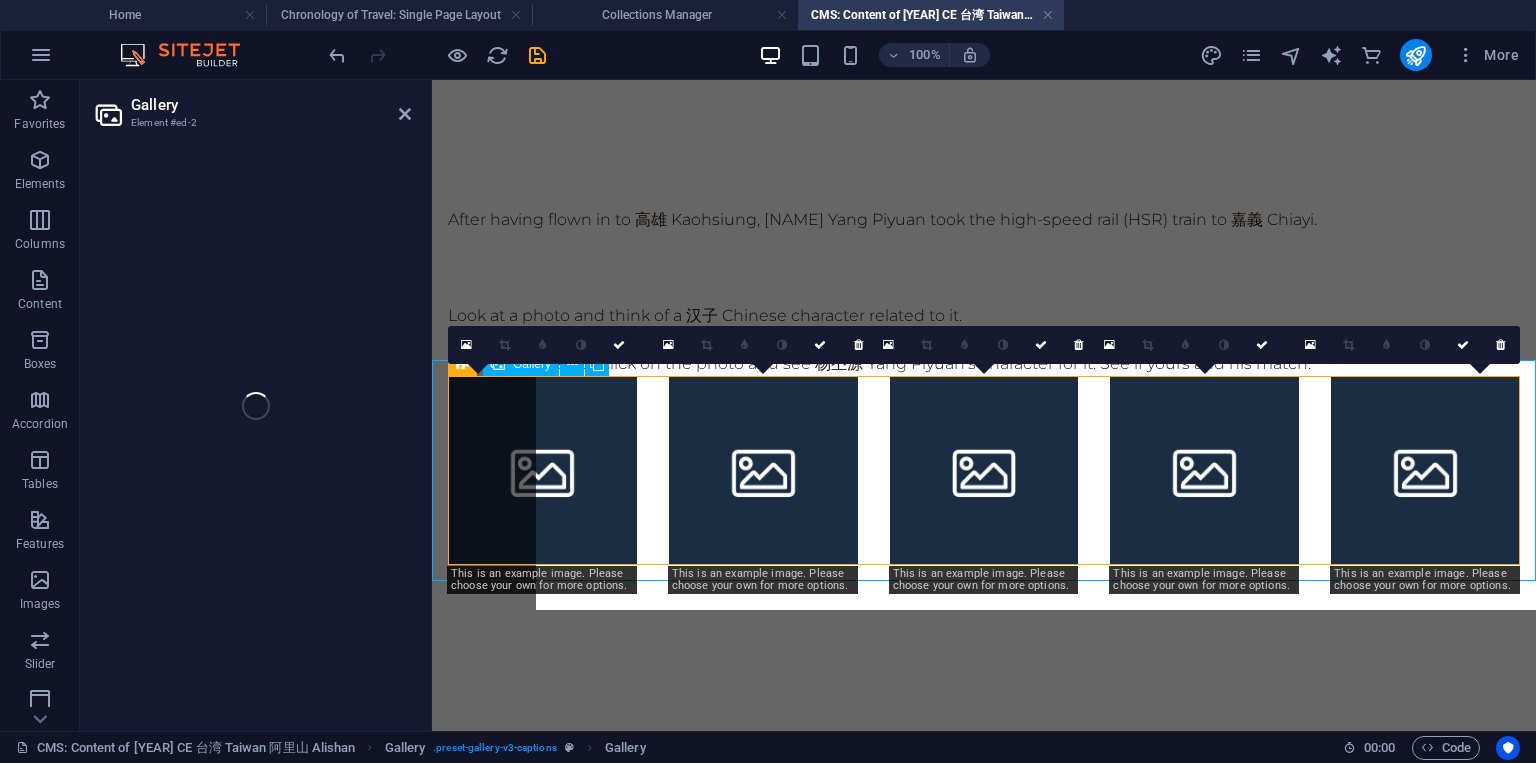 select on "4" 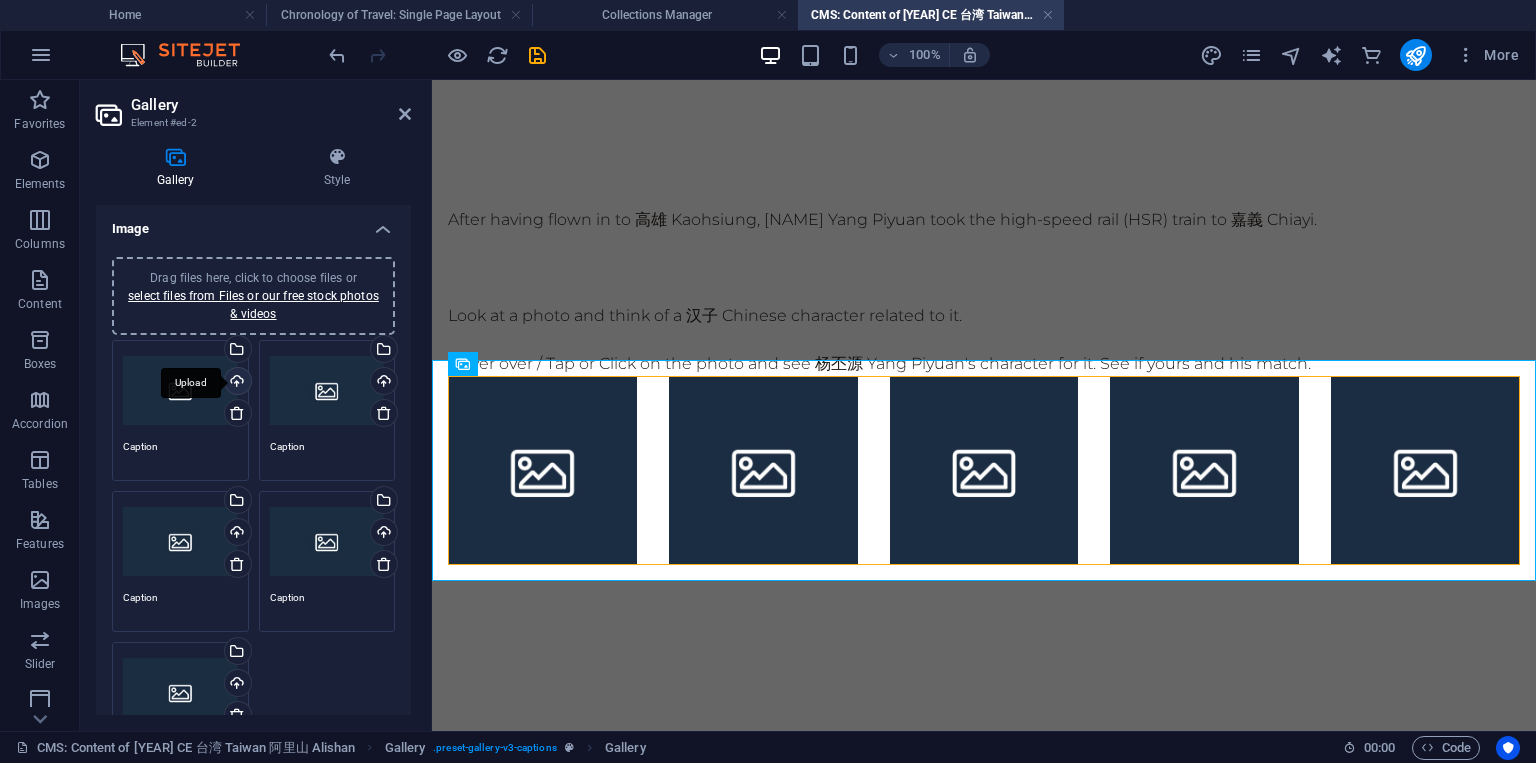 click on "Upload" at bounding box center (236, 383) 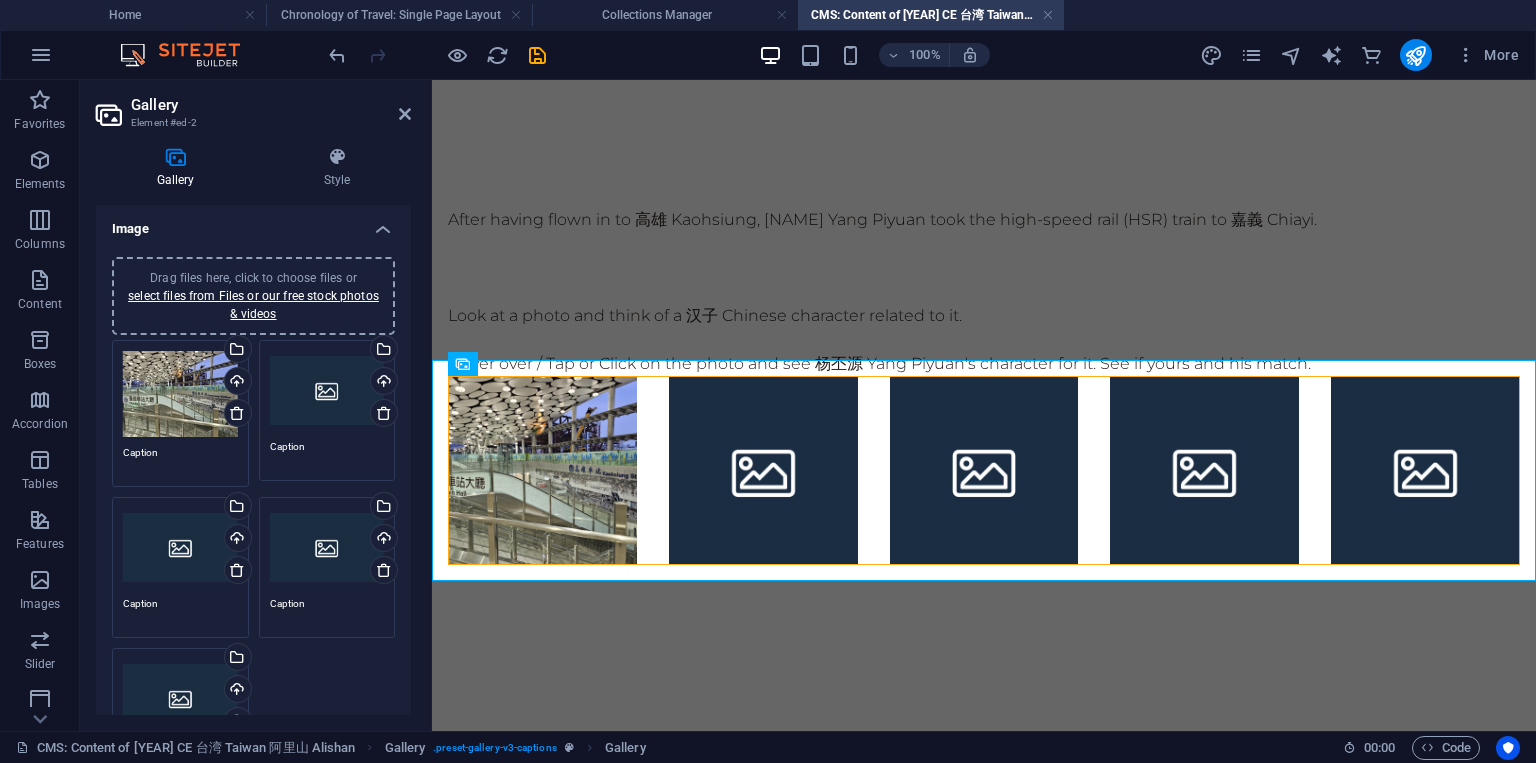 click on "Caption" at bounding box center (180, 460) 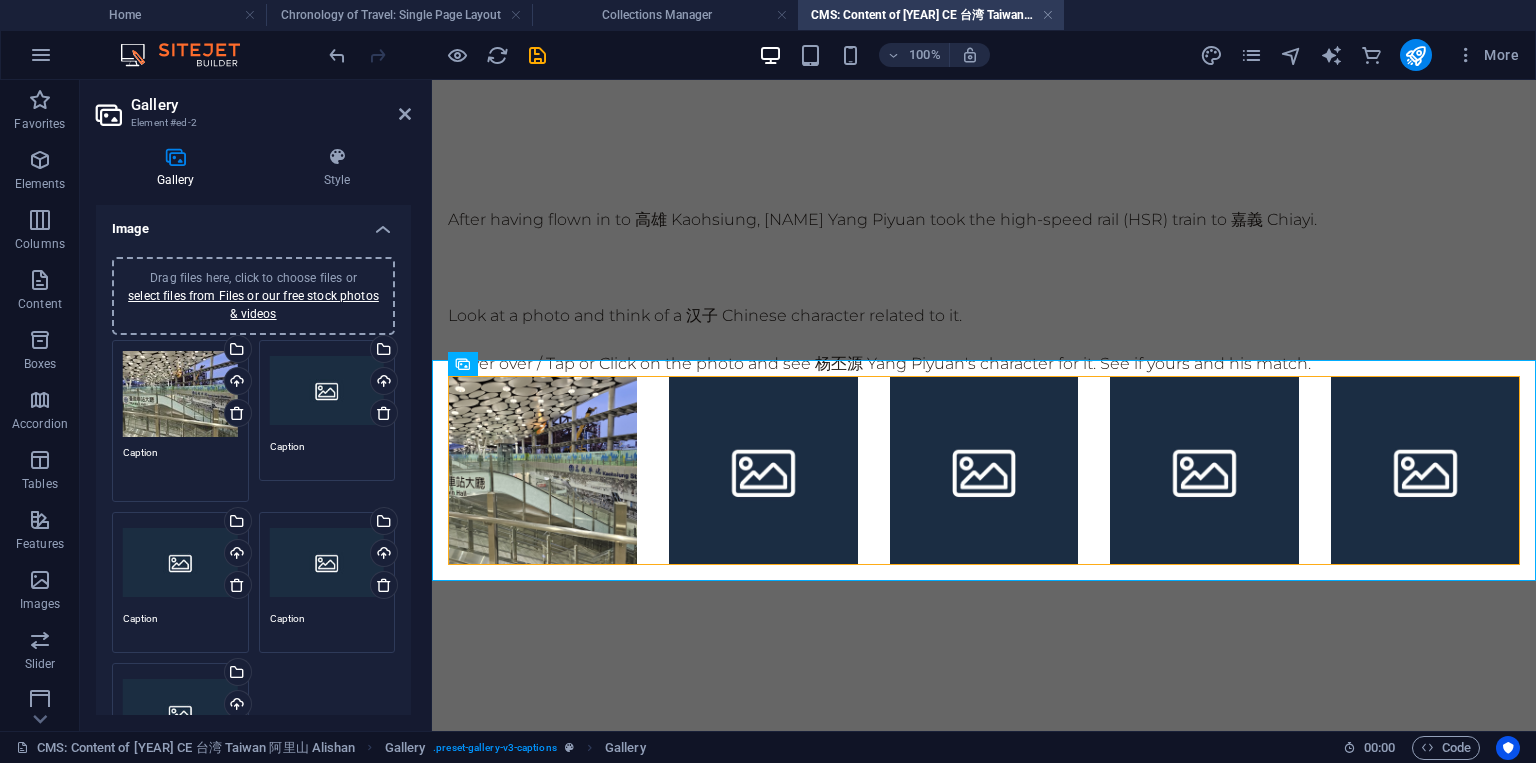 drag, startPoint x: 166, startPoint y: 451, endPoint x: 109, endPoint y: 454, distance: 57.07889 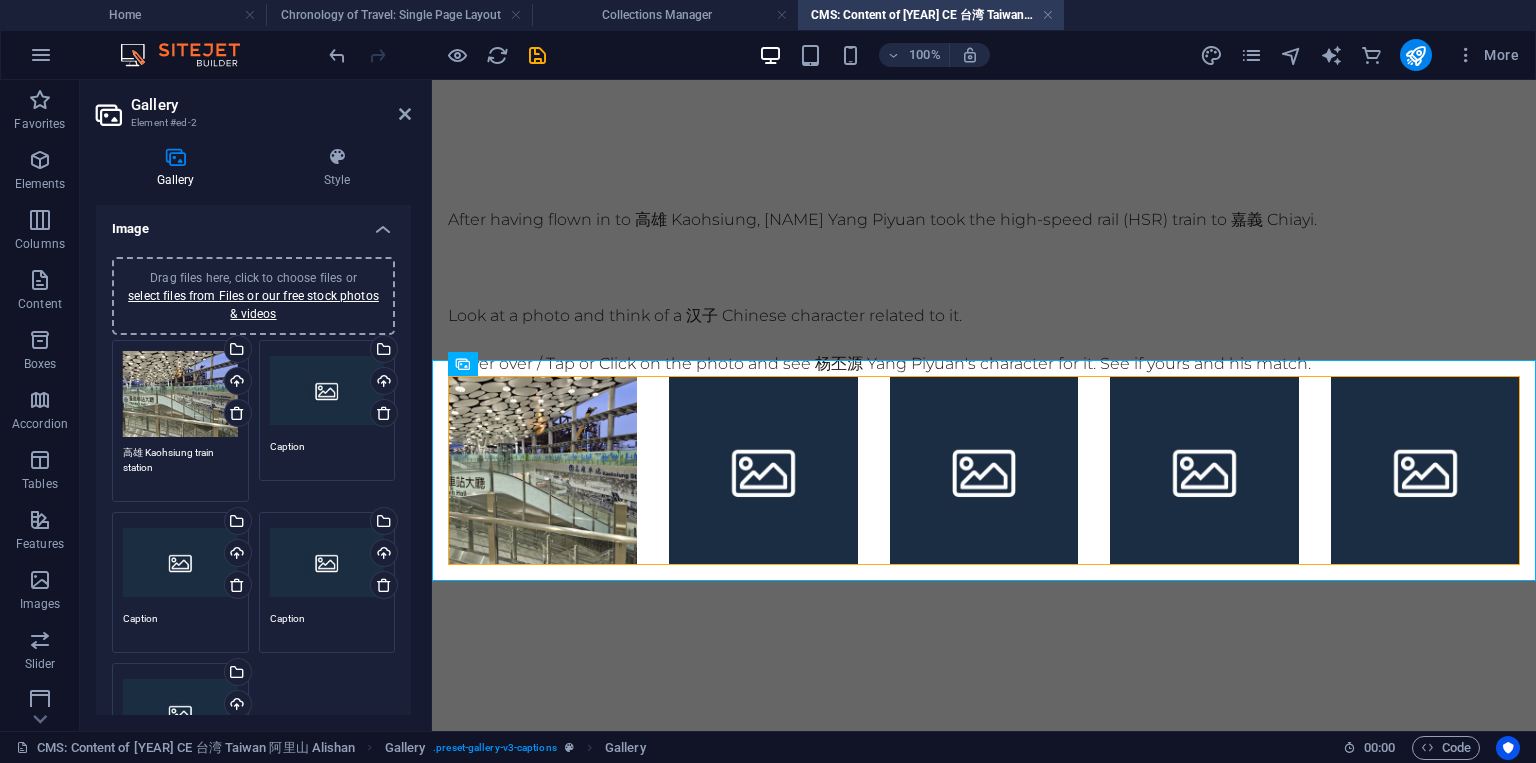 type on "高雄 Kaohsiung train station" 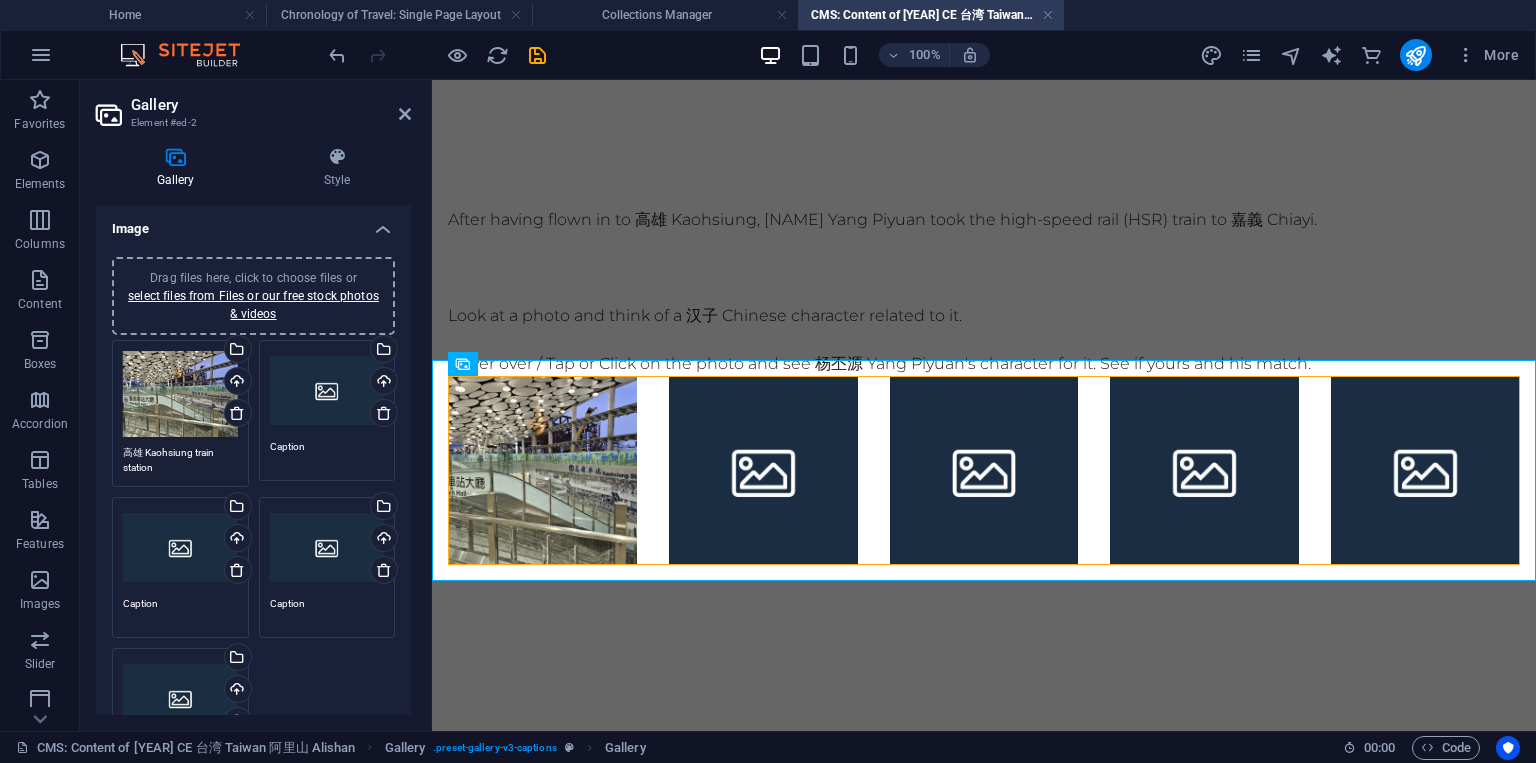 click on "After having flown in to 高雄 Kaohsiung, 杨丕源 Yang Piyuan took the high-speed rail (HSR) train to 嘉義 Chiayi.   Look at a photo and think of a 汉子 Chinese character related to it.  Hover over / Tap or Click on the photo and see 杨丕源 Yang Piyuan's character for it. See if yours and his match." at bounding box center (984, 386) 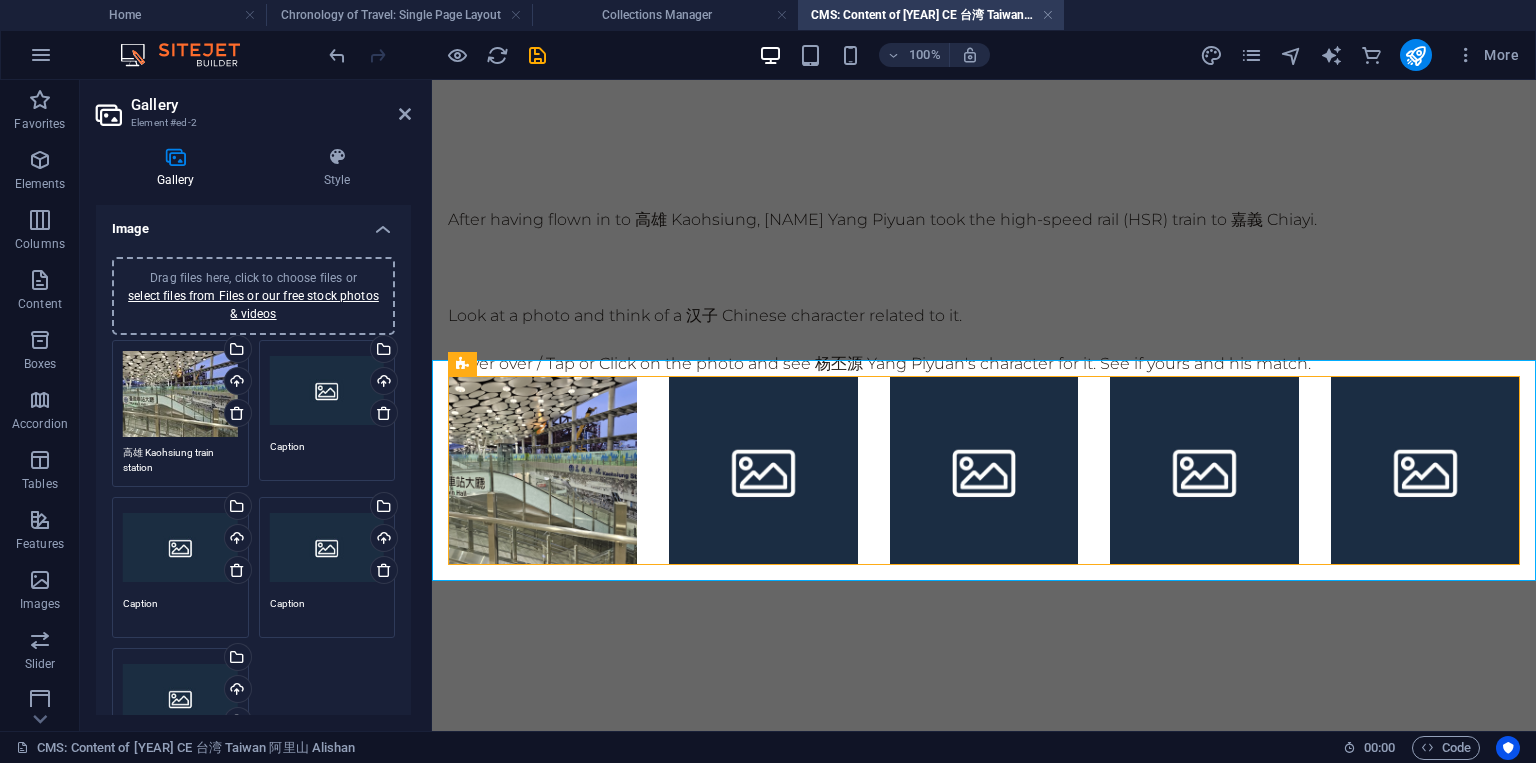 click on "Drag files here, click to choose files or select files from Files or our free stock photos & videos" at bounding box center (327, 391) 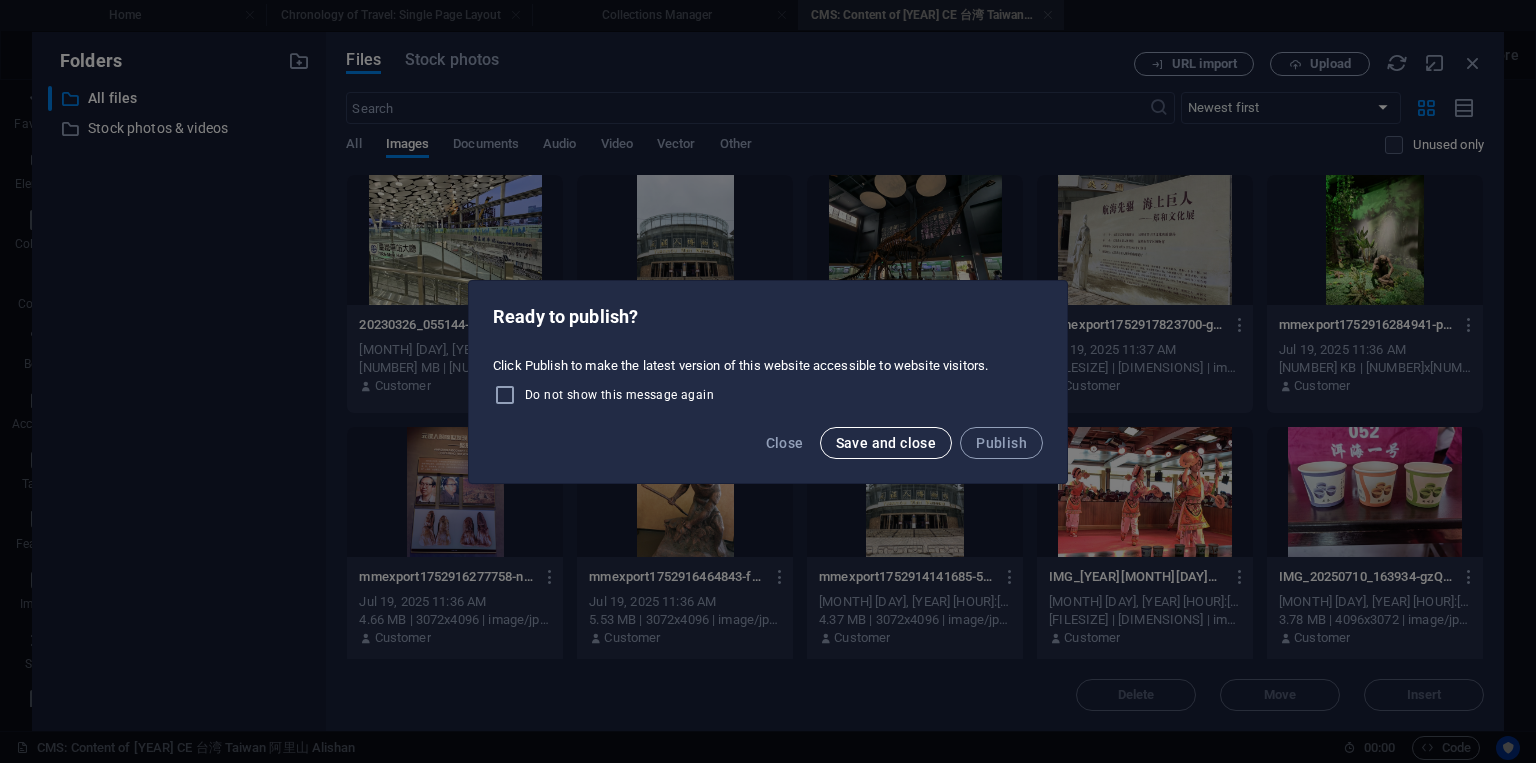 click on "Save and close" at bounding box center [886, 443] 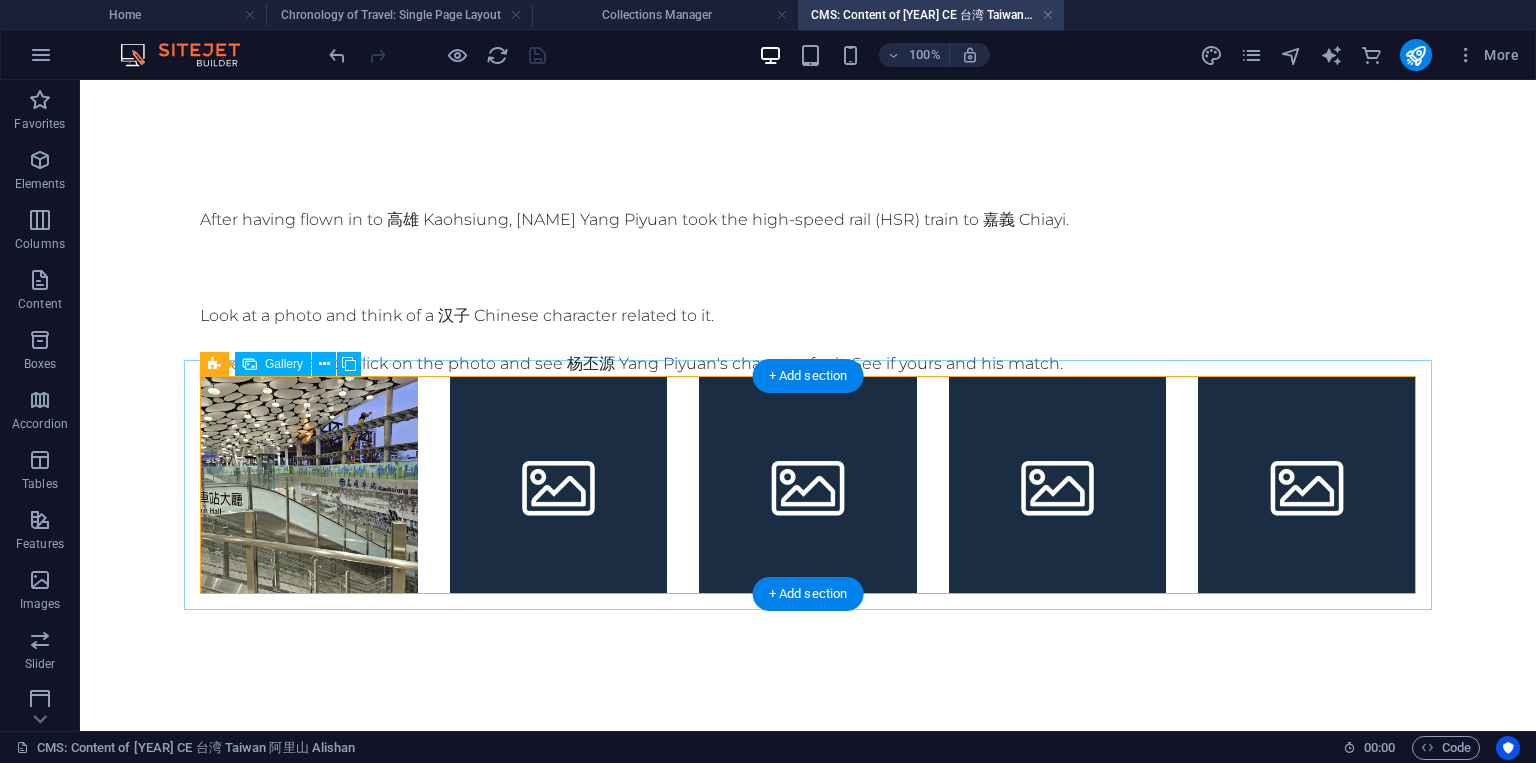 click at bounding box center [559, 485] 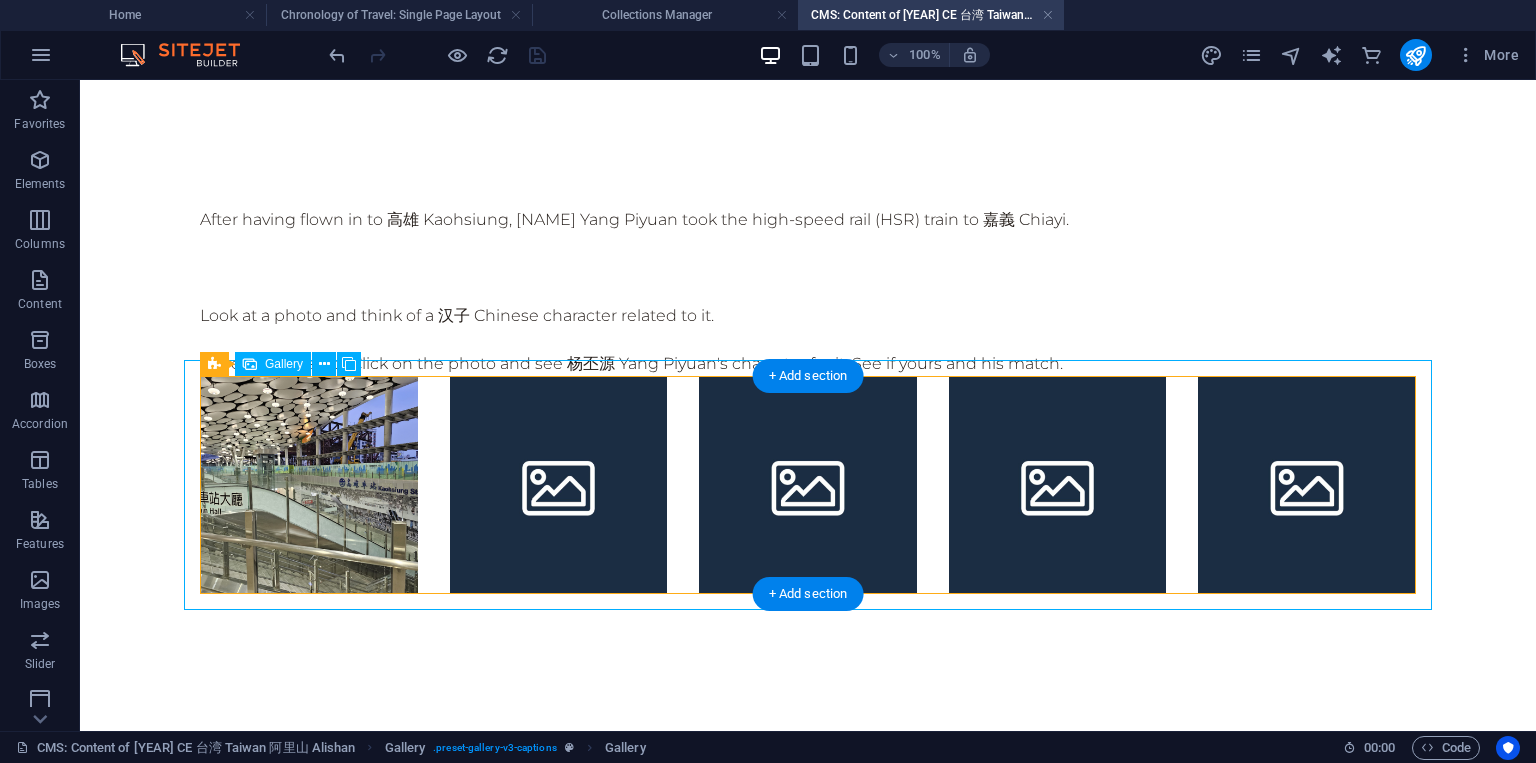 click at bounding box center (559, 485) 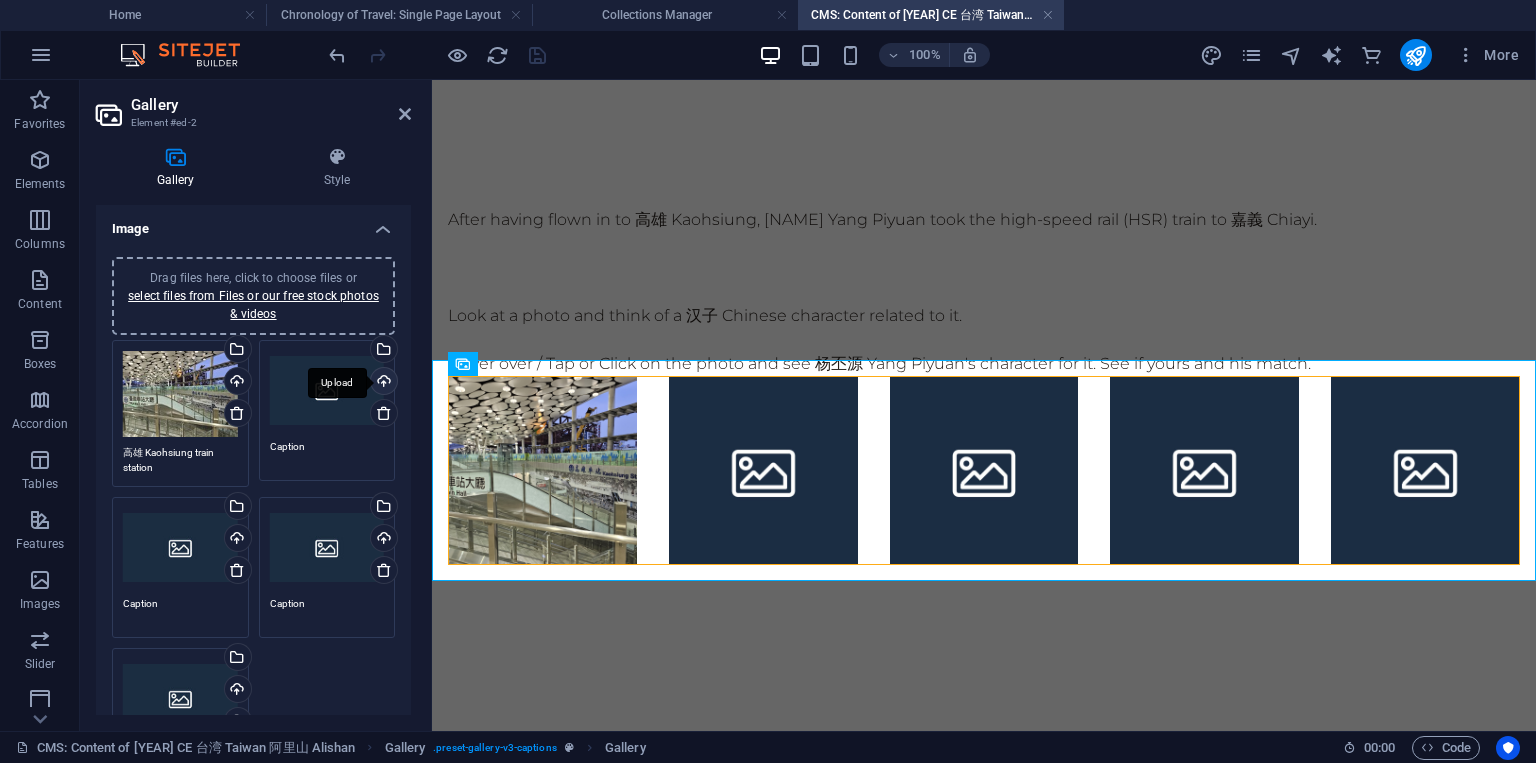 click on "Upload" at bounding box center [382, 383] 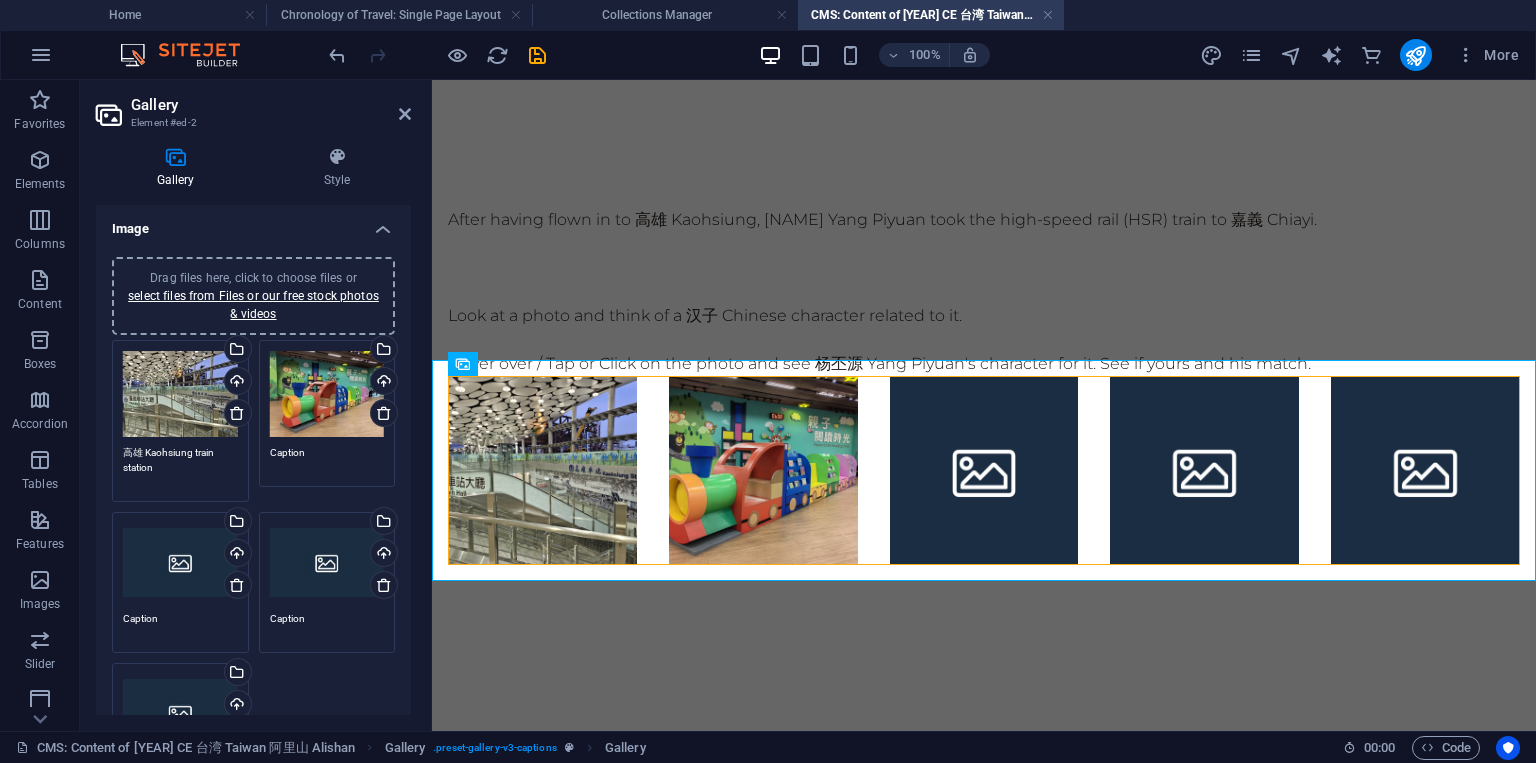 drag, startPoint x: 164, startPoint y: 464, endPoint x: 119, endPoint y: 453, distance: 46.32494 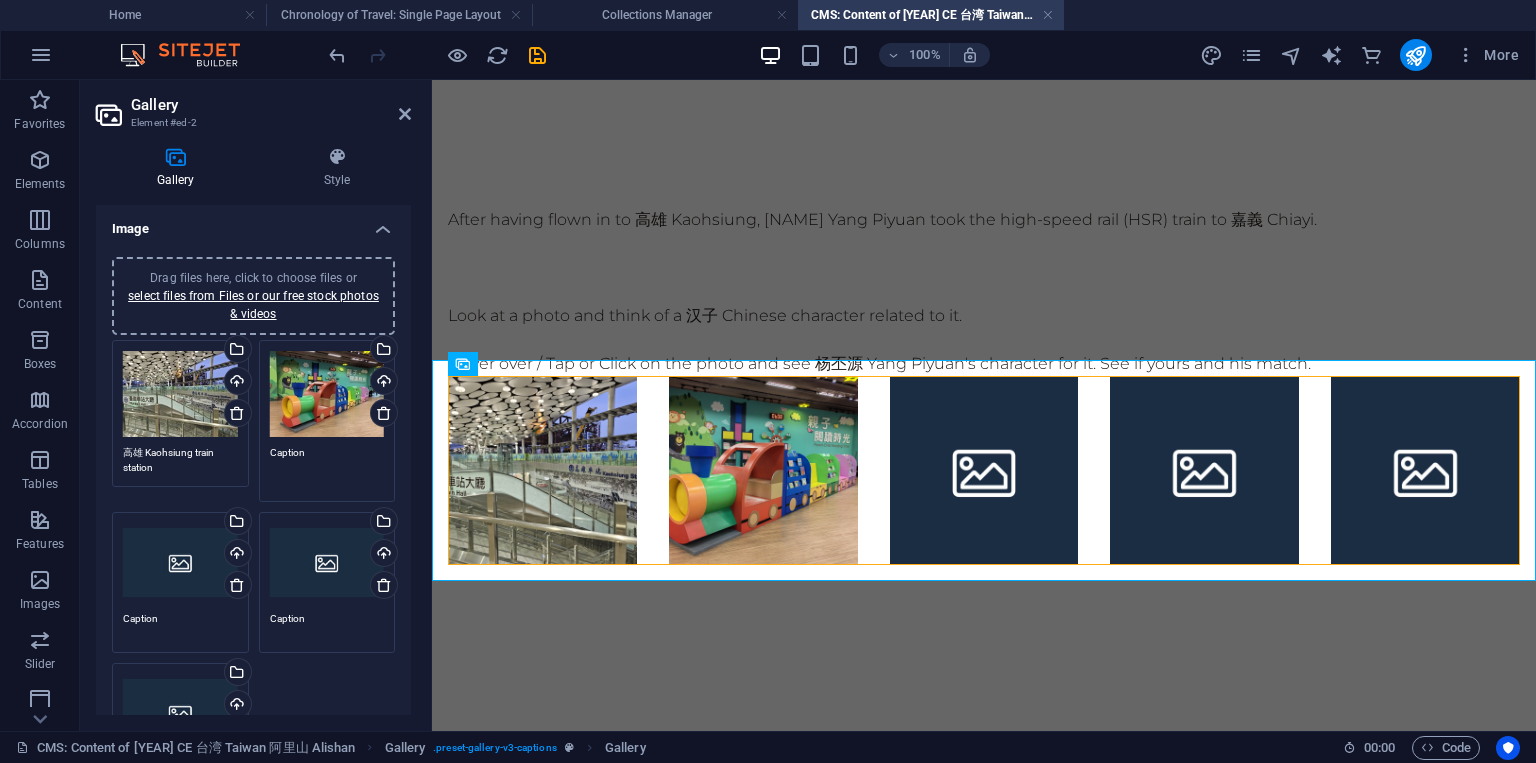 click on "Caption" at bounding box center [327, 467] 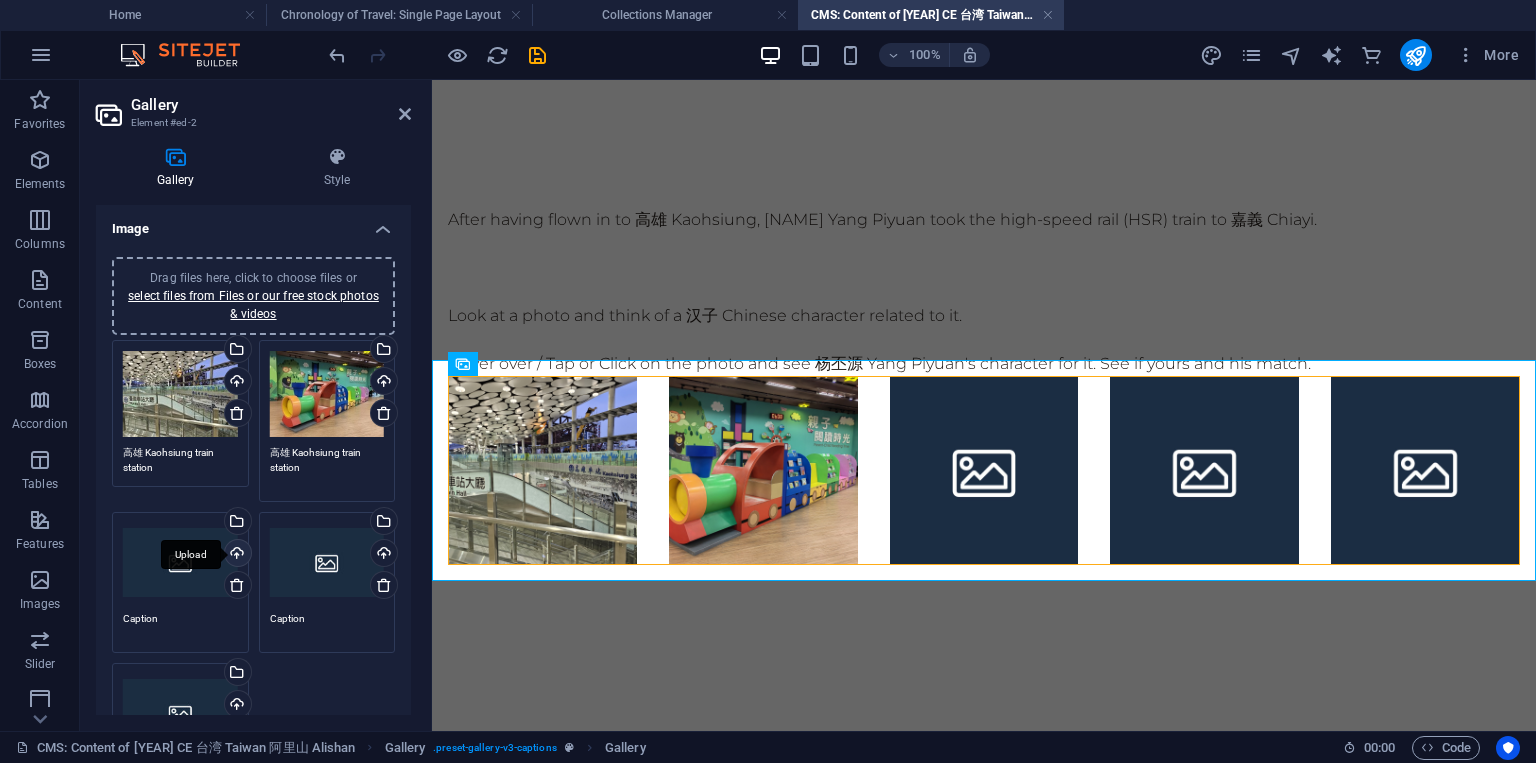 click on "Upload" at bounding box center [236, 555] 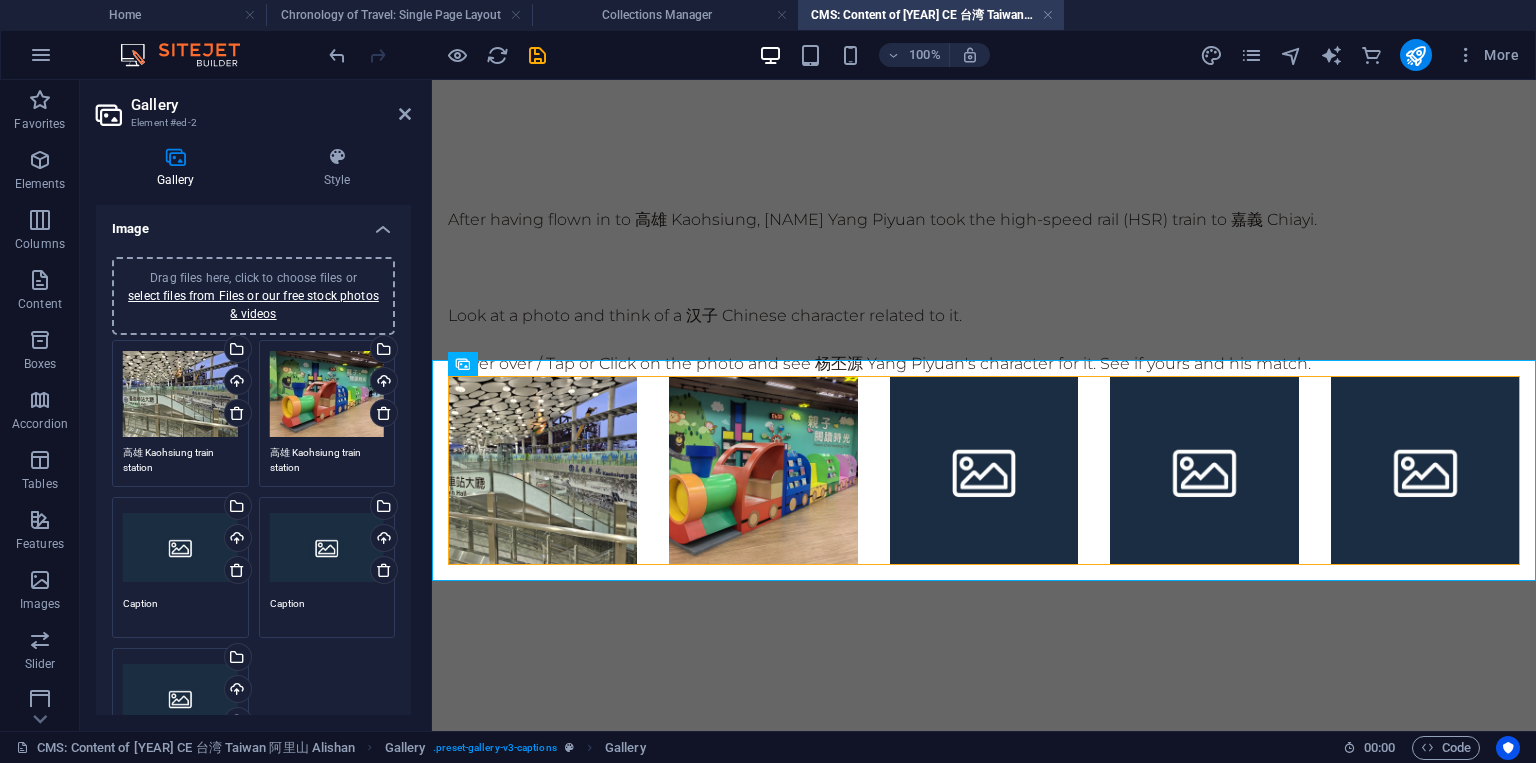 click on "After having flown in to 高雄 Kaohsiung, 杨丕源 Yang Piyuan took the high-speed rail (HSR) train to 嘉義 Chiayi.   Look at a photo and think of a 汉子 Chinese character related to it.  Hover over / Tap or Click on the photo and see 杨丕源 Yang Piyuan's character for it. See if yours and his match." at bounding box center (984, 386) 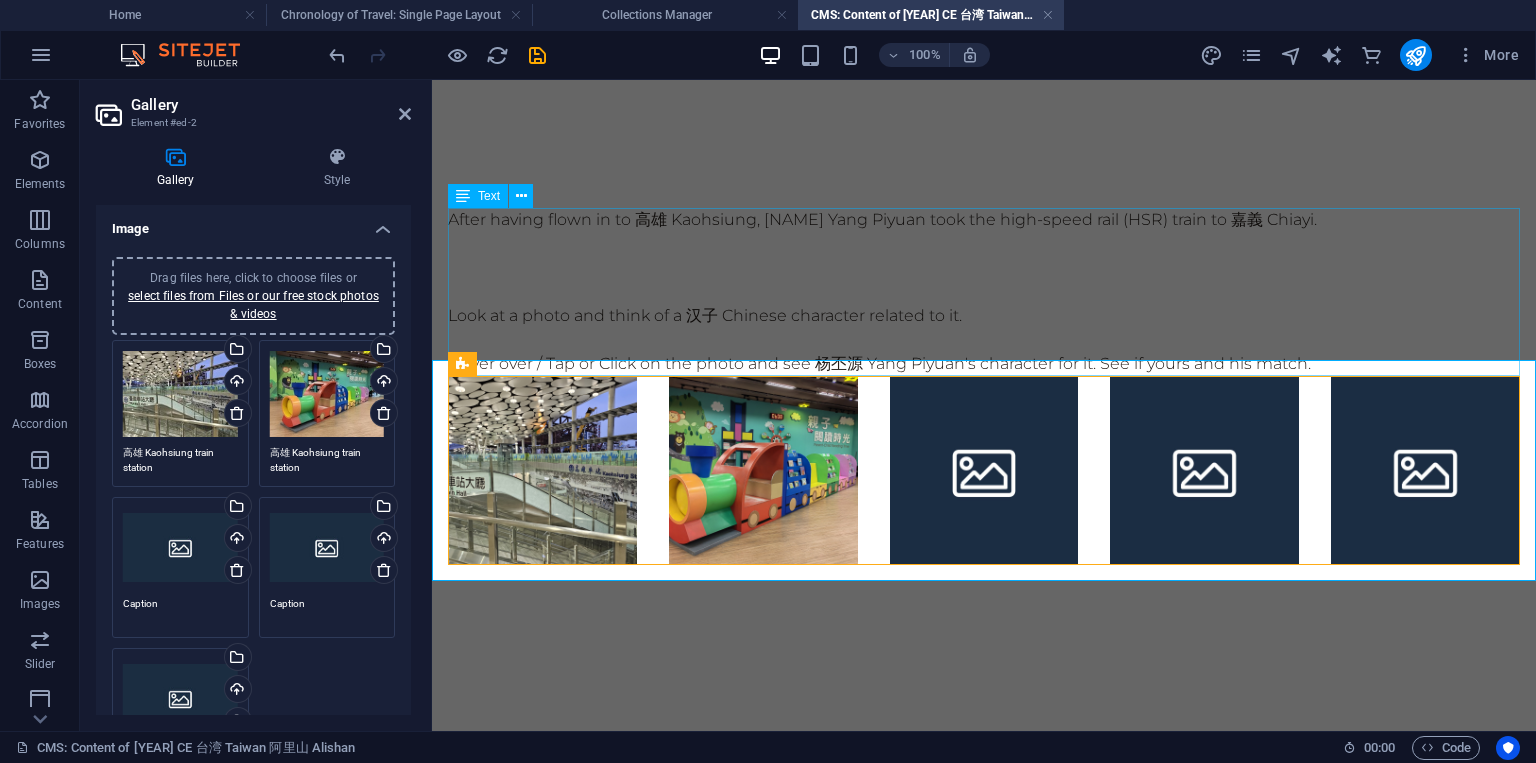 click on "After having flown in to 高雄 Kaohsiung, 杨丕源 Yang Piyuan took the high-speed rail (HSR) train to 嘉義 Chiayi.   Look at a photo and think of a 汉子 Chinese character related to it.  Hover over / Tap or Click on the photo and see 杨丕源 Yang Piyuan's character for it. See if yours and his match." at bounding box center (984, 292) 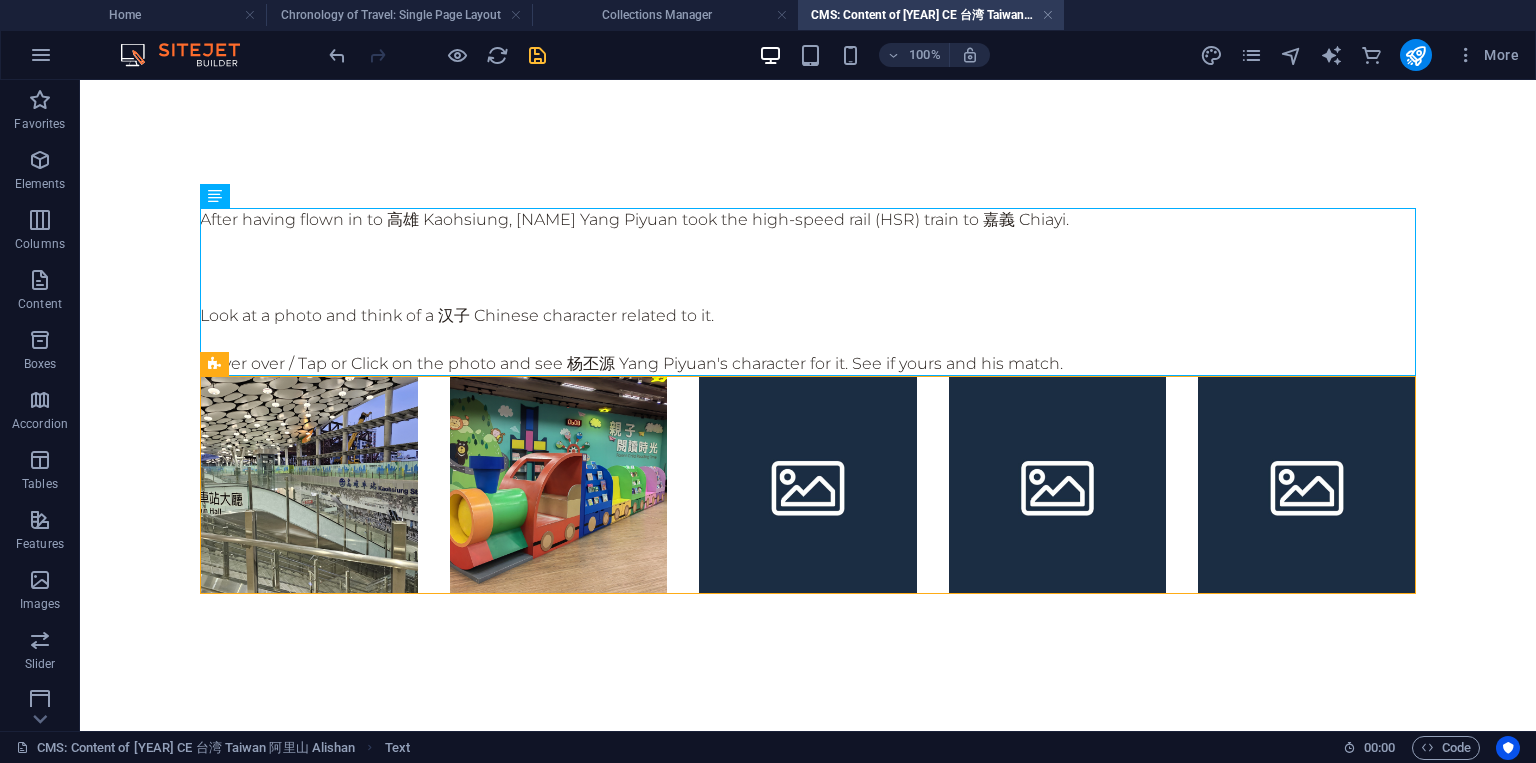 click at bounding box center (537, 55) 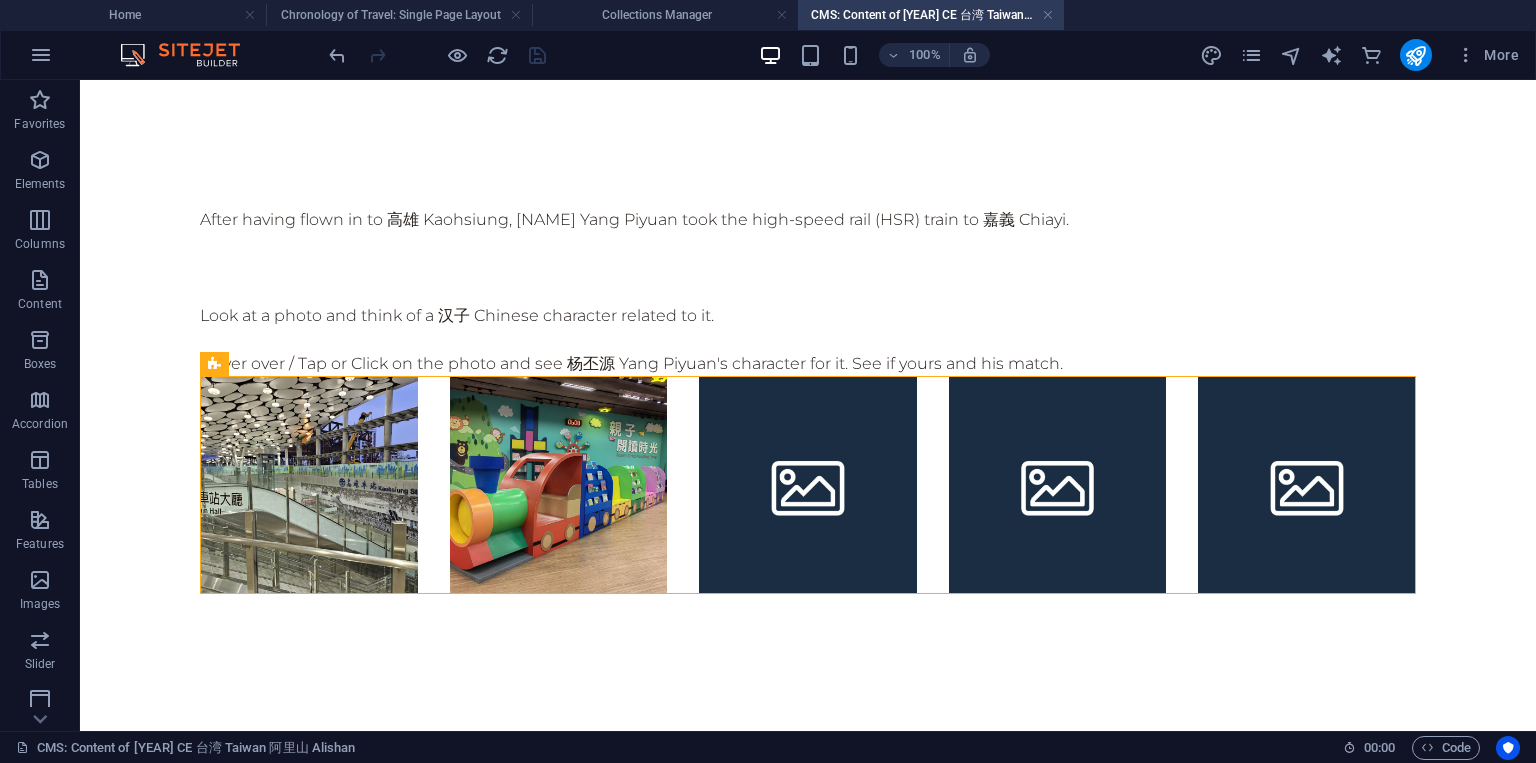 click on "Collections Manager" at bounding box center [665, 15] 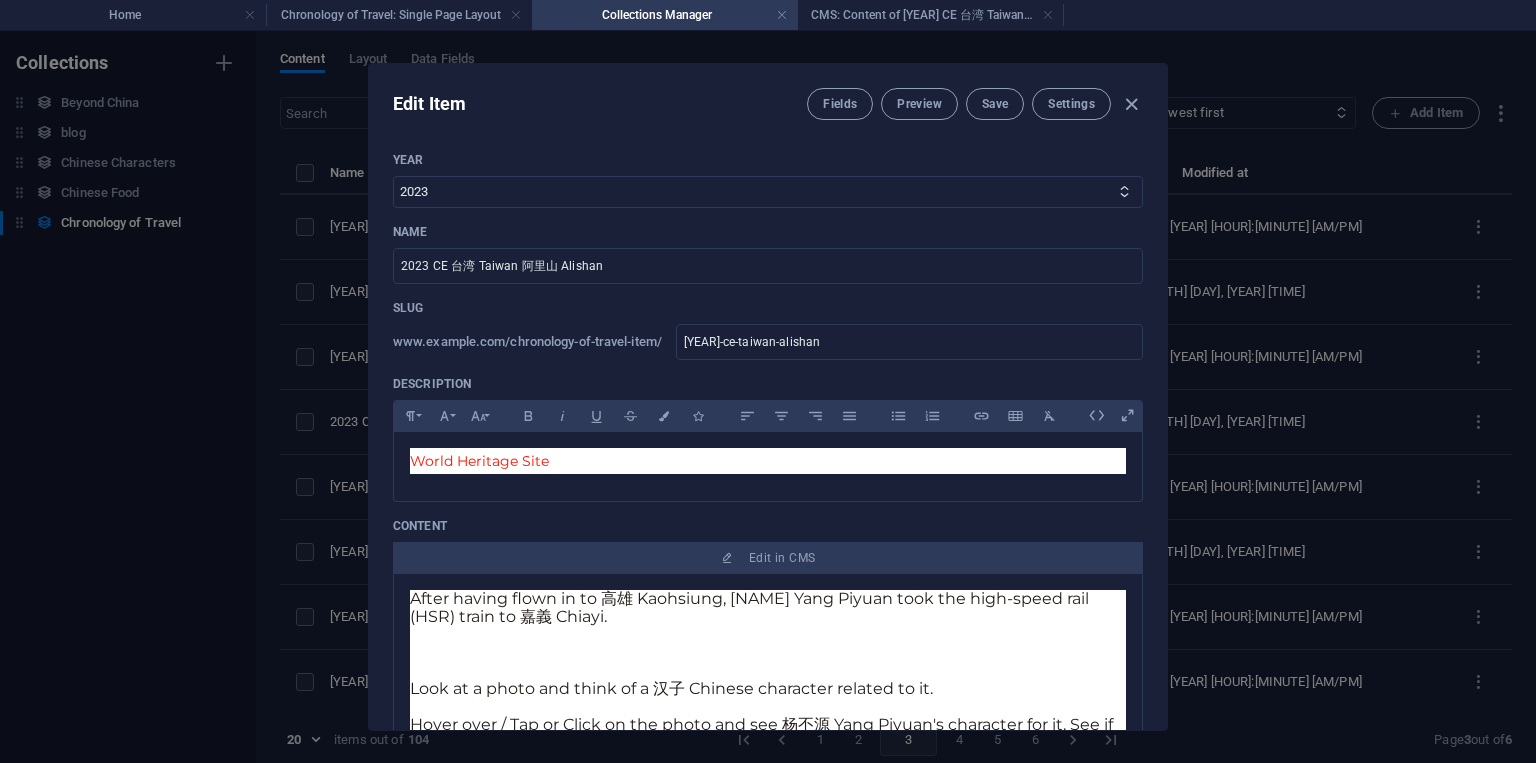 click on "Chronology of Travel: Single Page Layout" at bounding box center (399, 15) 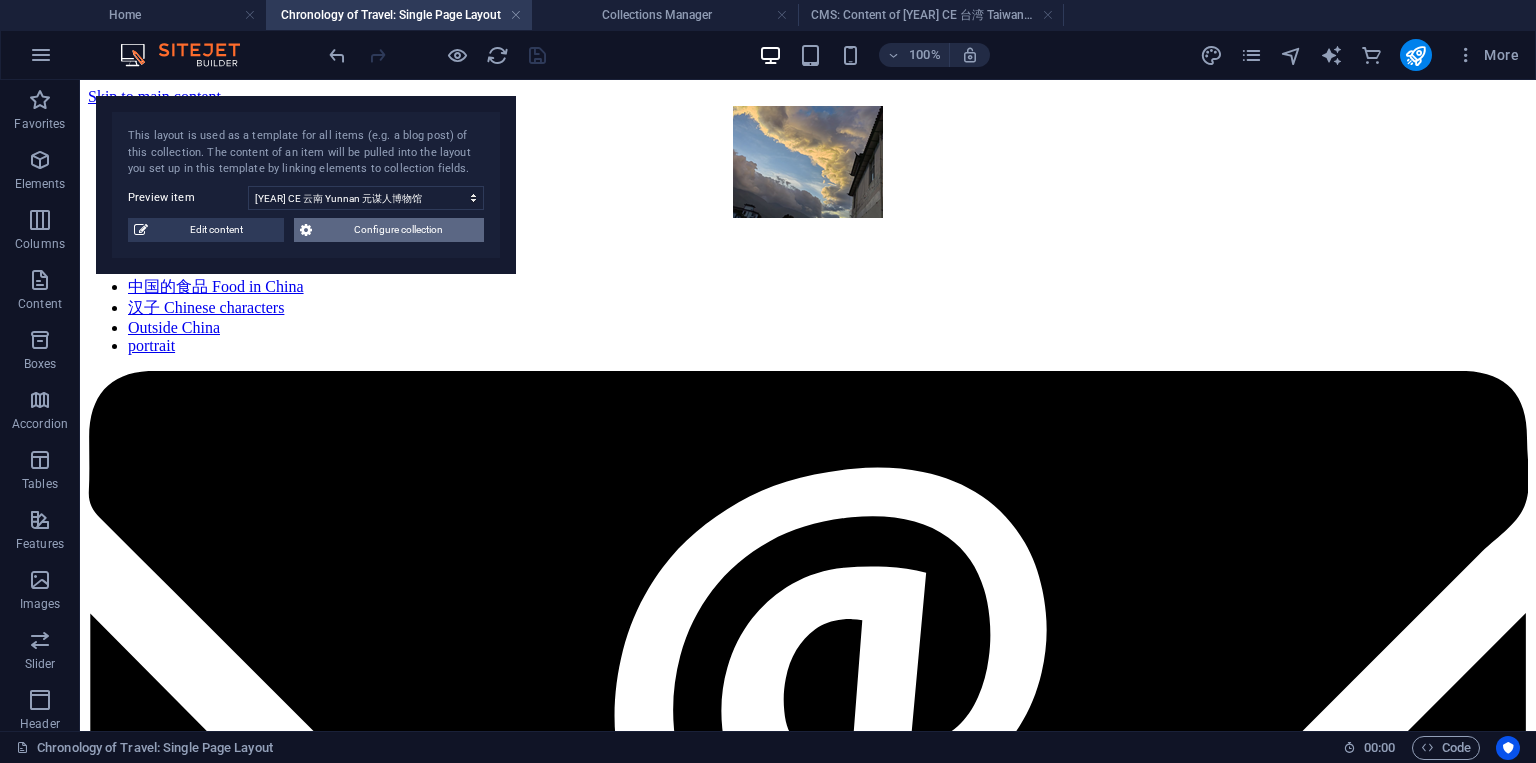 click on "Configure collection" at bounding box center (398, 230) 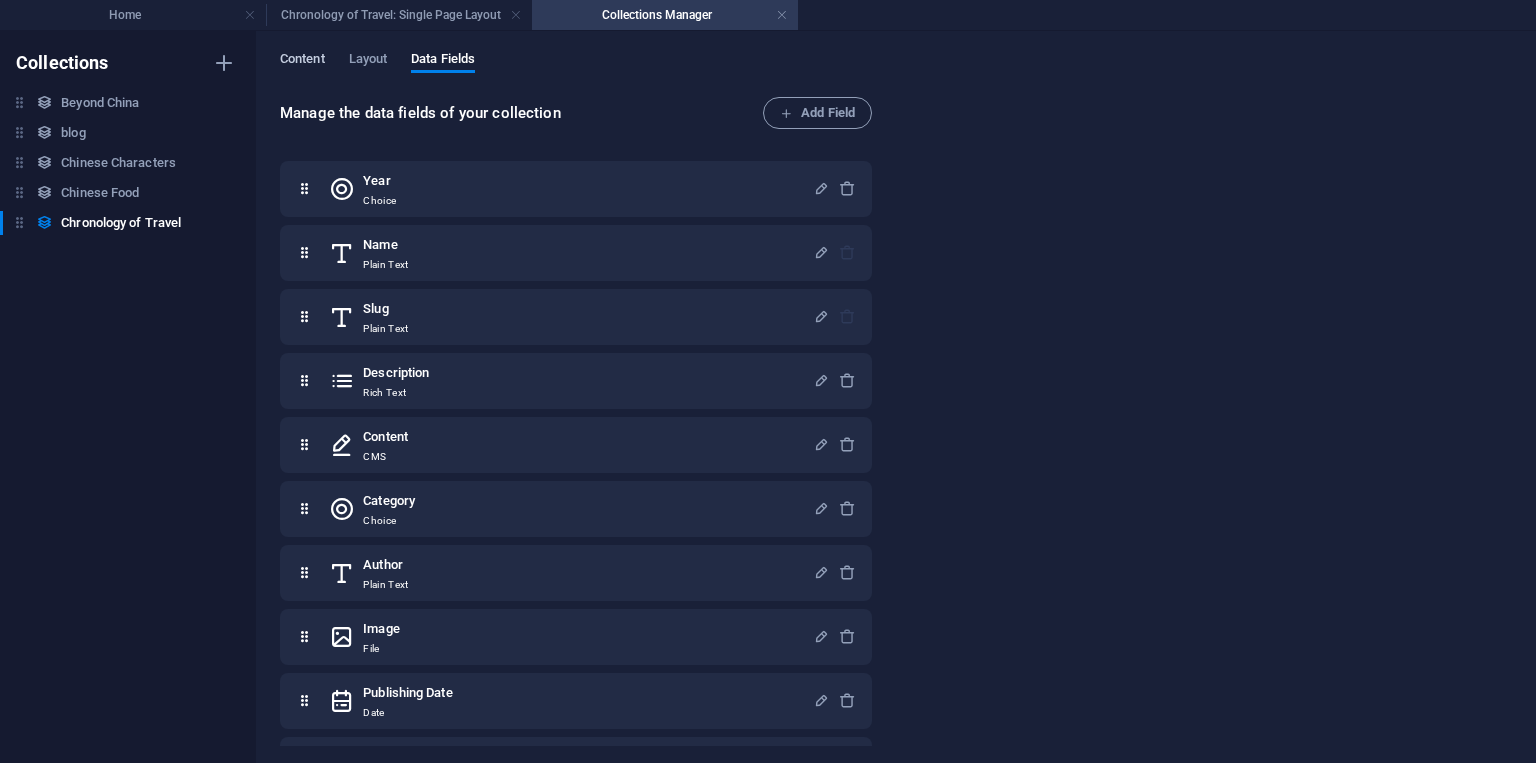 click on "Content" at bounding box center (302, 61) 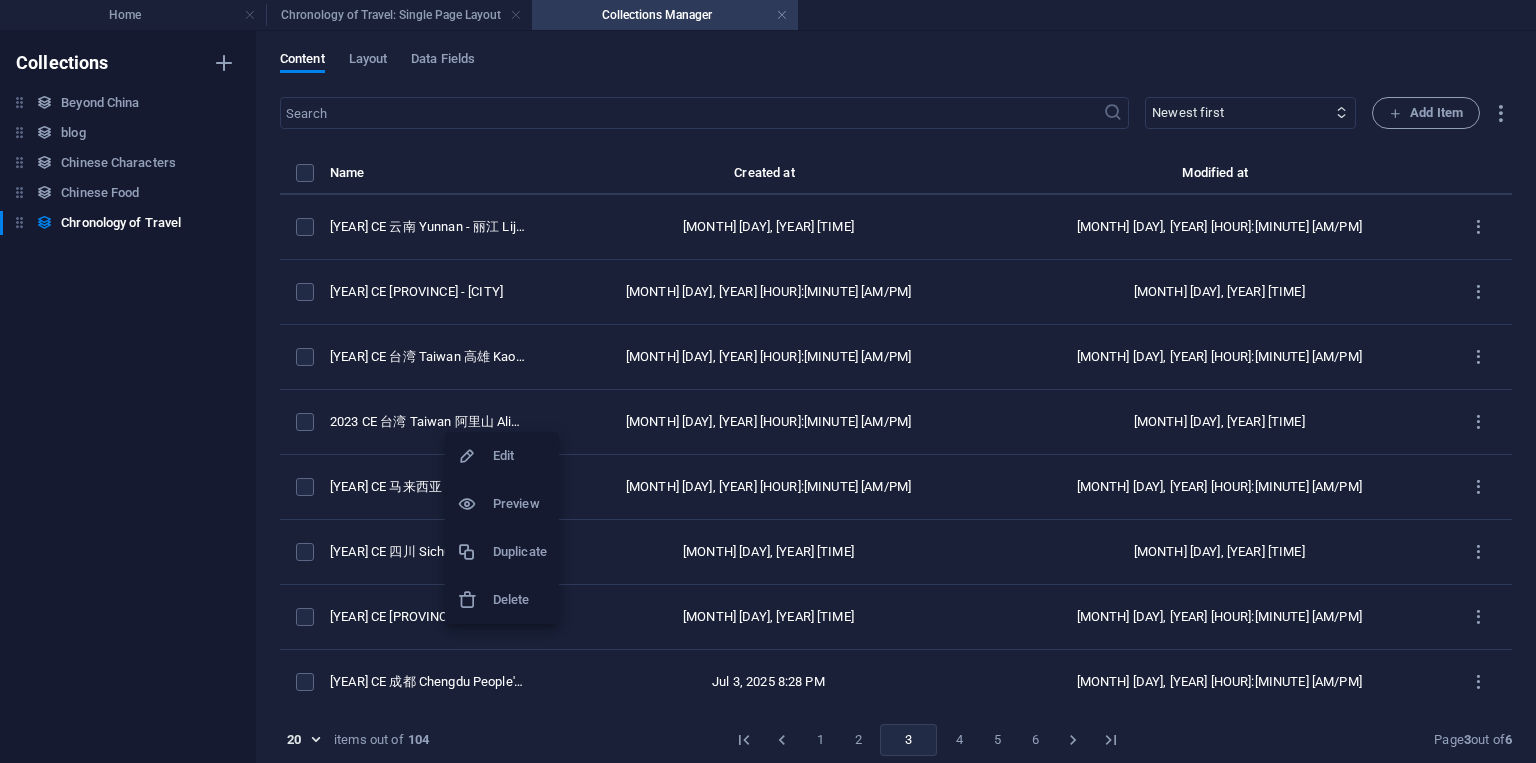 click on "Duplicate" at bounding box center [520, 552] 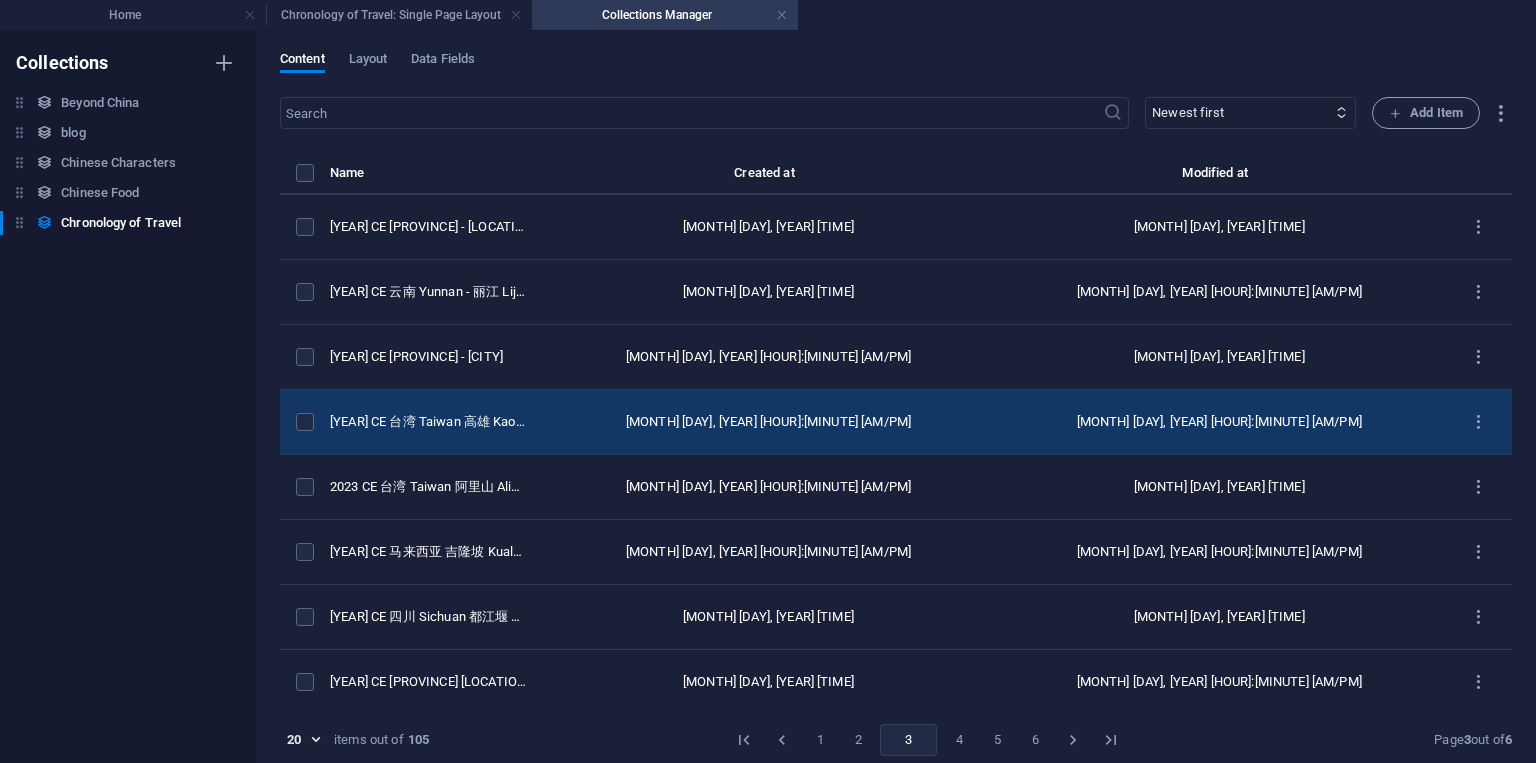 scroll, scrollTop: 360, scrollLeft: 0, axis: vertical 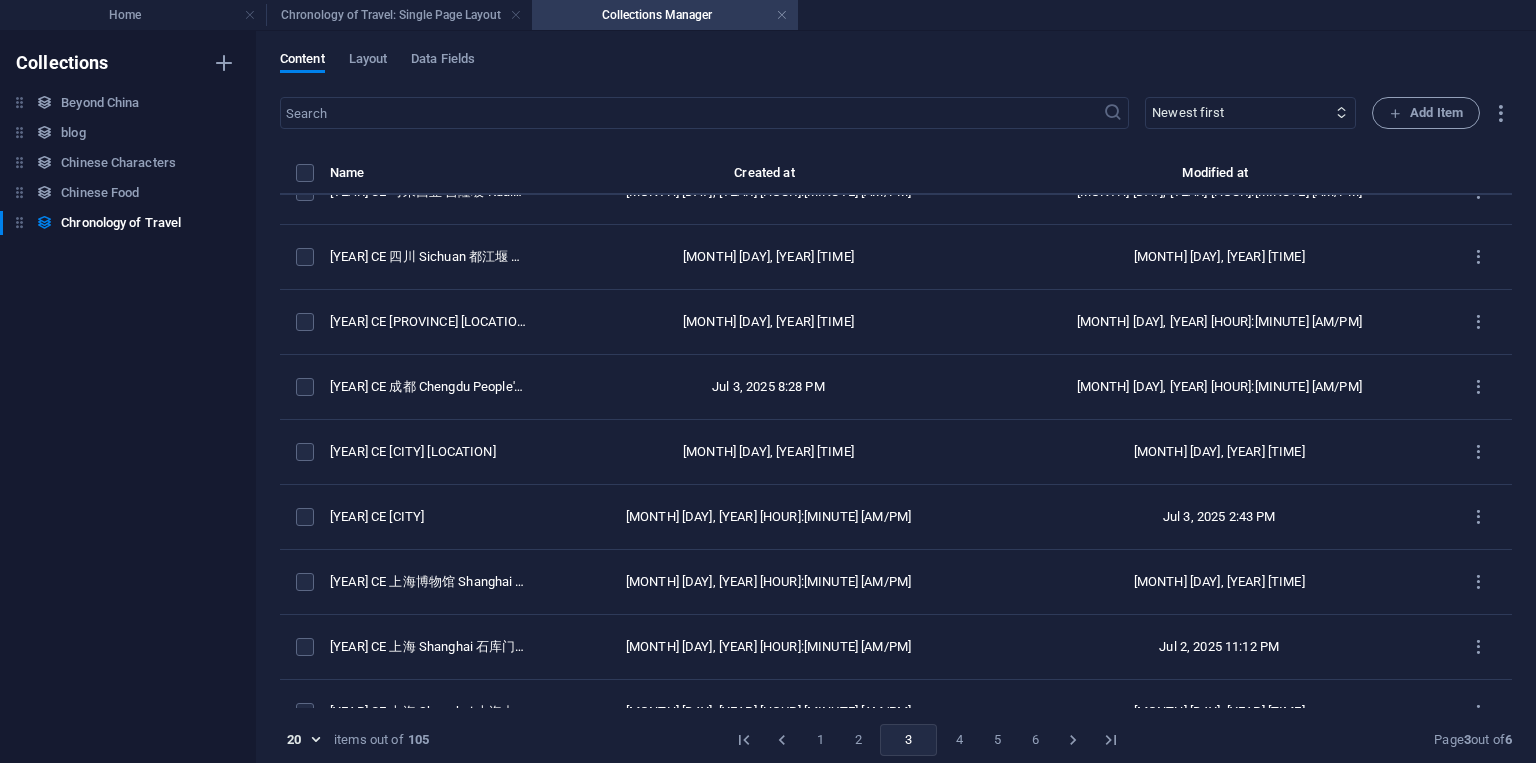 click on "1" at bounding box center [820, 740] 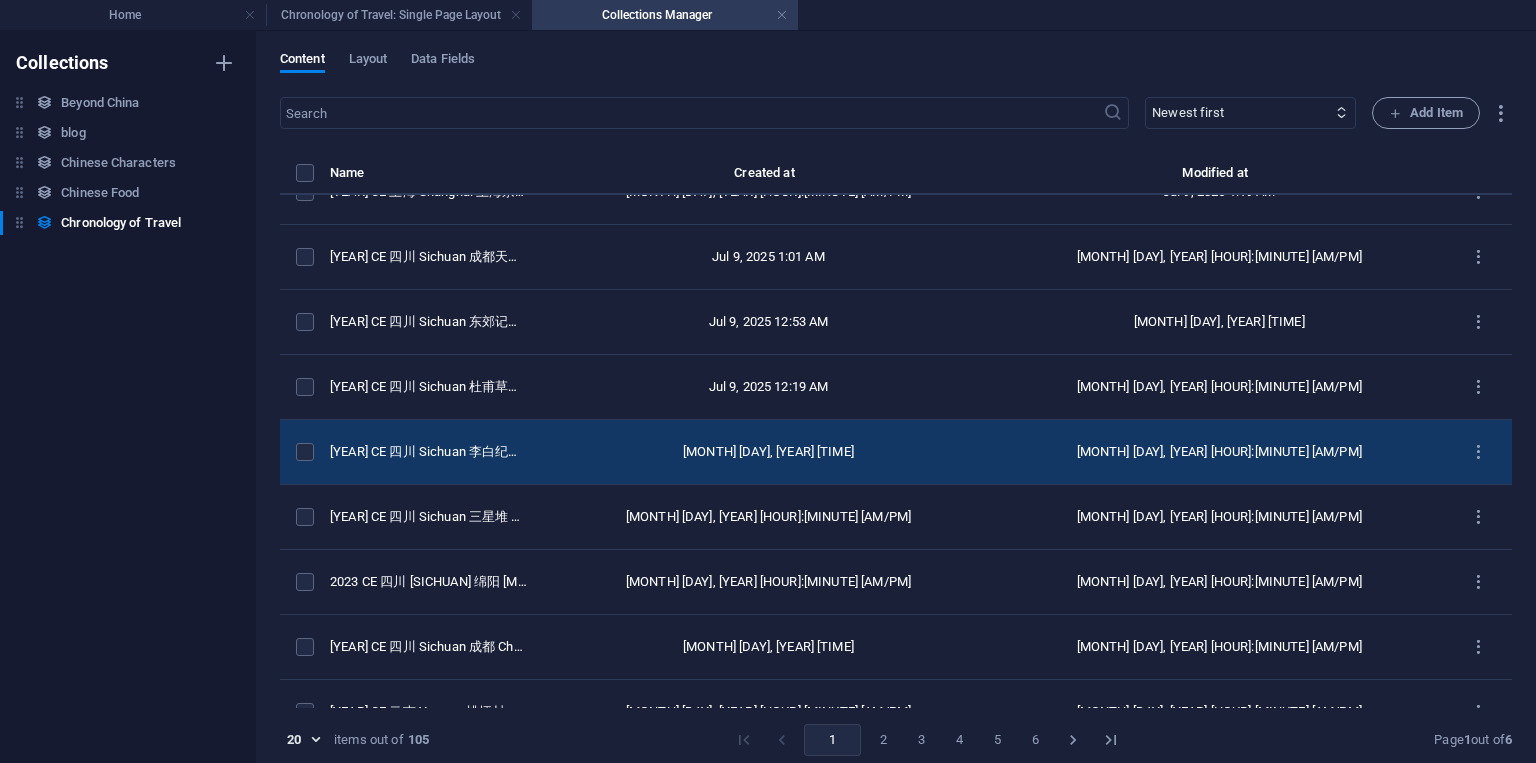 scroll, scrollTop: 0, scrollLeft: 0, axis: both 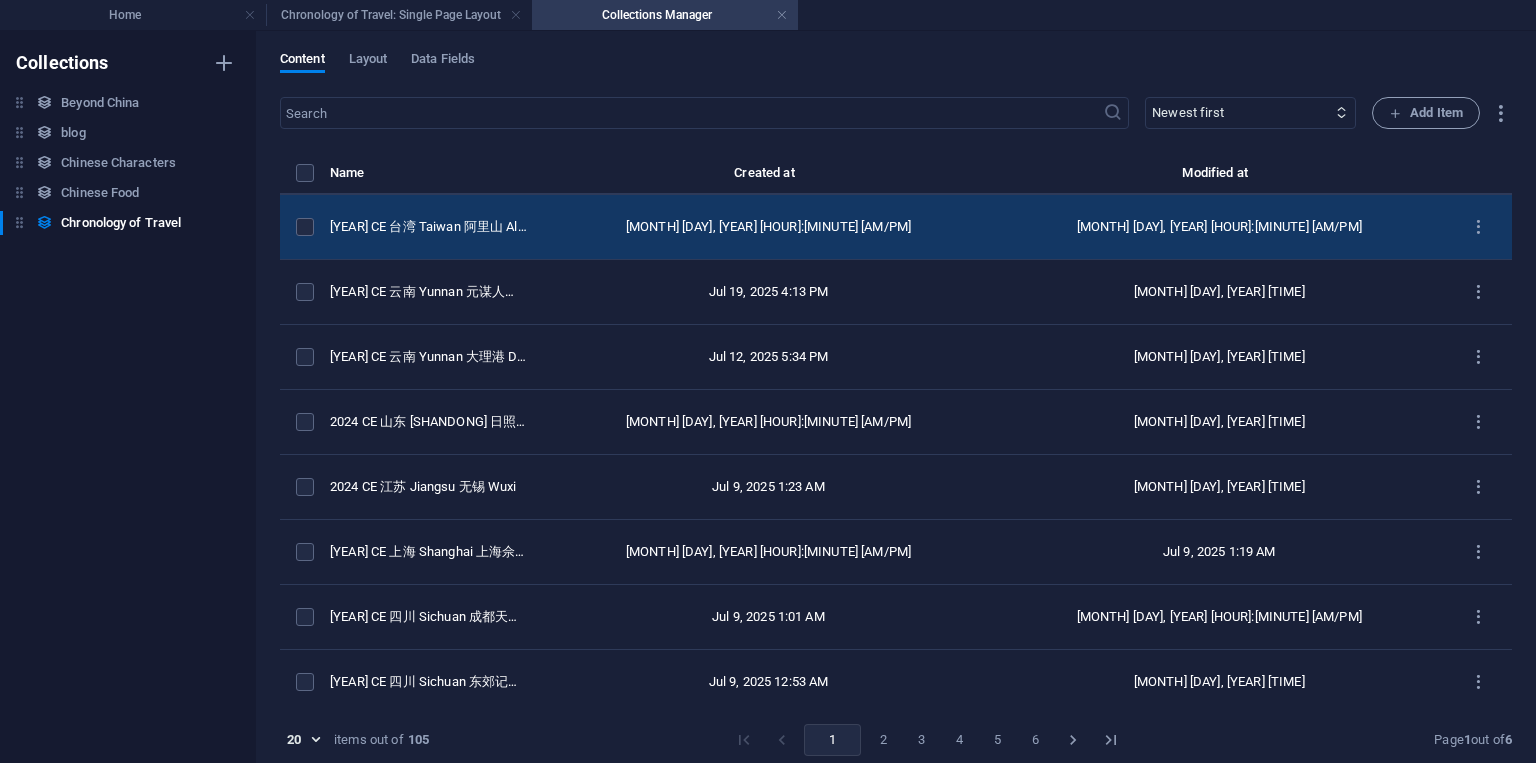 click on "[YEAR] CE 台湾 Taiwan 阿里山 Alishan (Copy)" at bounding box center (436, 227) 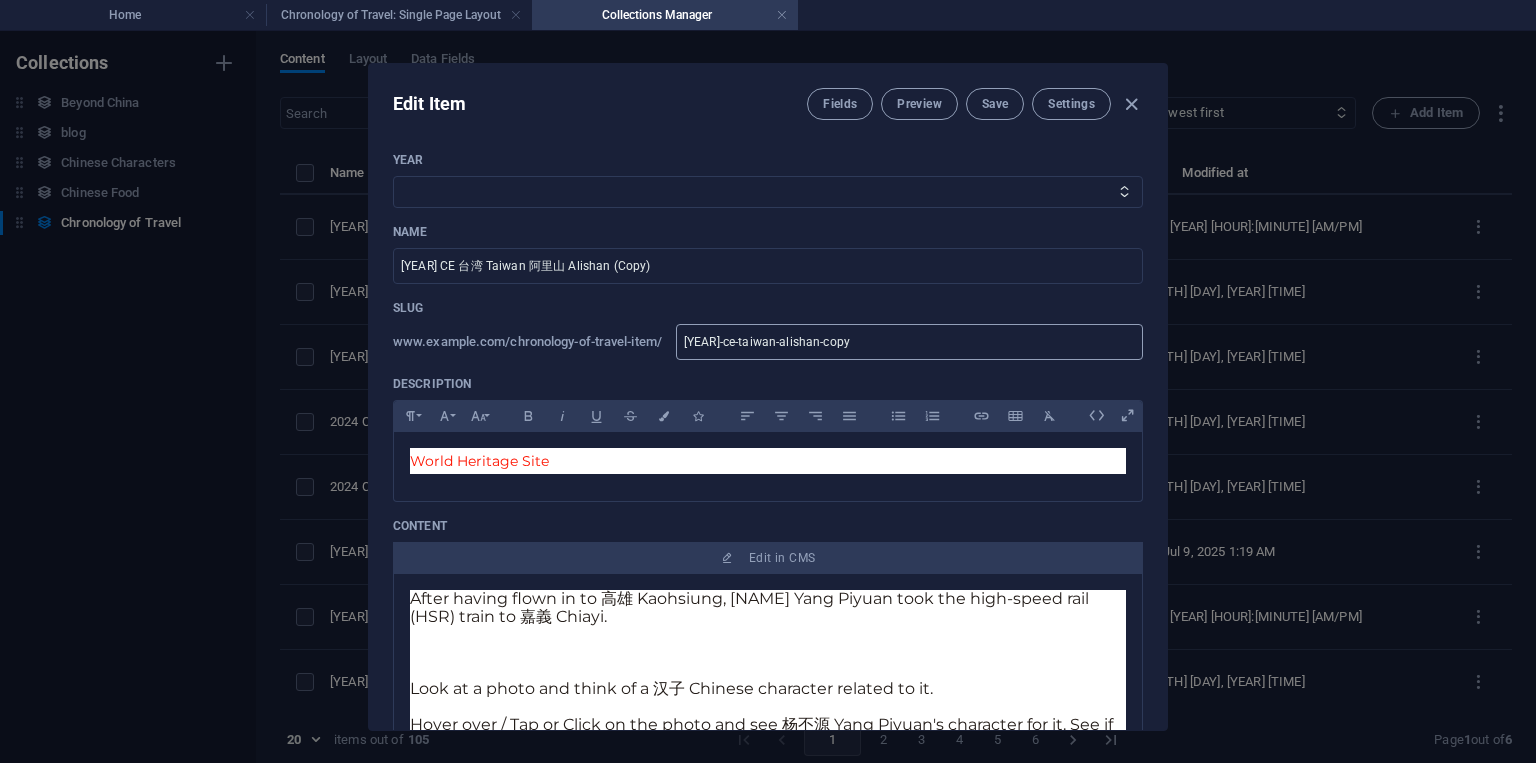 click on "[YEAR]-ce-taiwan-alishan-copy" at bounding box center [909, 342] 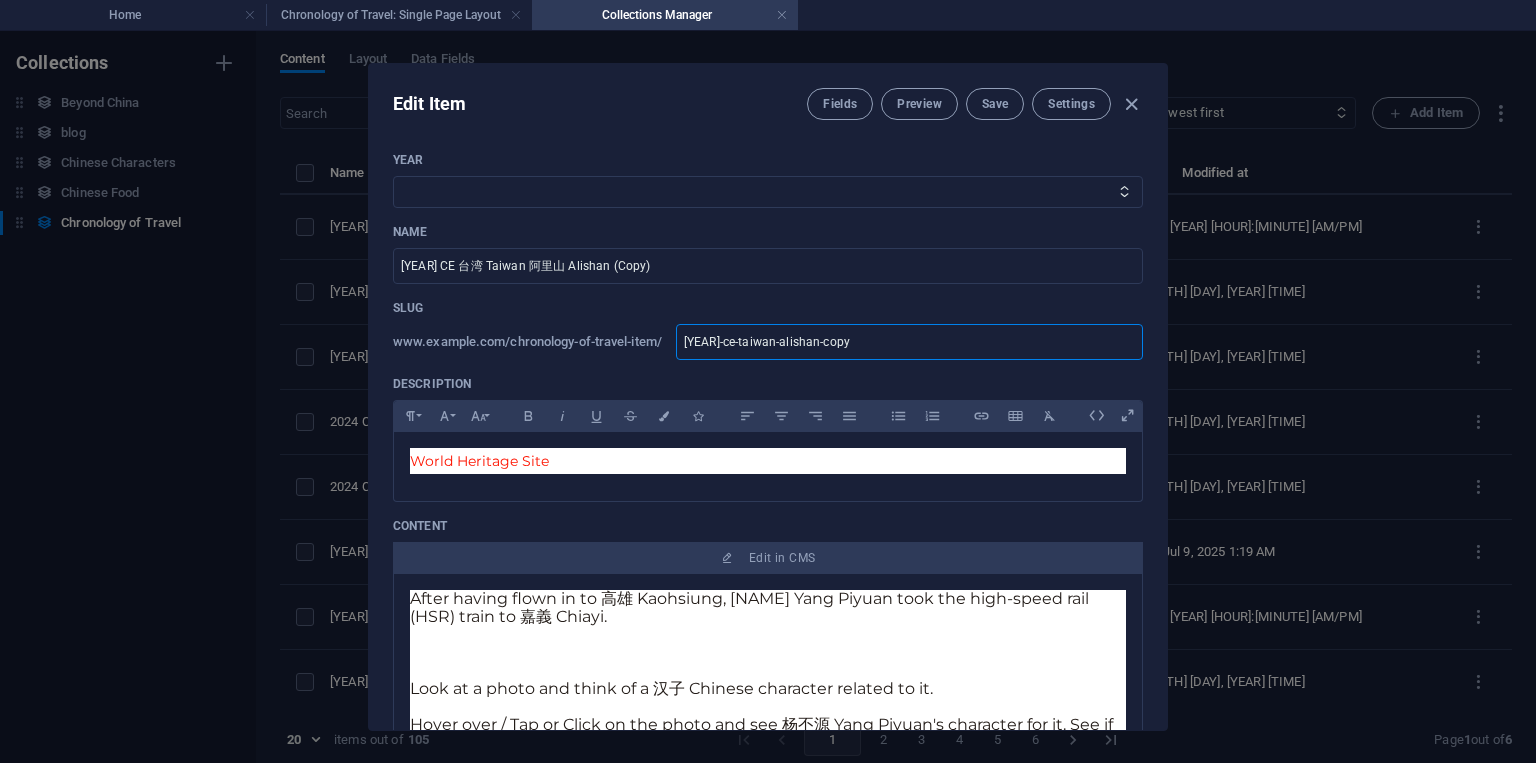 type on "[YEAR]-ce-taiwan-alishan-cop" 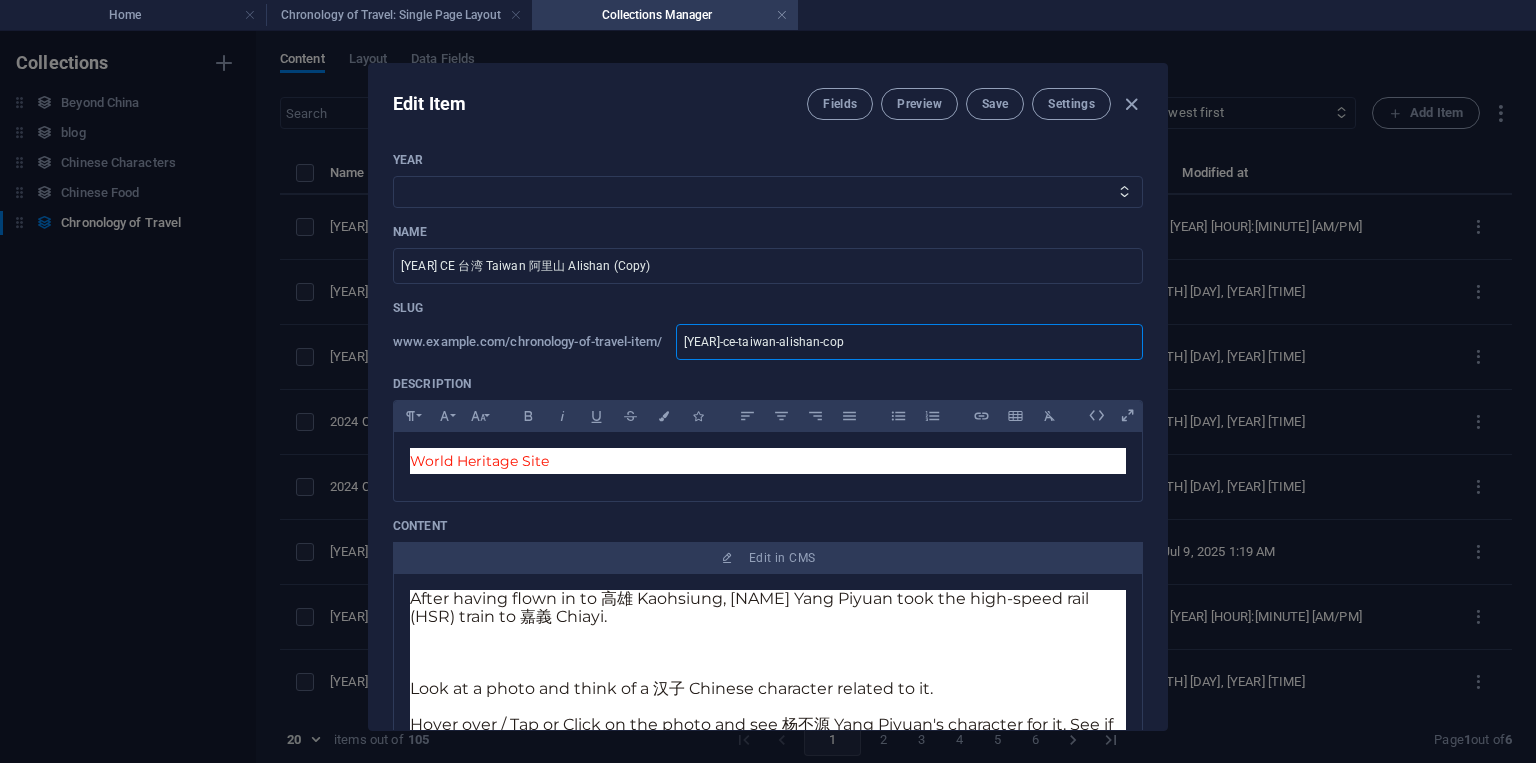 type on "[YEAR]-ce-taiwan-alishan-co" 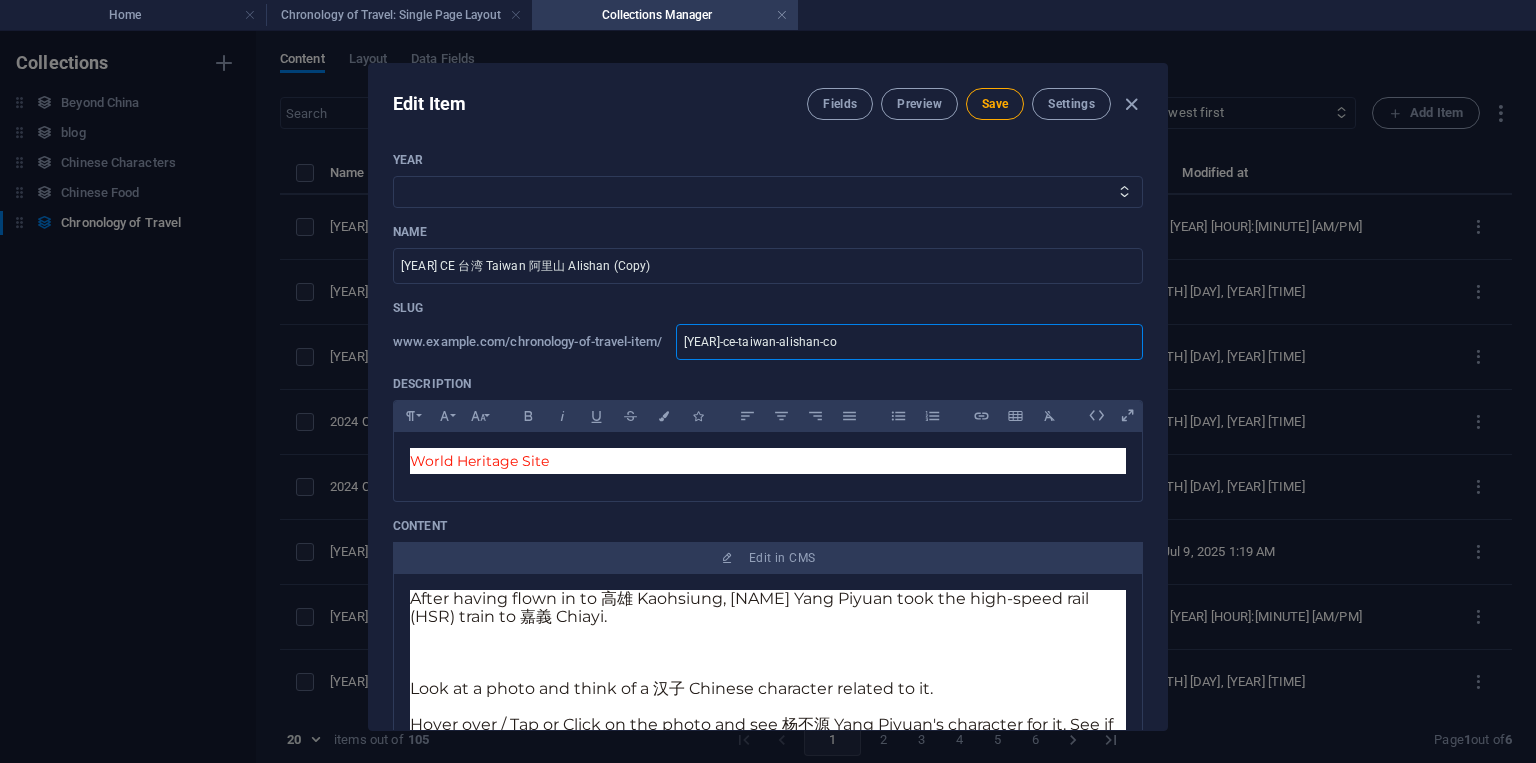 type on "[YEAR]-ce-taiwan-alishan-c" 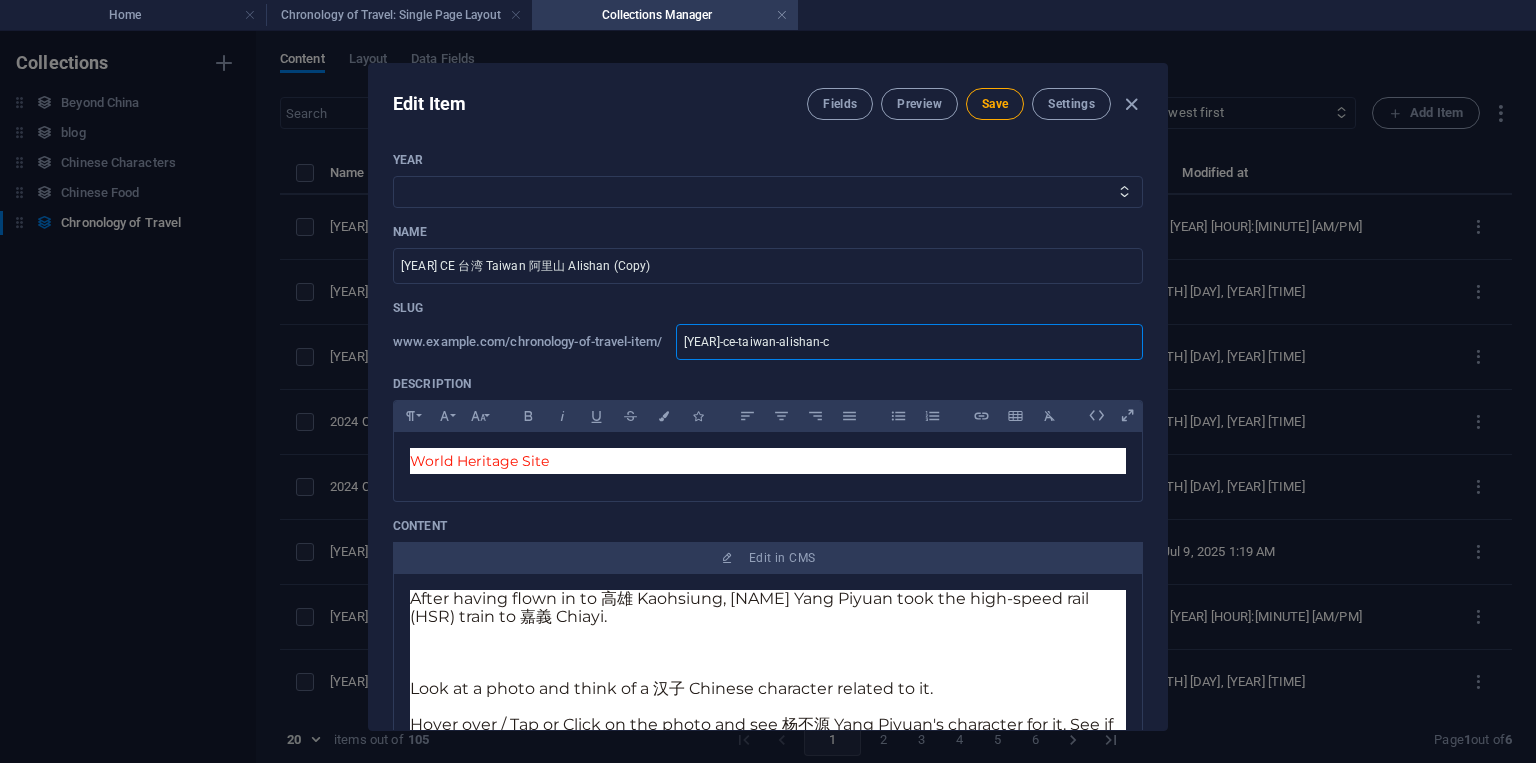 type on "[YEAR]-ce-taiwan-alish" 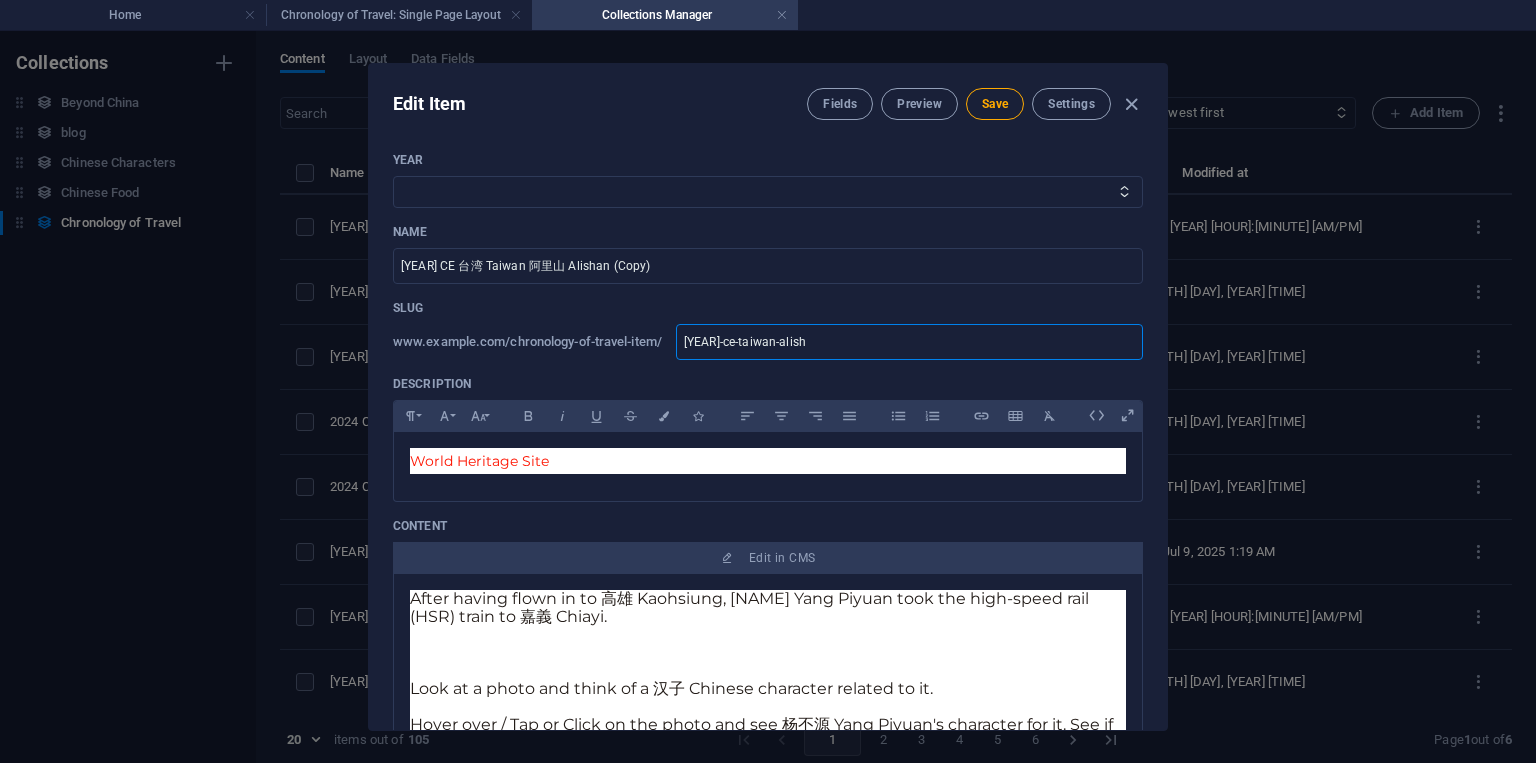 type on "2023-ce-taiwan-alishan" 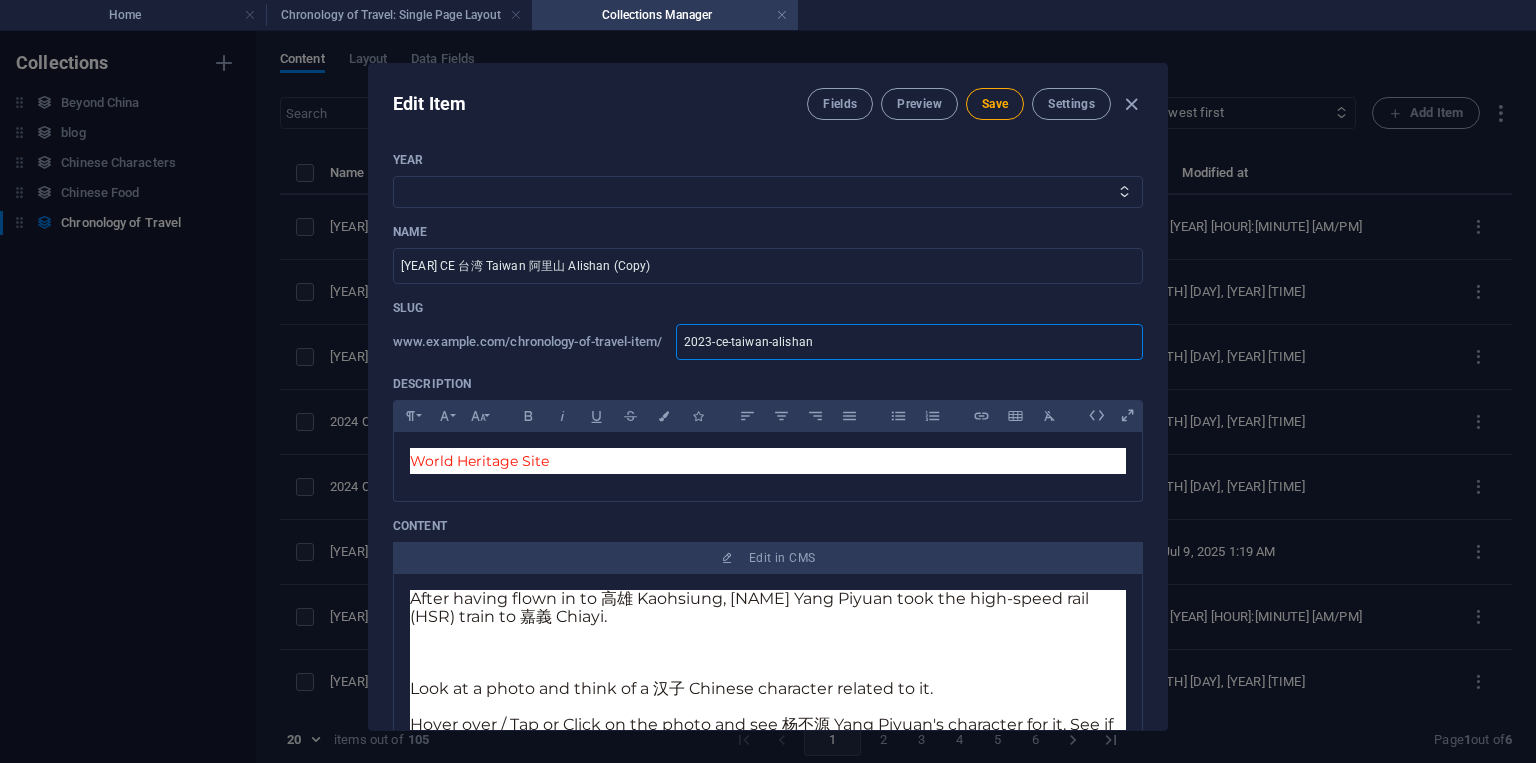 type on "[YEAR]-ce-taiwan-alisha" 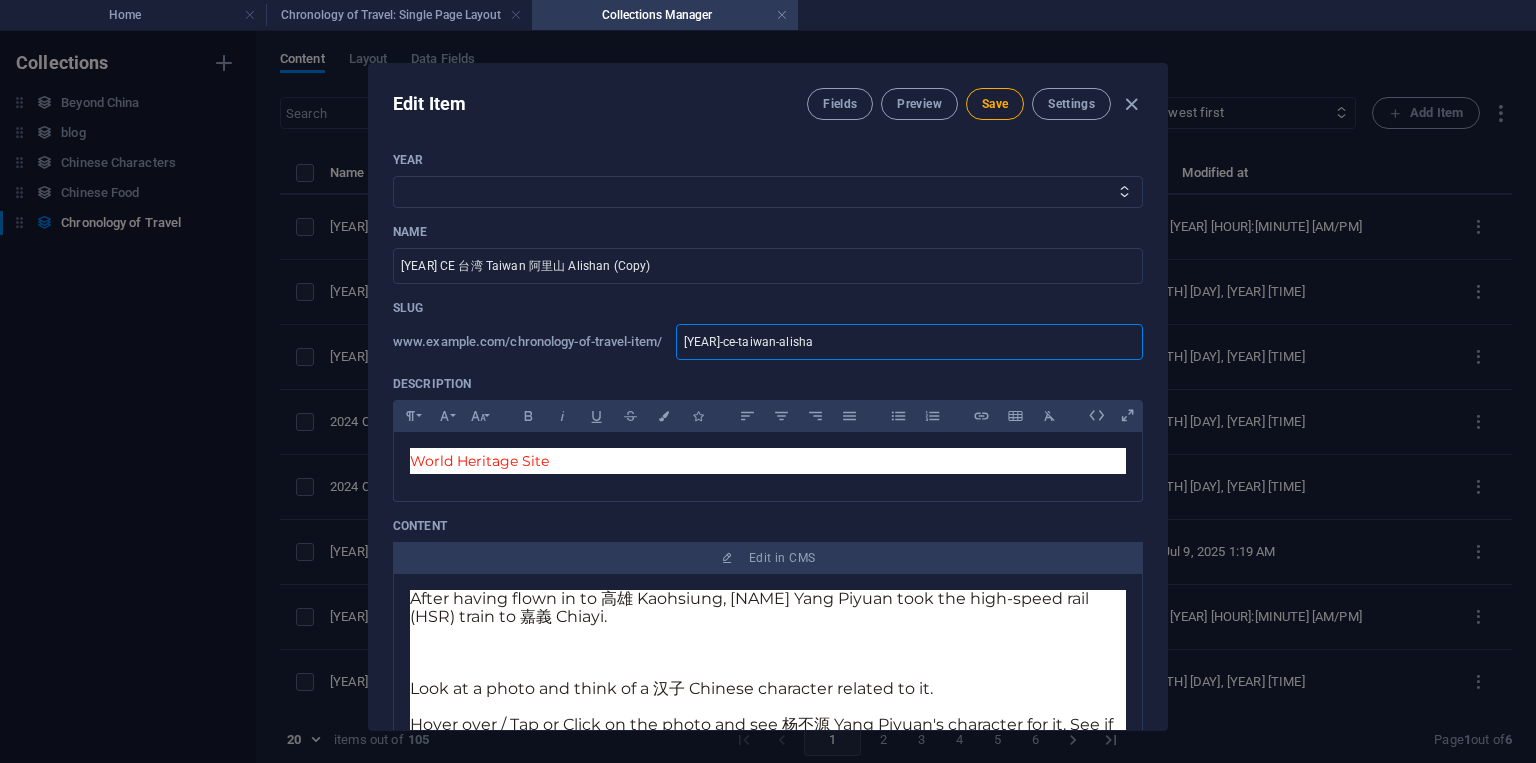 type on "[YEAR]-ce-taiwan-alish" 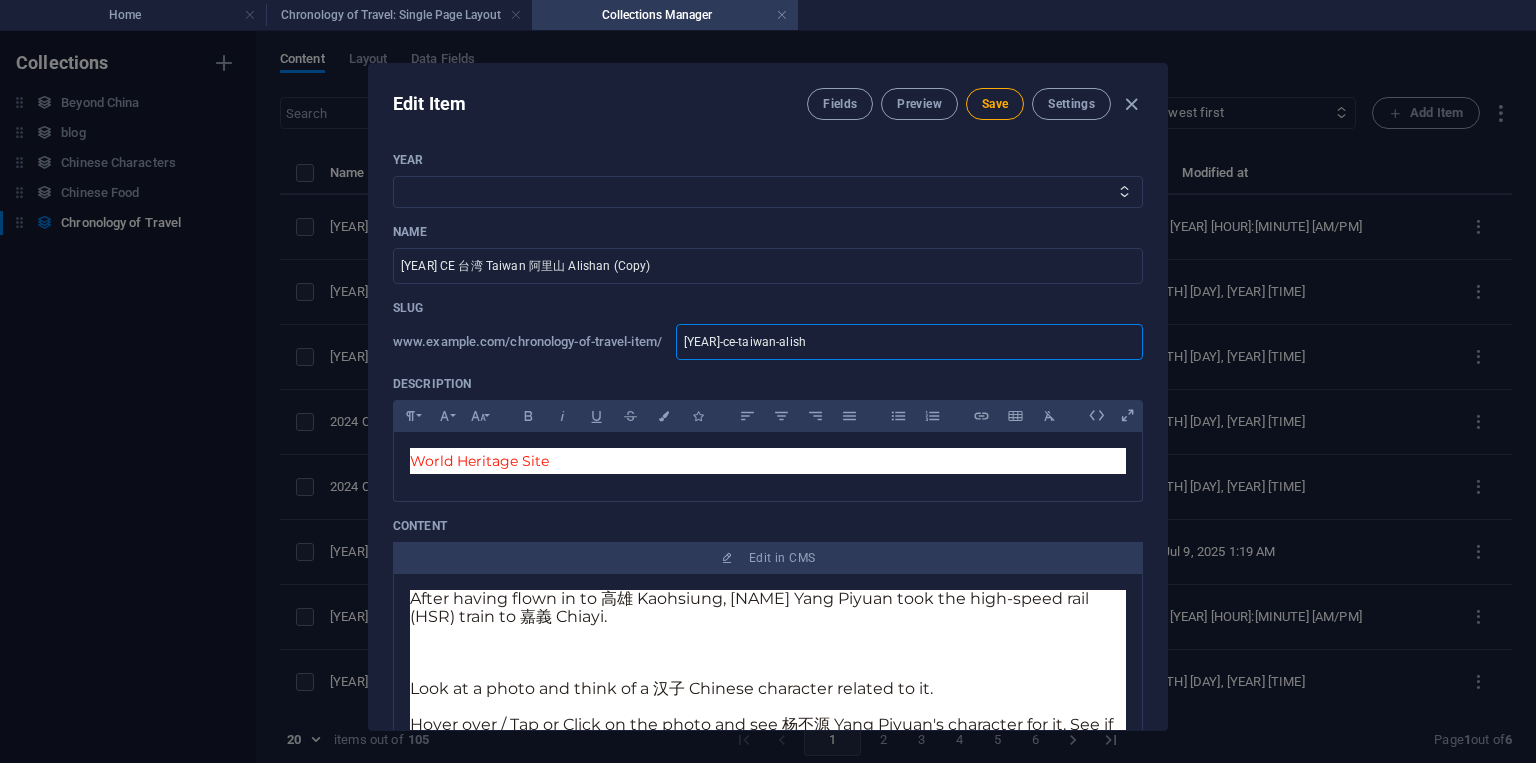 type on "2023-ce-taiwan-alis" 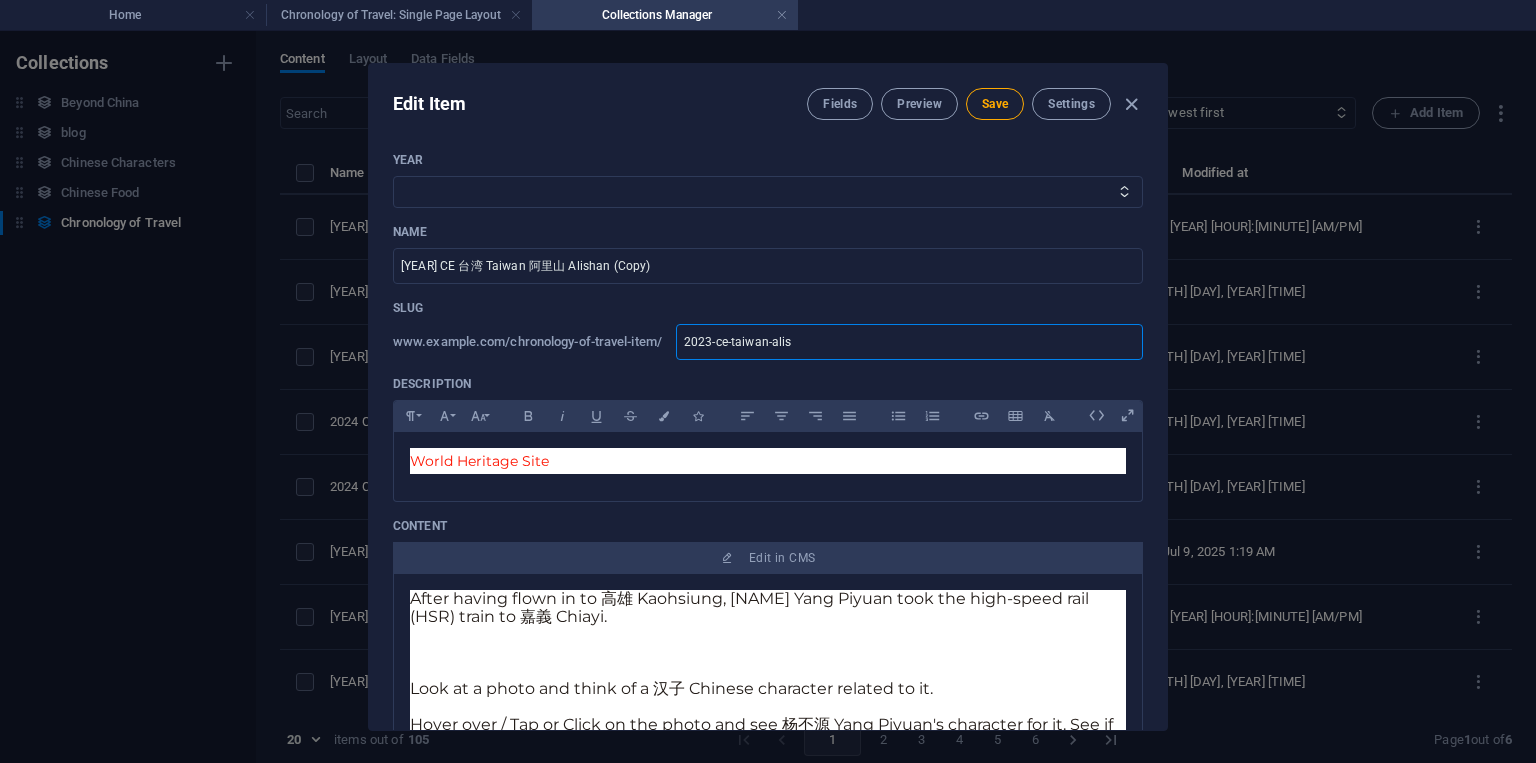 type on "2023-ce-taiwan-ali" 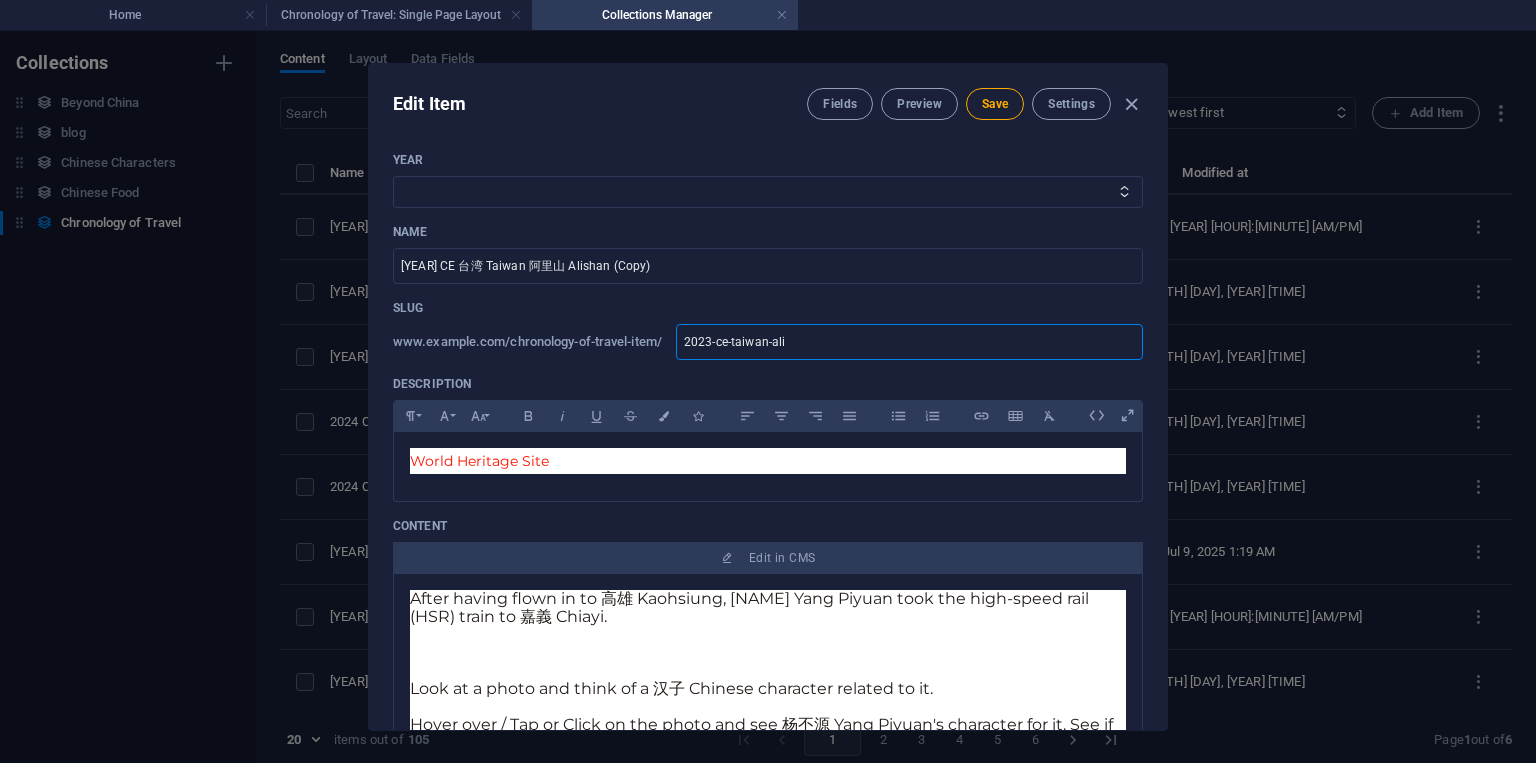 type on "[YEAR]-ce-taiwan-al" 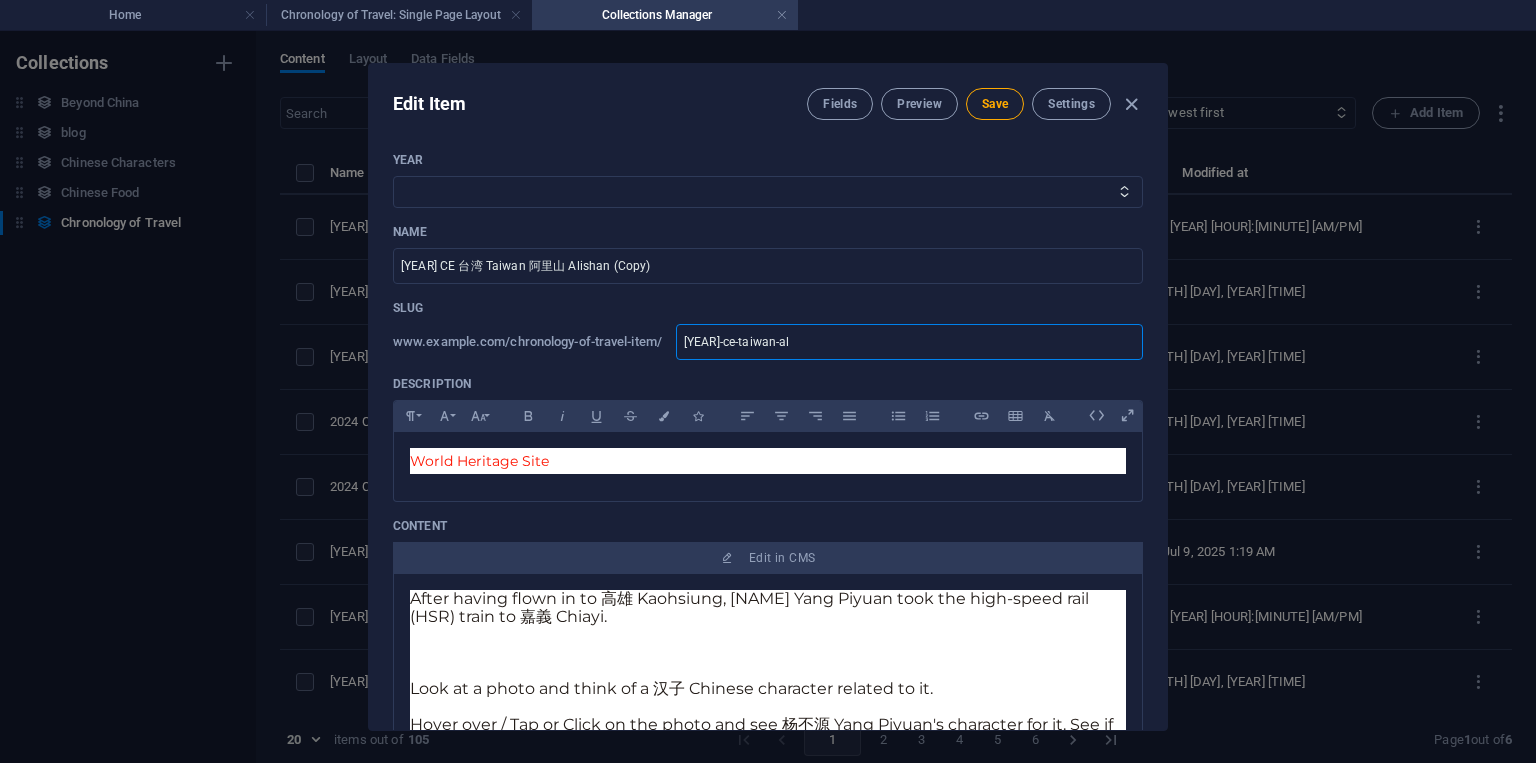 type on "2023-ce-taiwan-a" 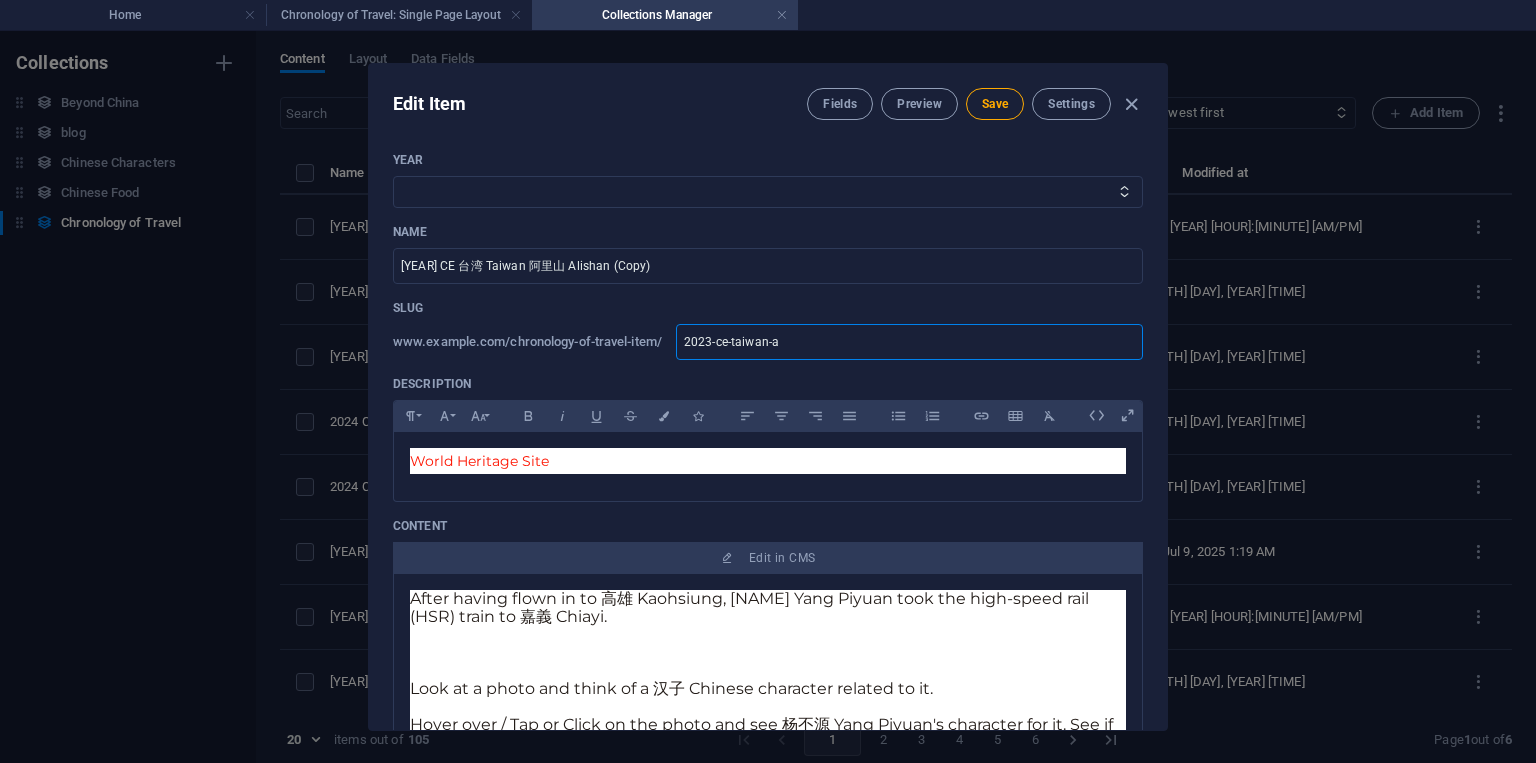 type on "[YEAR]-ce-taiwan-" 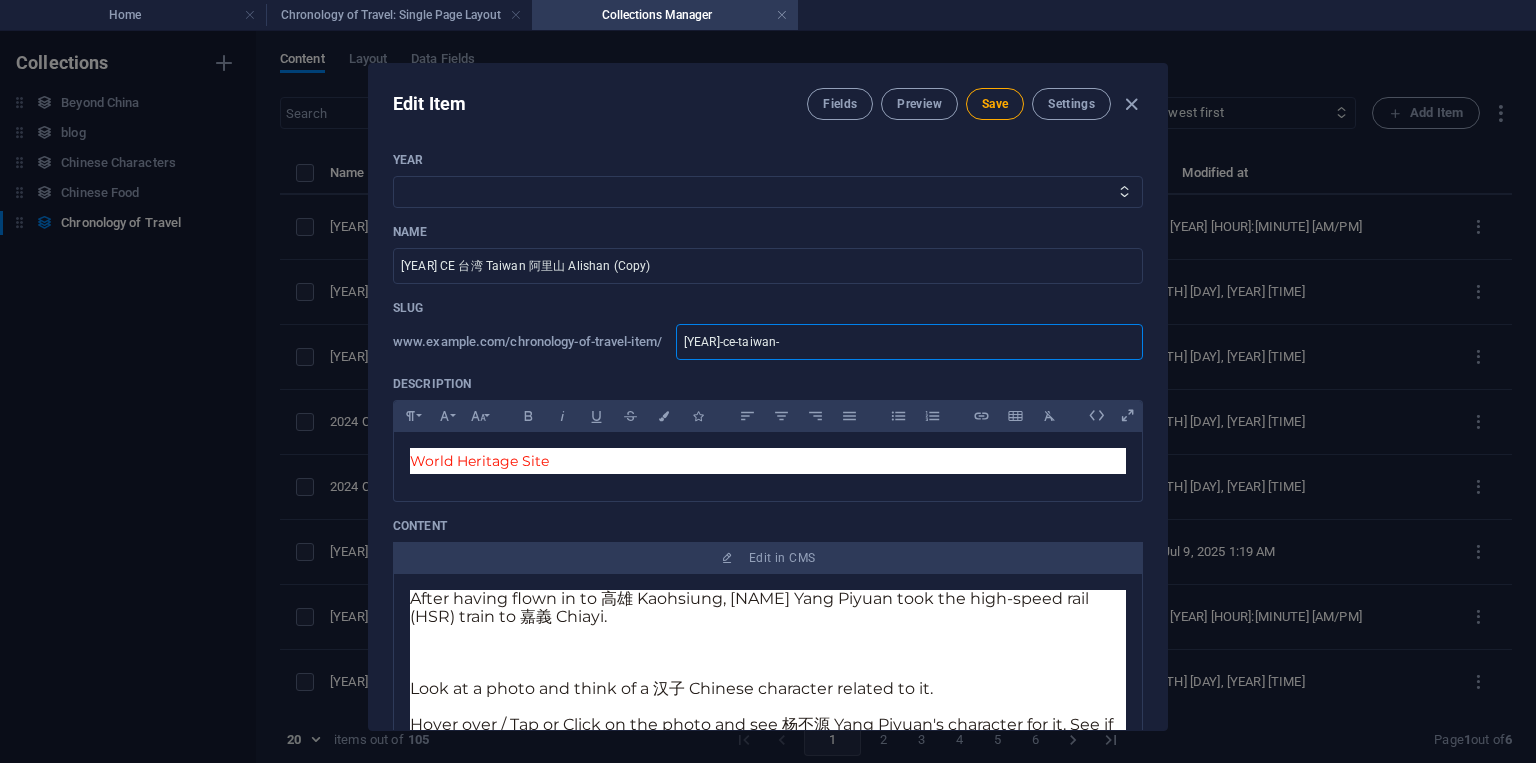 type on "[YEAR]-ce-[TAIWAN]-c" 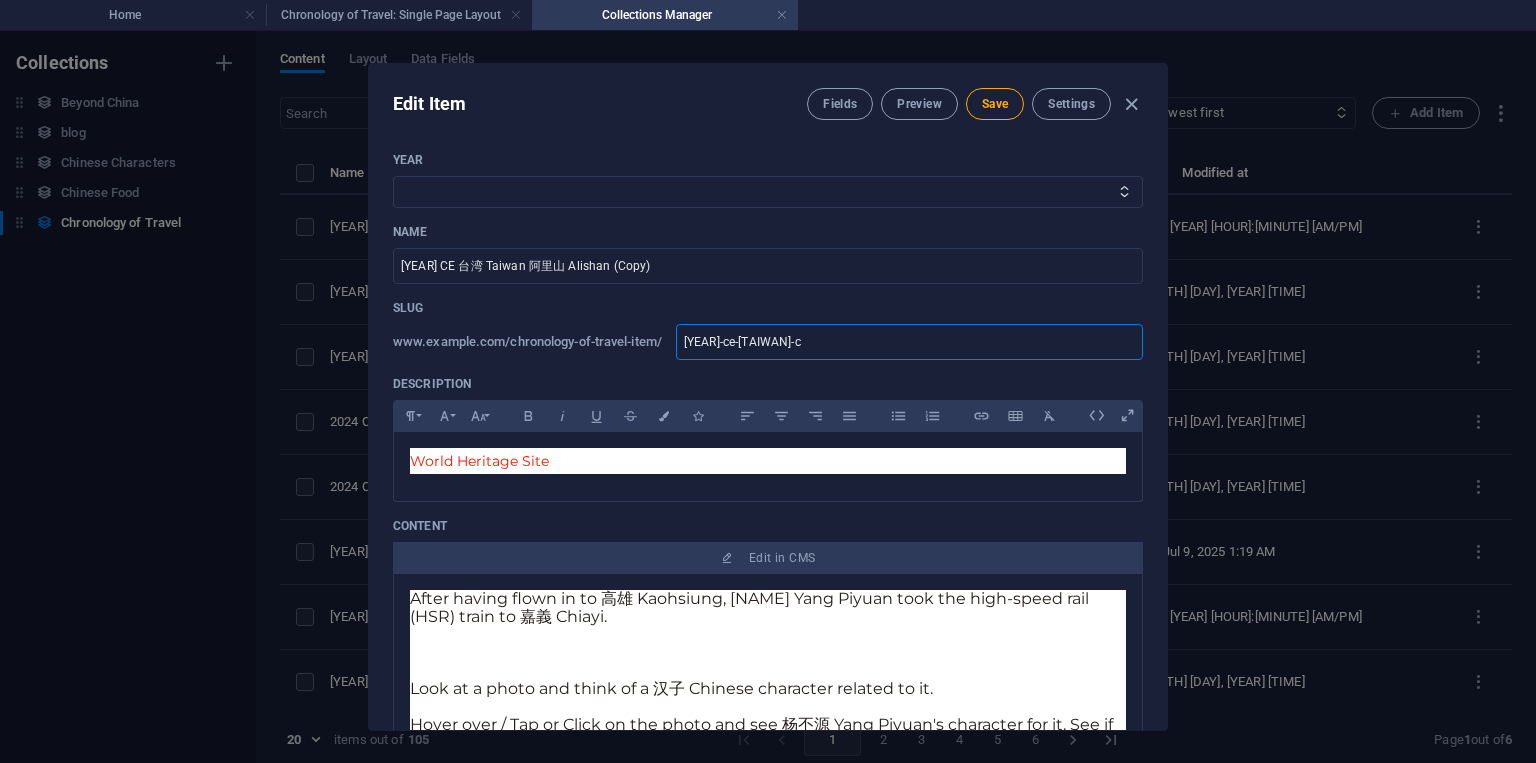 type on "2023-ce-taiwan-ch" 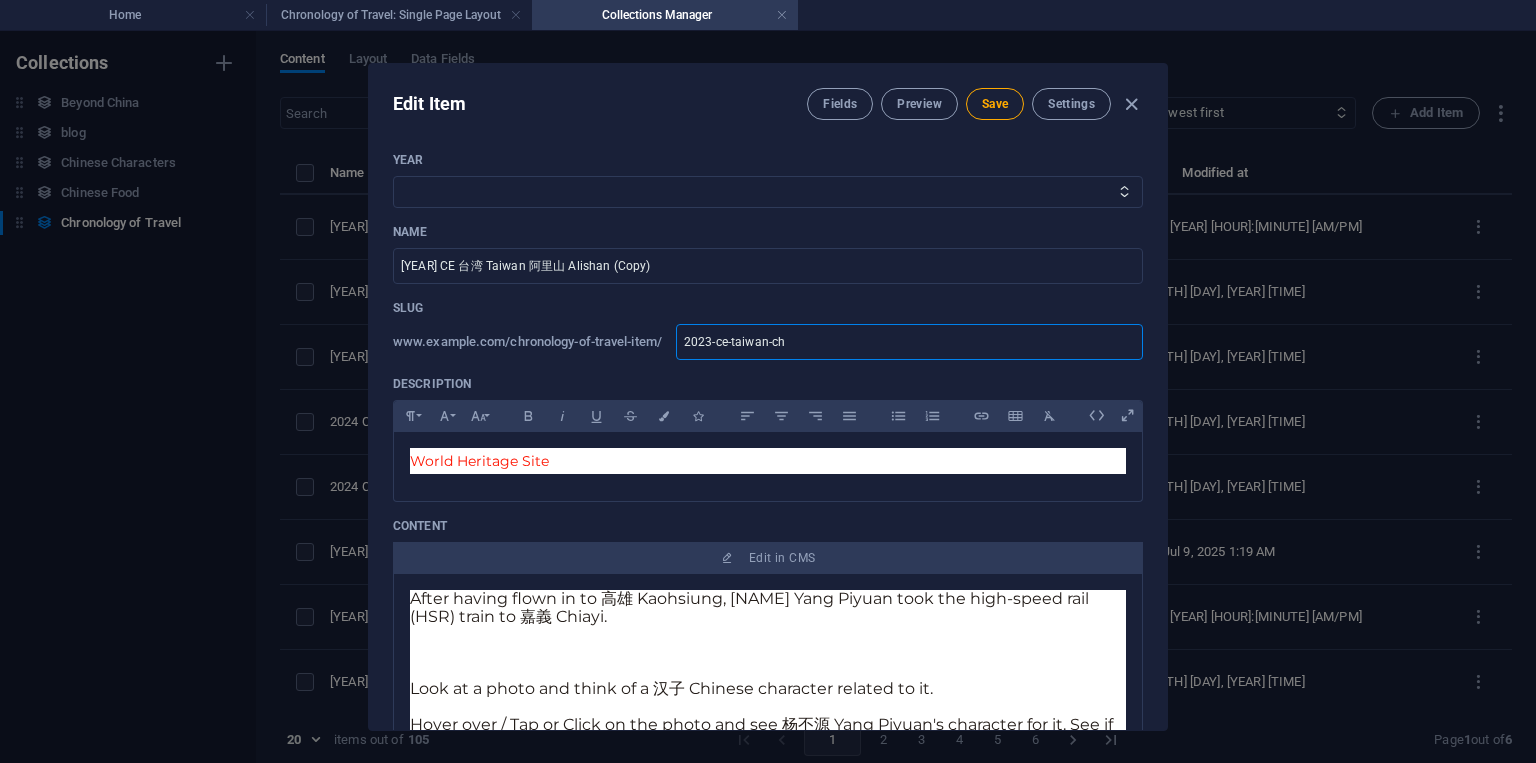 type on "2023-ce-taiwan-chi" 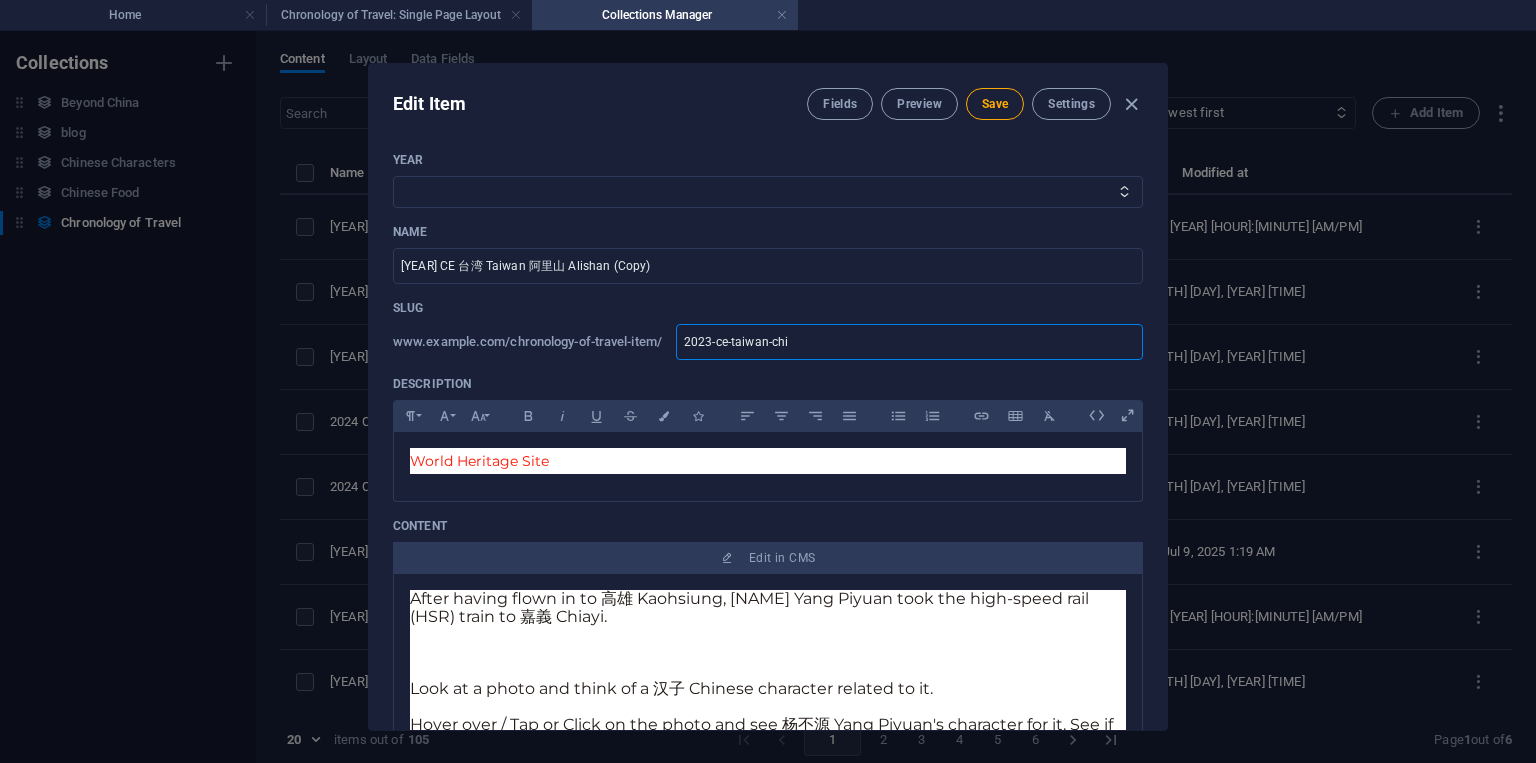 type on "[YEAR]-ce-taiwan-chia" 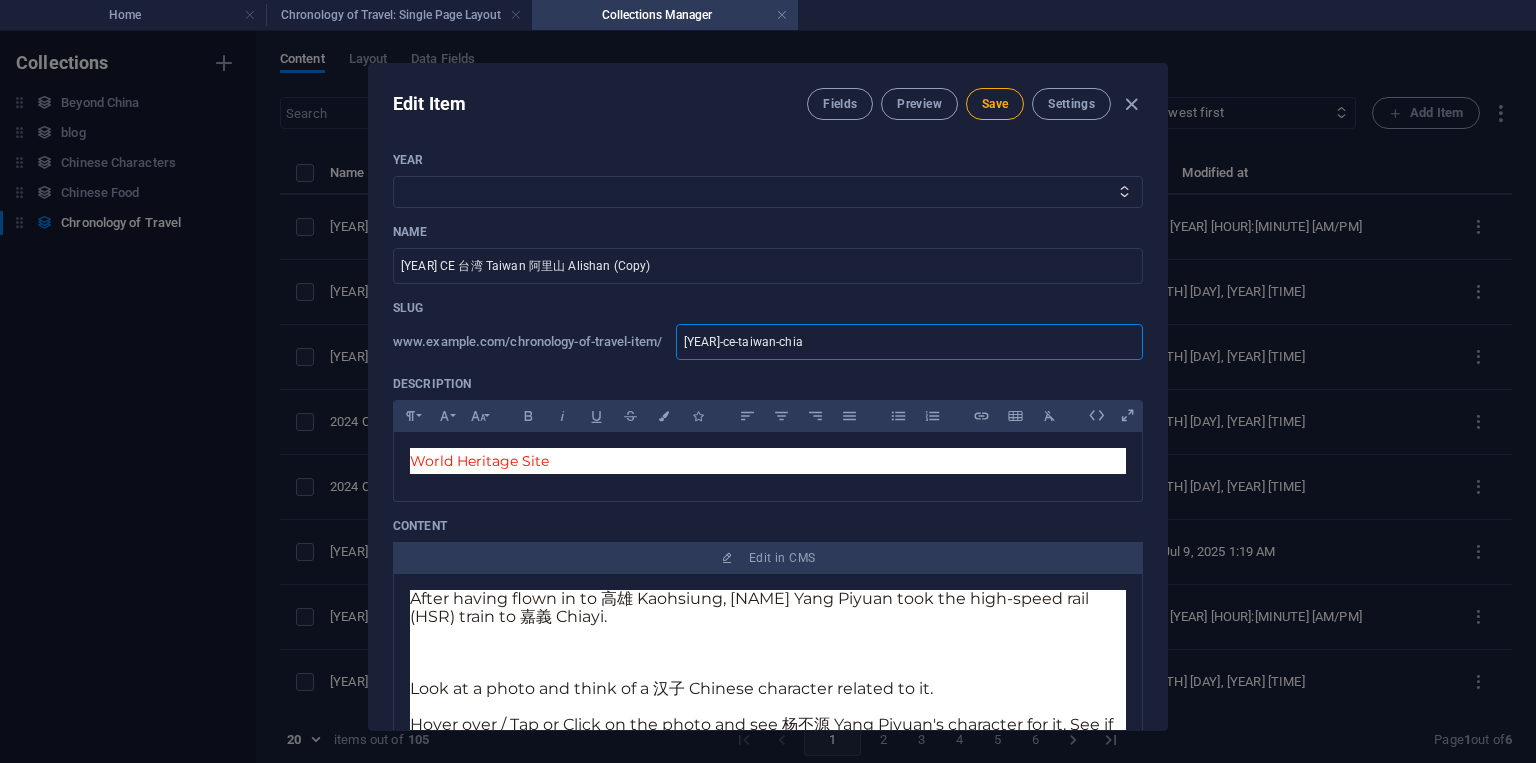 type on "[YEAR]-ce-taiwan-chiay" 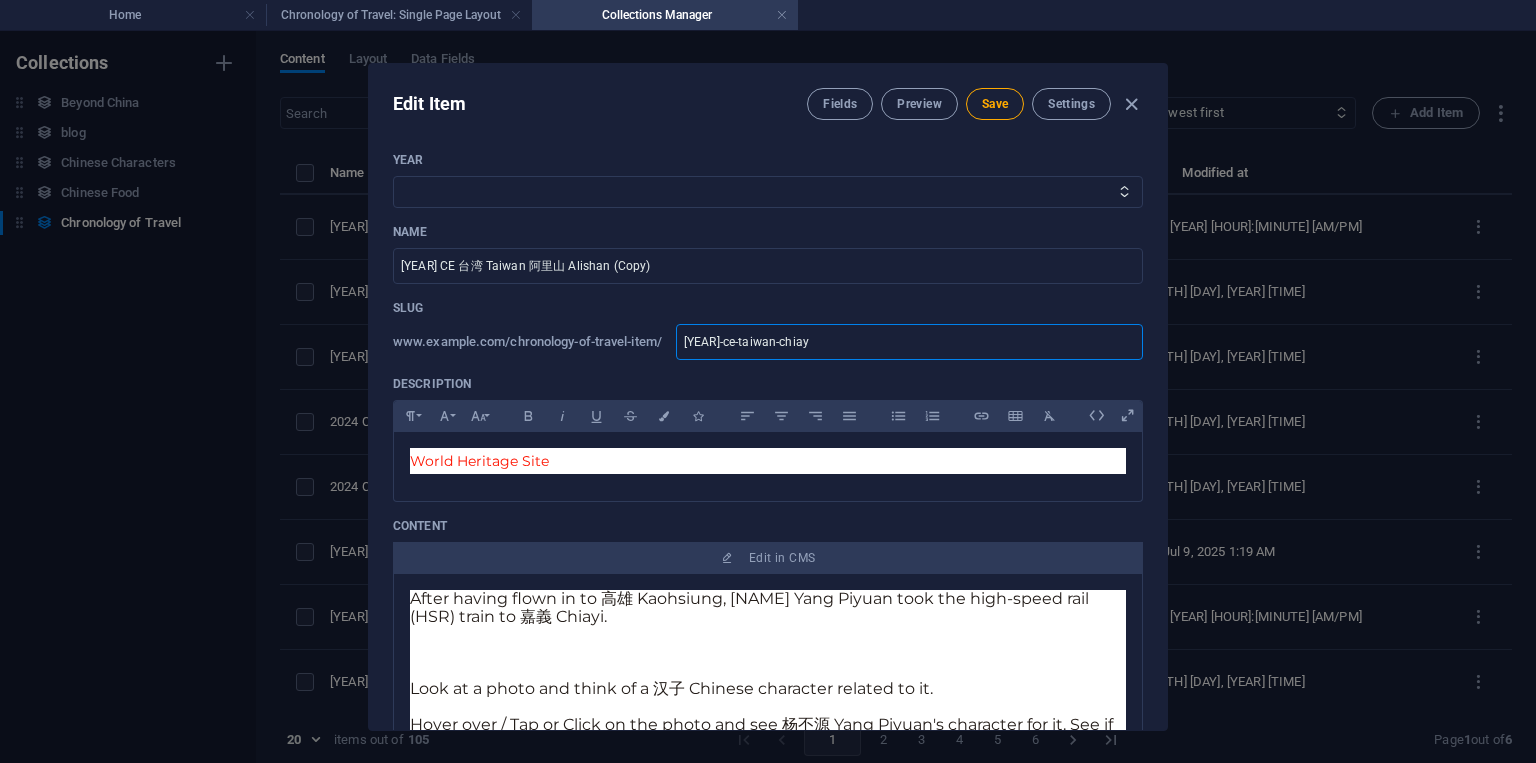 type on "[YEAR]-ce-[TAIWAN]-chiayi" 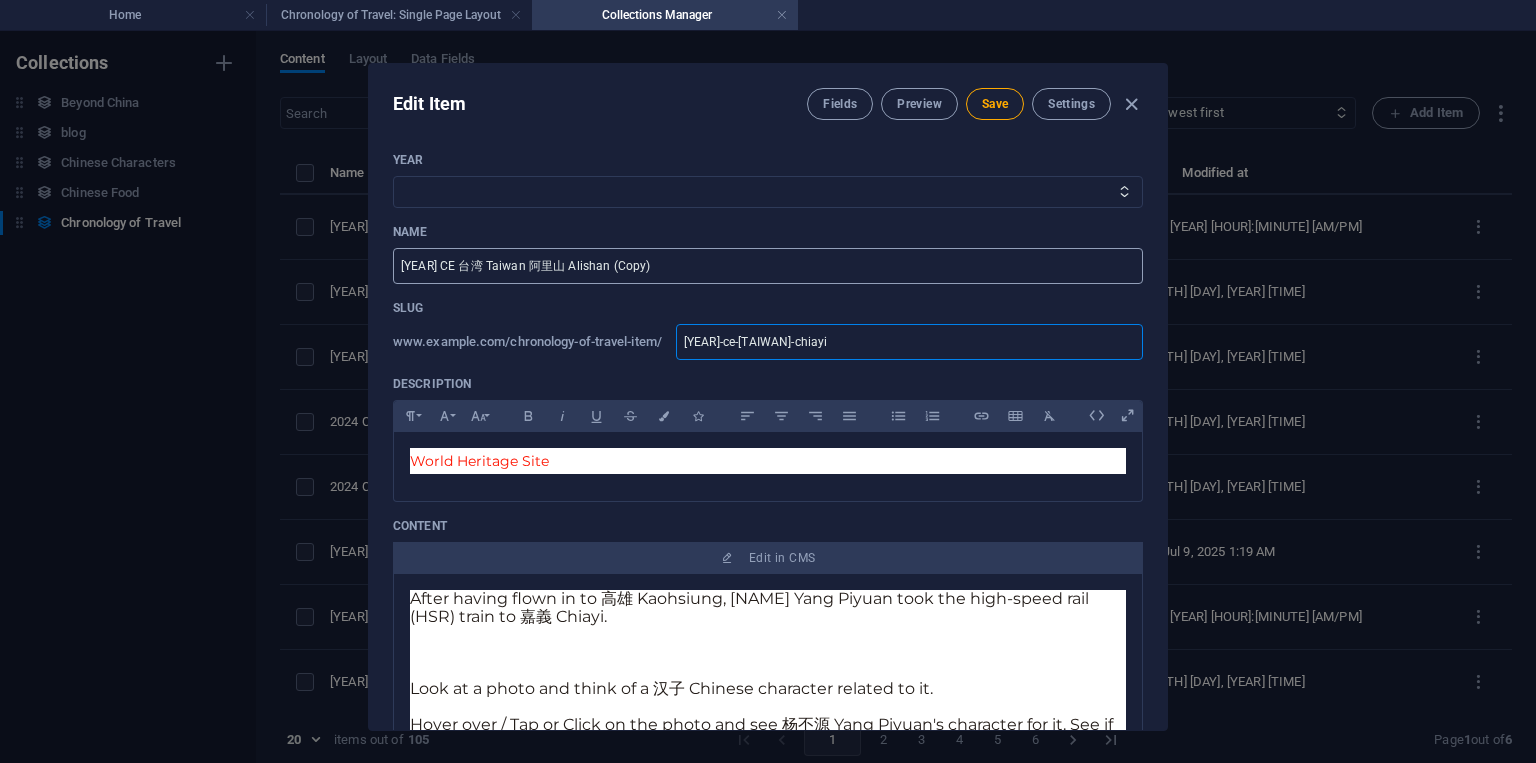 type on "[YEAR]-ce-[TAIWAN]-chiayi" 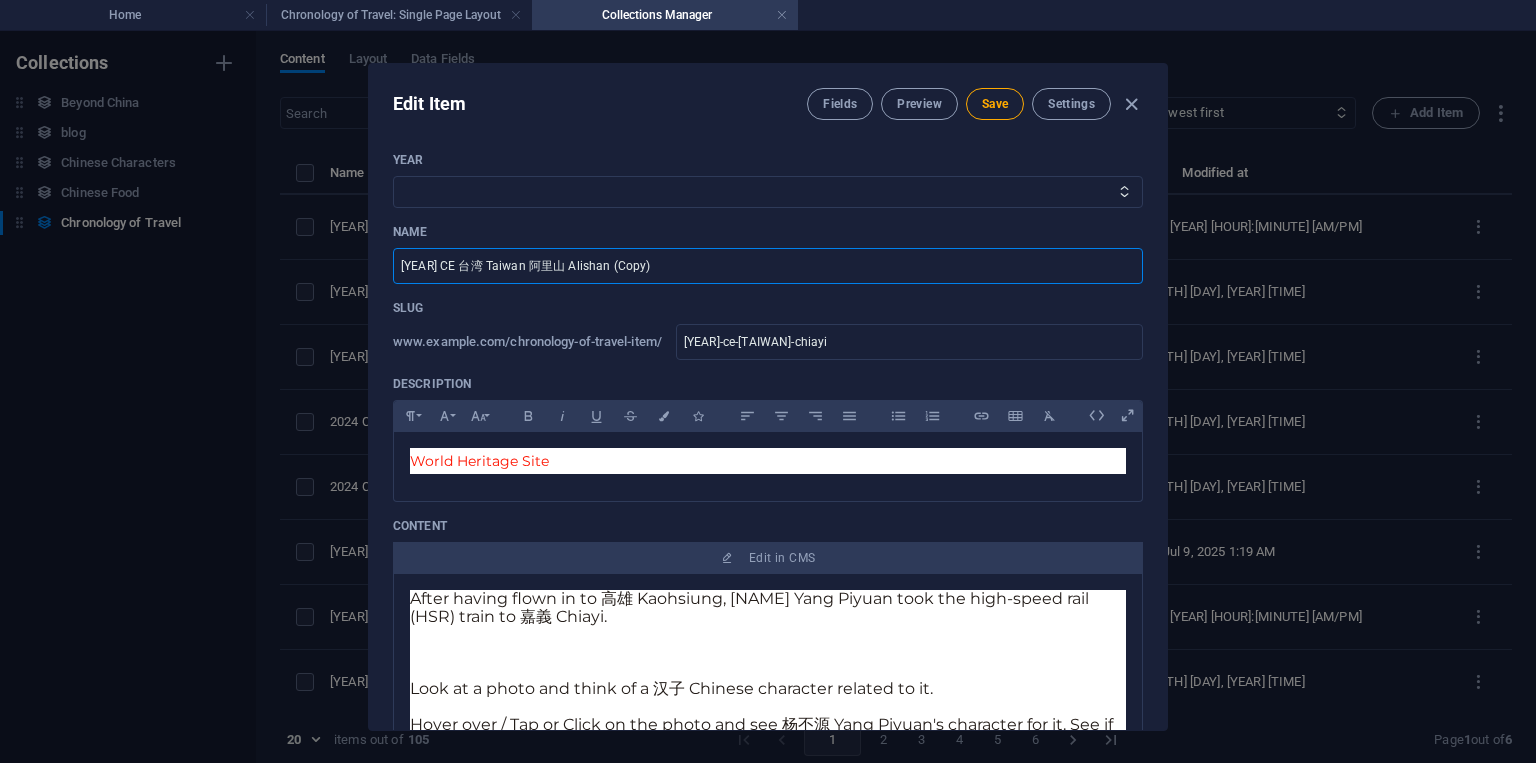 drag, startPoint x: 517, startPoint y: 267, endPoint x: 643, endPoint y: 267, distance: 126 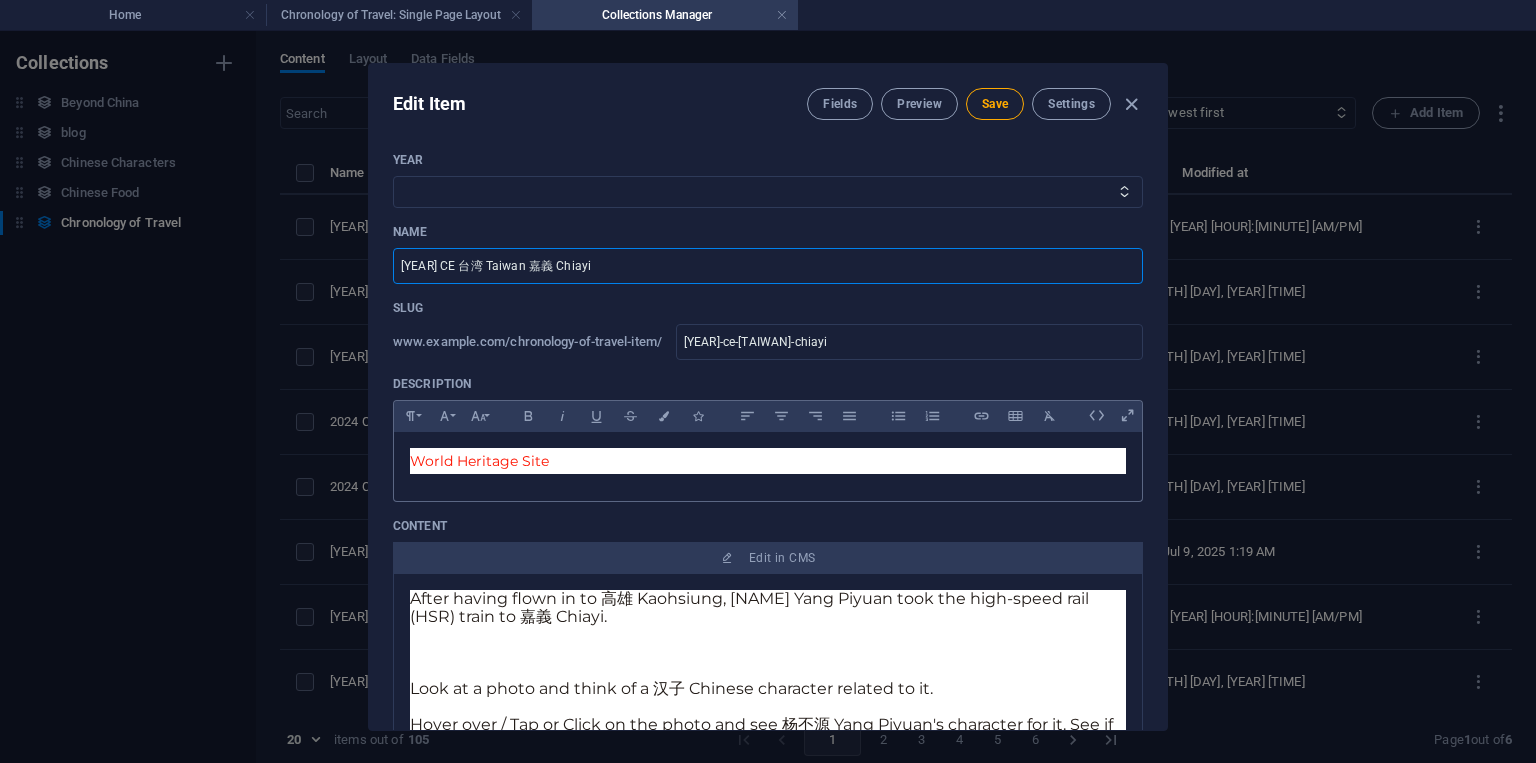 type on "[YEAR] CE 台湾 Taiwan 嘉義 Chiayi" 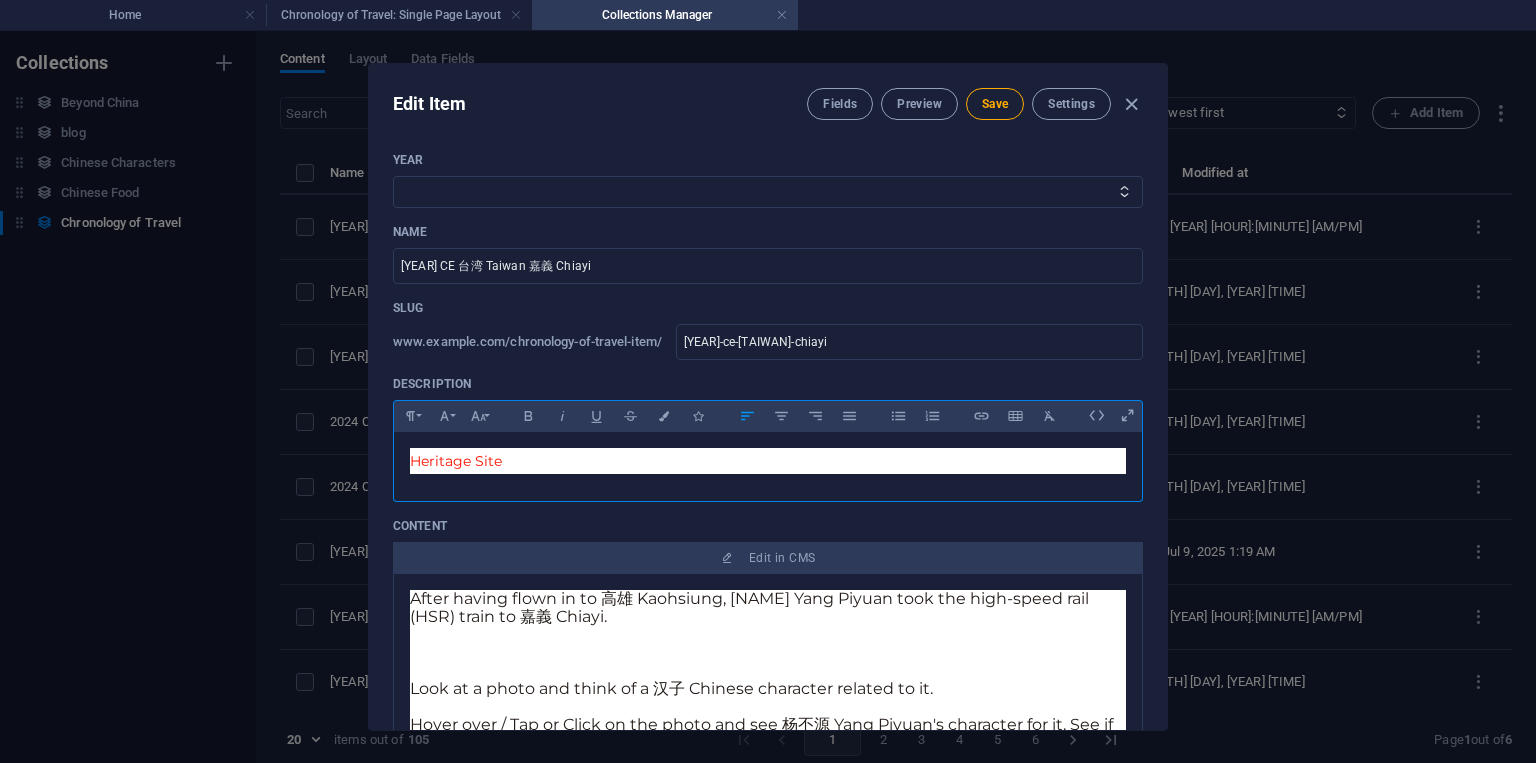 type 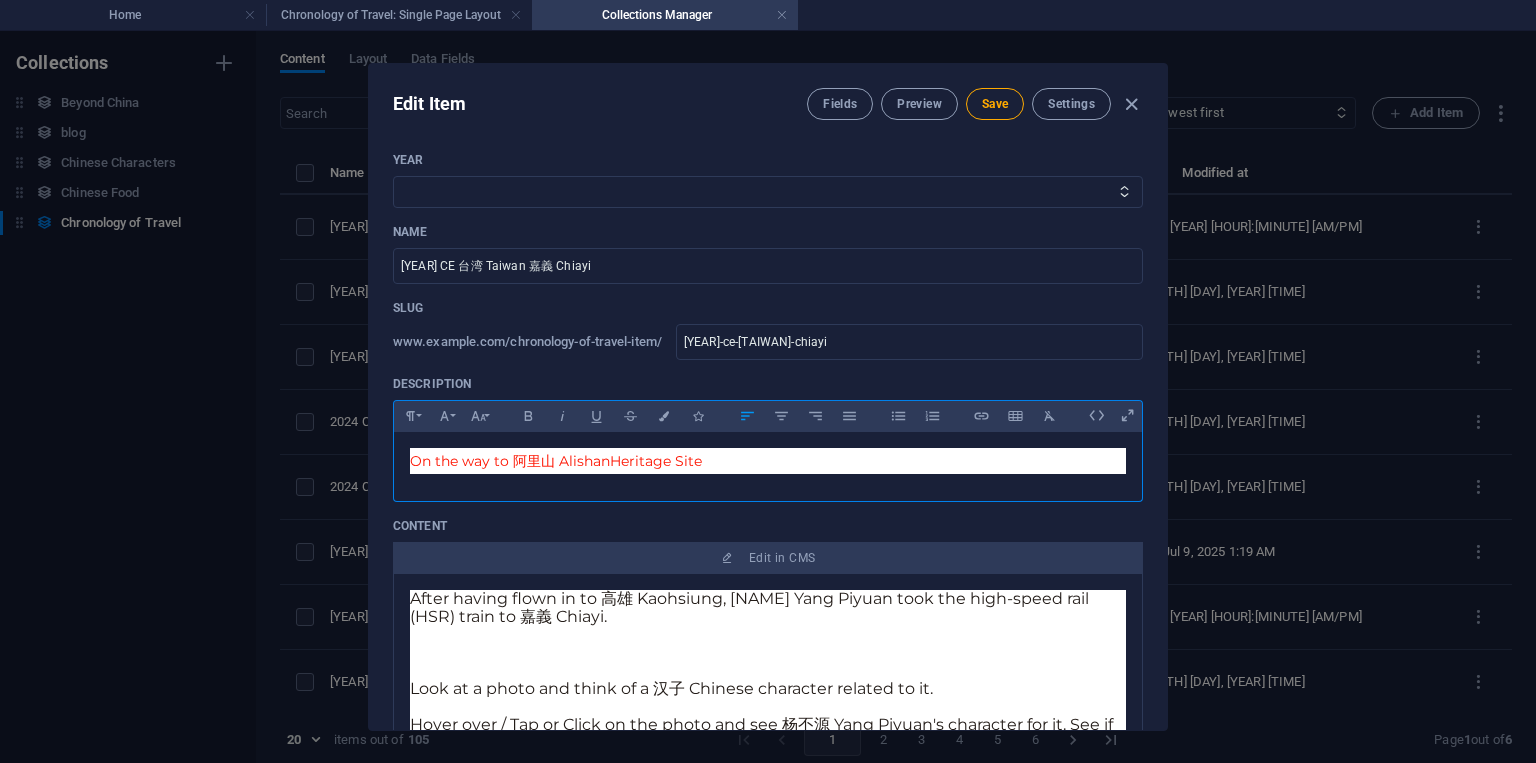click on "On the way to 阿里山 Alishan  Heritage Site" at bounding box center [768, 461] 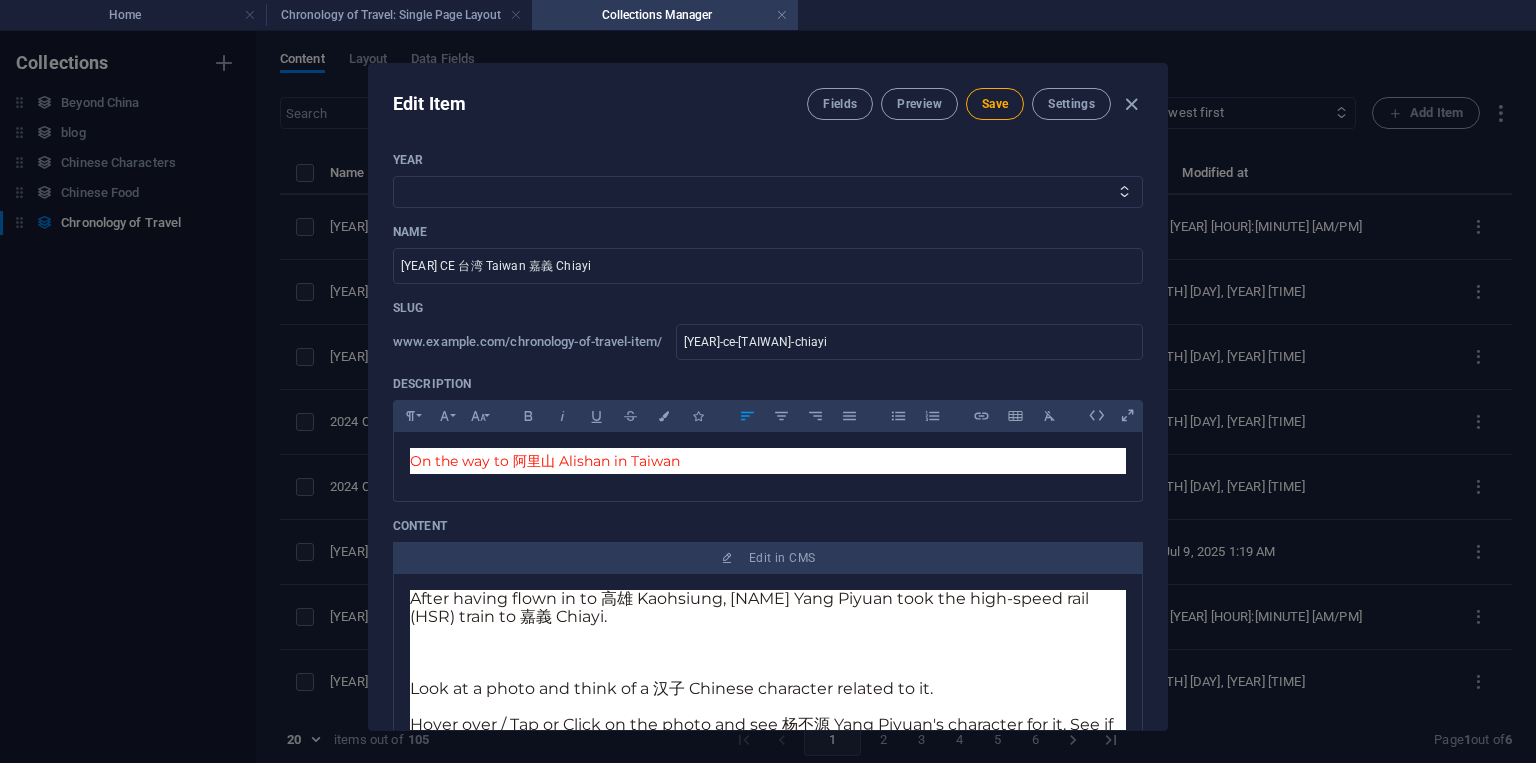 click on "After having flown in to 高雄 Kaohsiung, [NAME] Yang Piyuan took the high-speed rail (HSR) train to 嘉義 Chiayi." at bounding box center [768, 608] 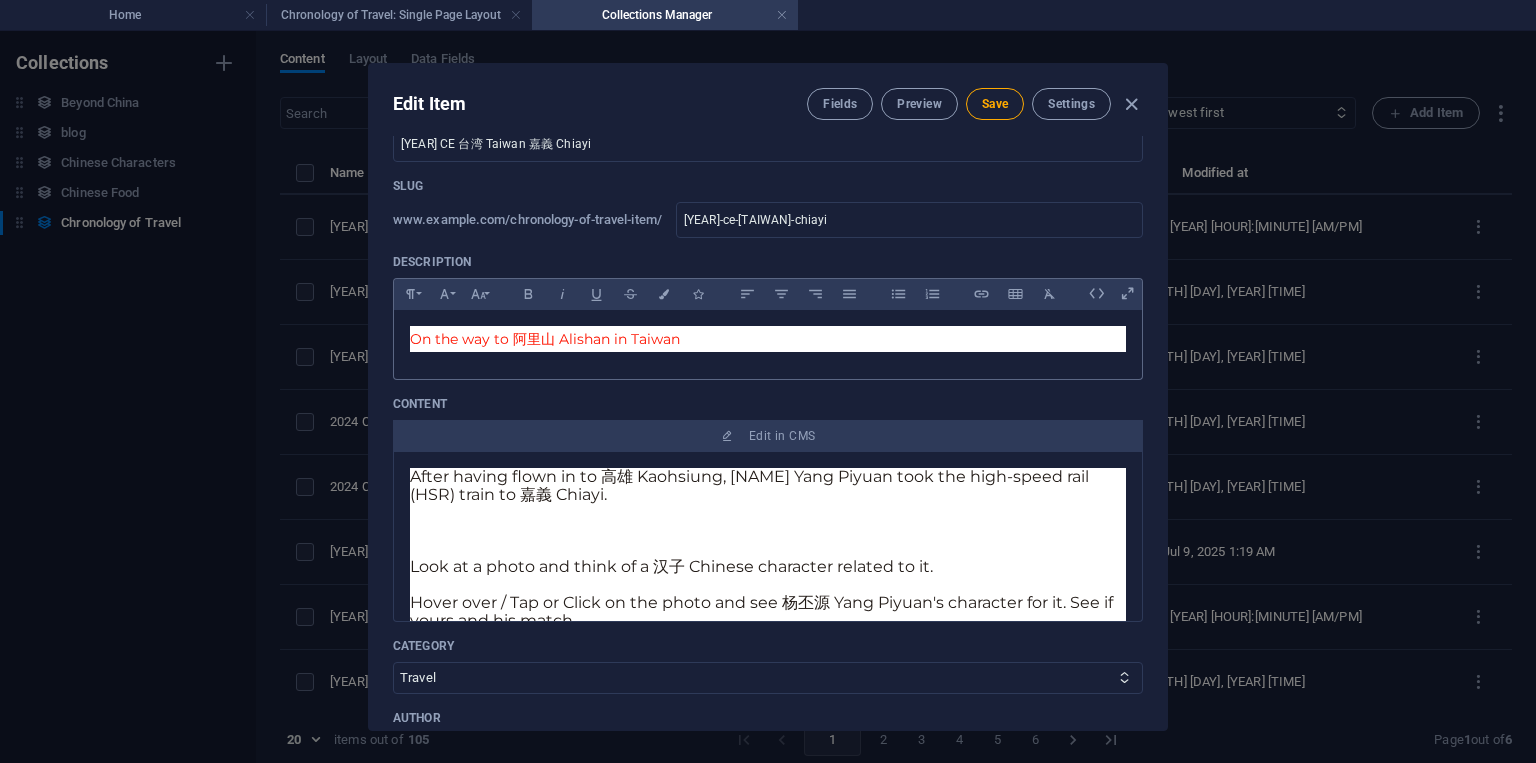 scroll, scrollTop: 240, scrollLeft: 0, axis: vertical 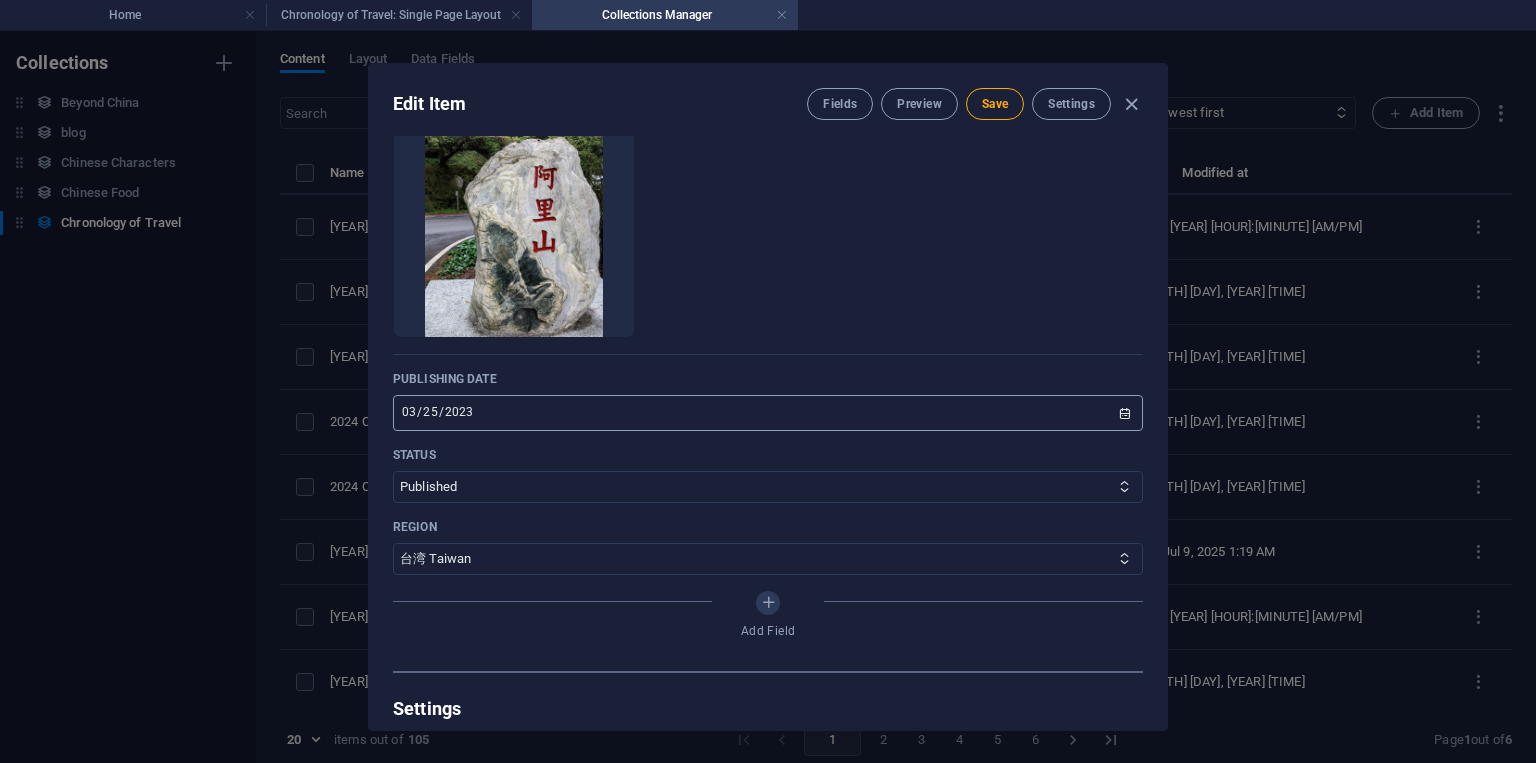 click on "2023-03-25" at bounding box center (768, 413) 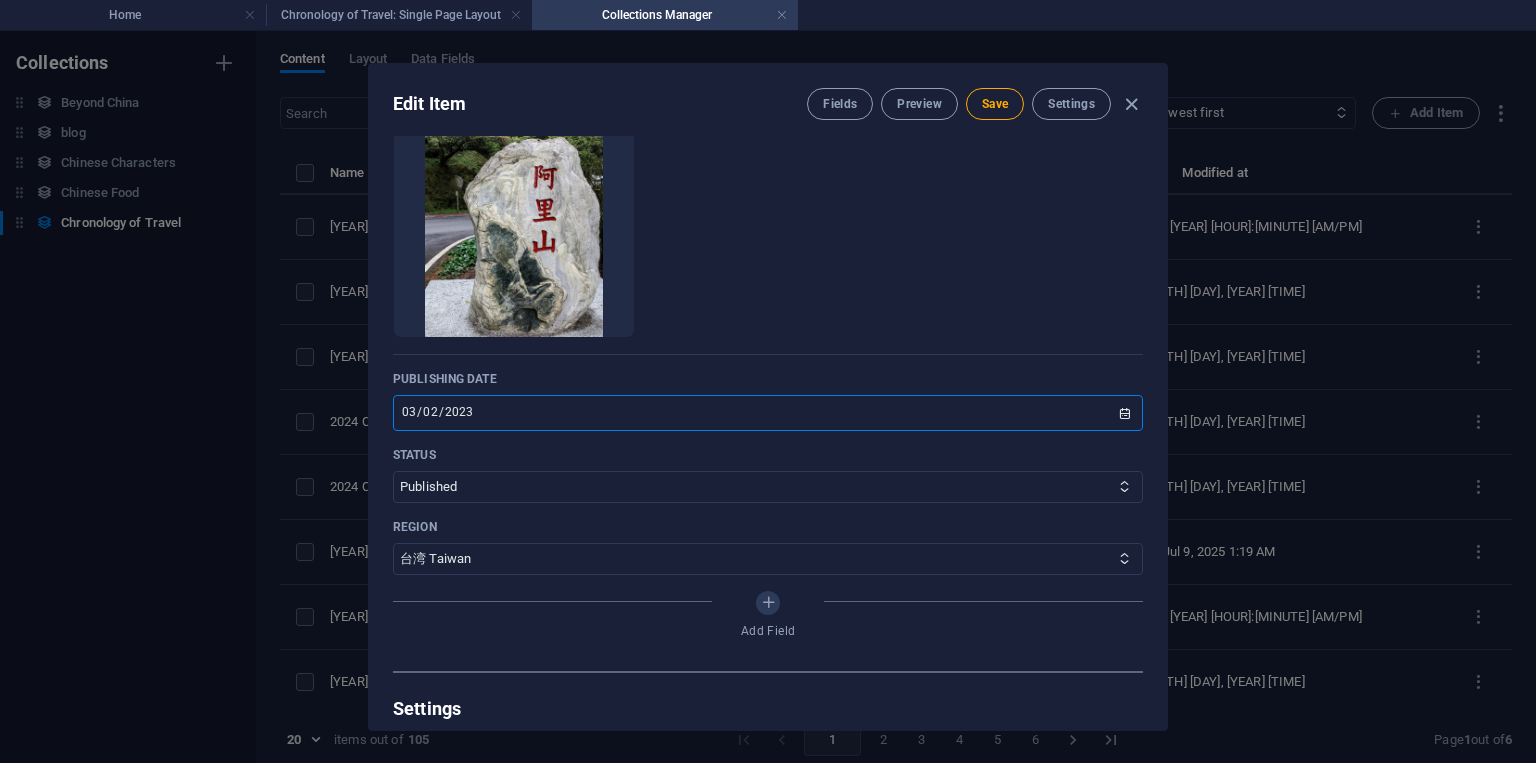 type on "[YEAR]-[MONTH]-[DAY]" 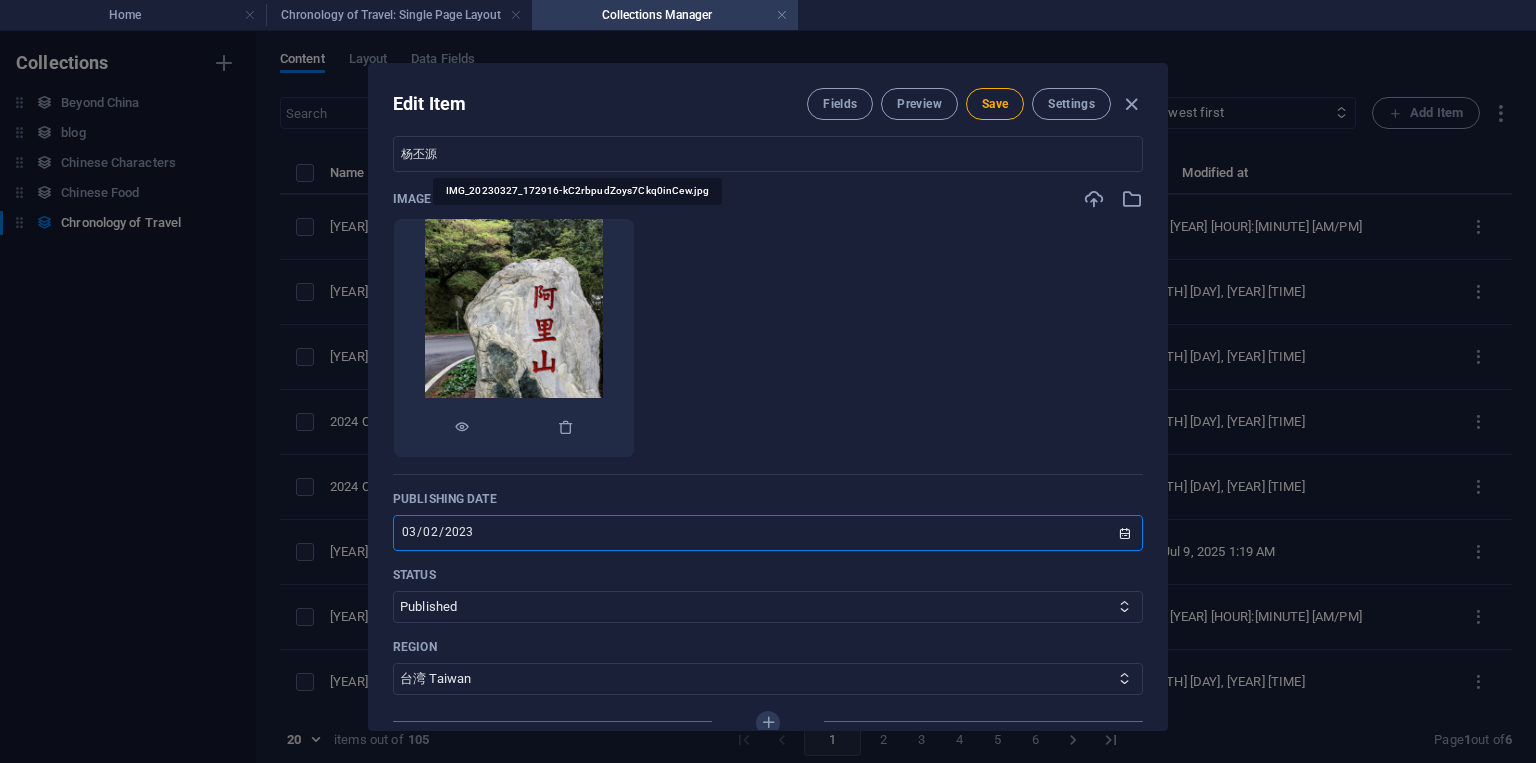 scroll, scrollTop: 600, scrollLeft: 0, axis: vertical 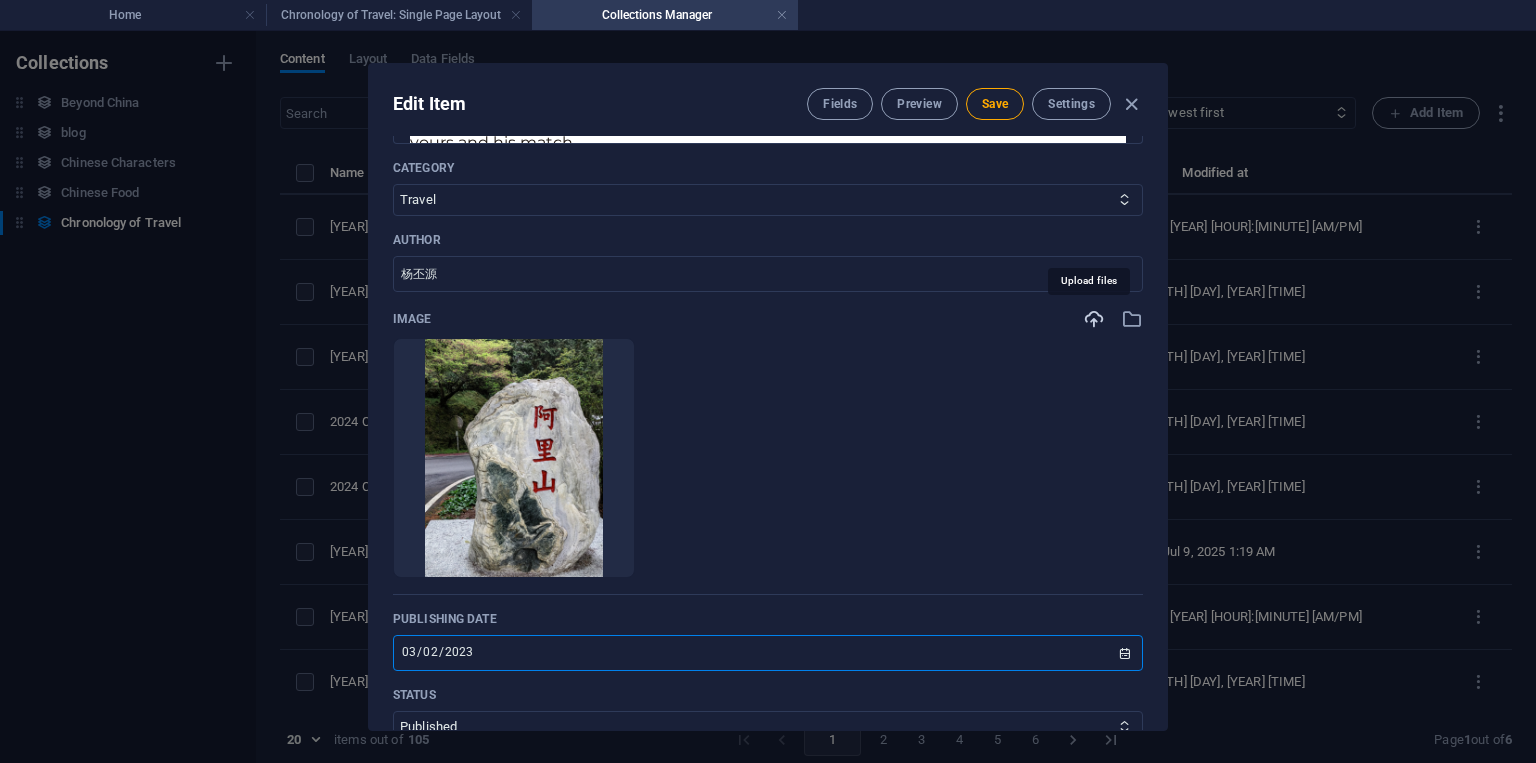 click at bounding box center [1094, 319] 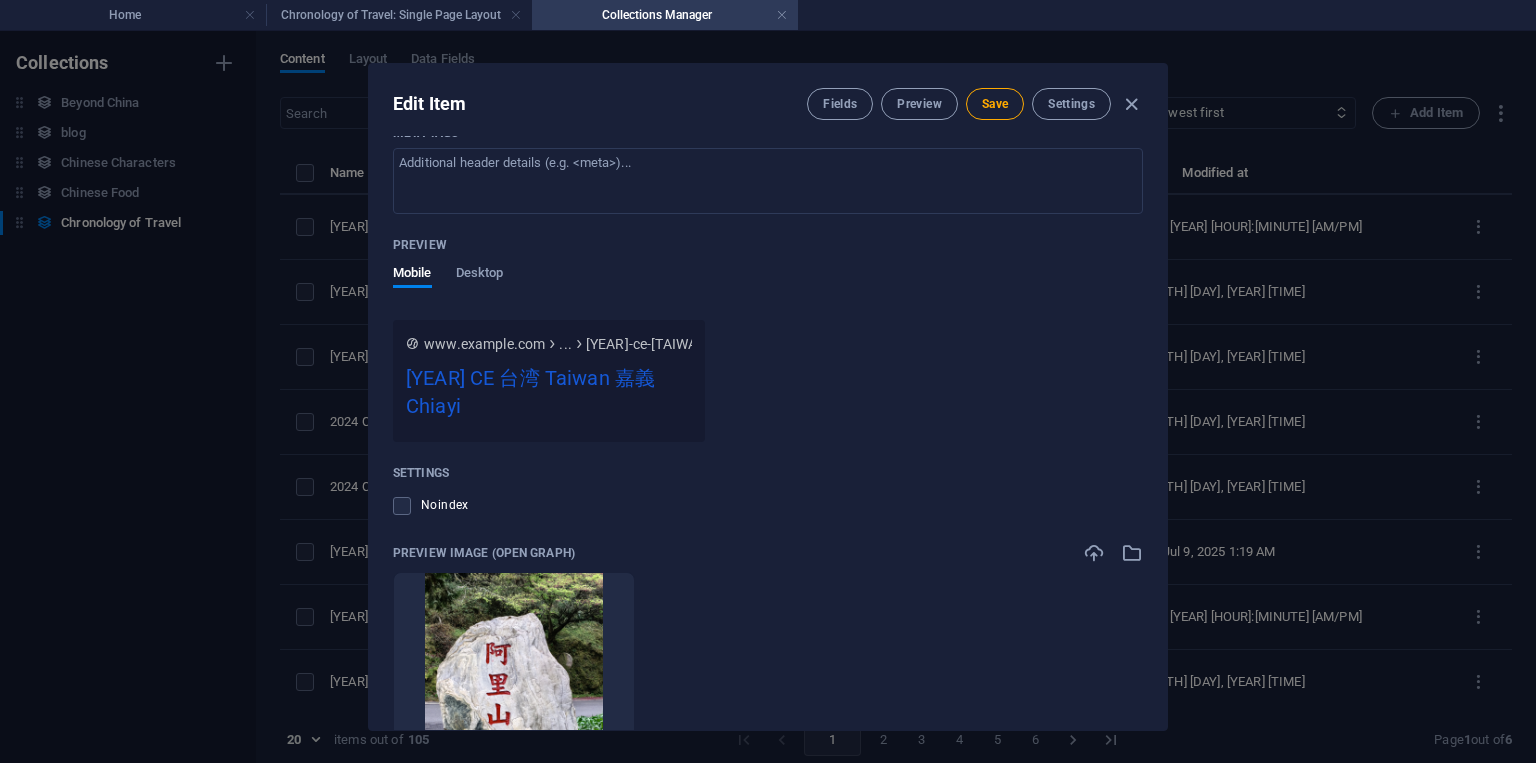 scroll, scrollTop: 2012, scrollLeft: 0, axis: vertical 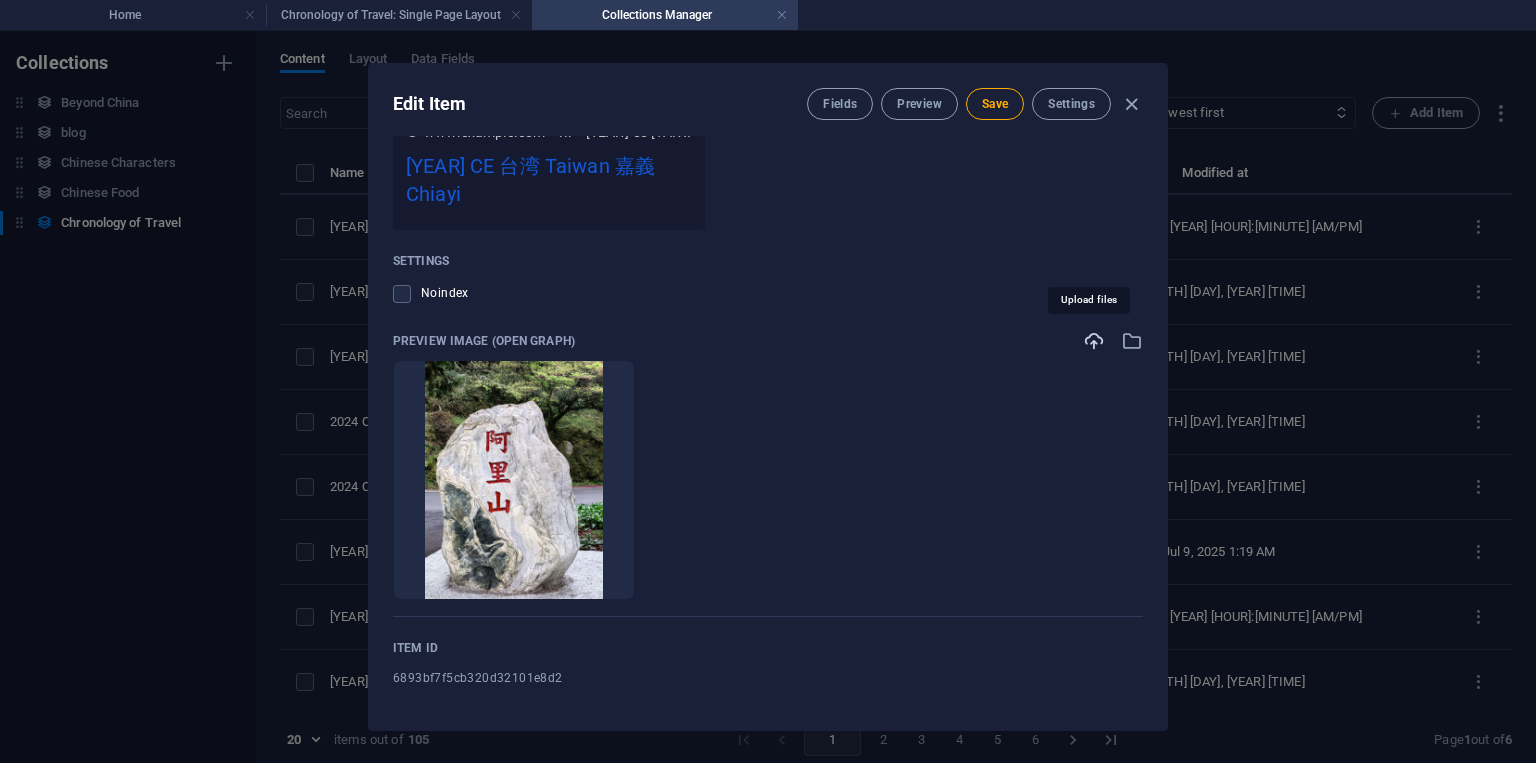 click at bounding box center (1094, 341) 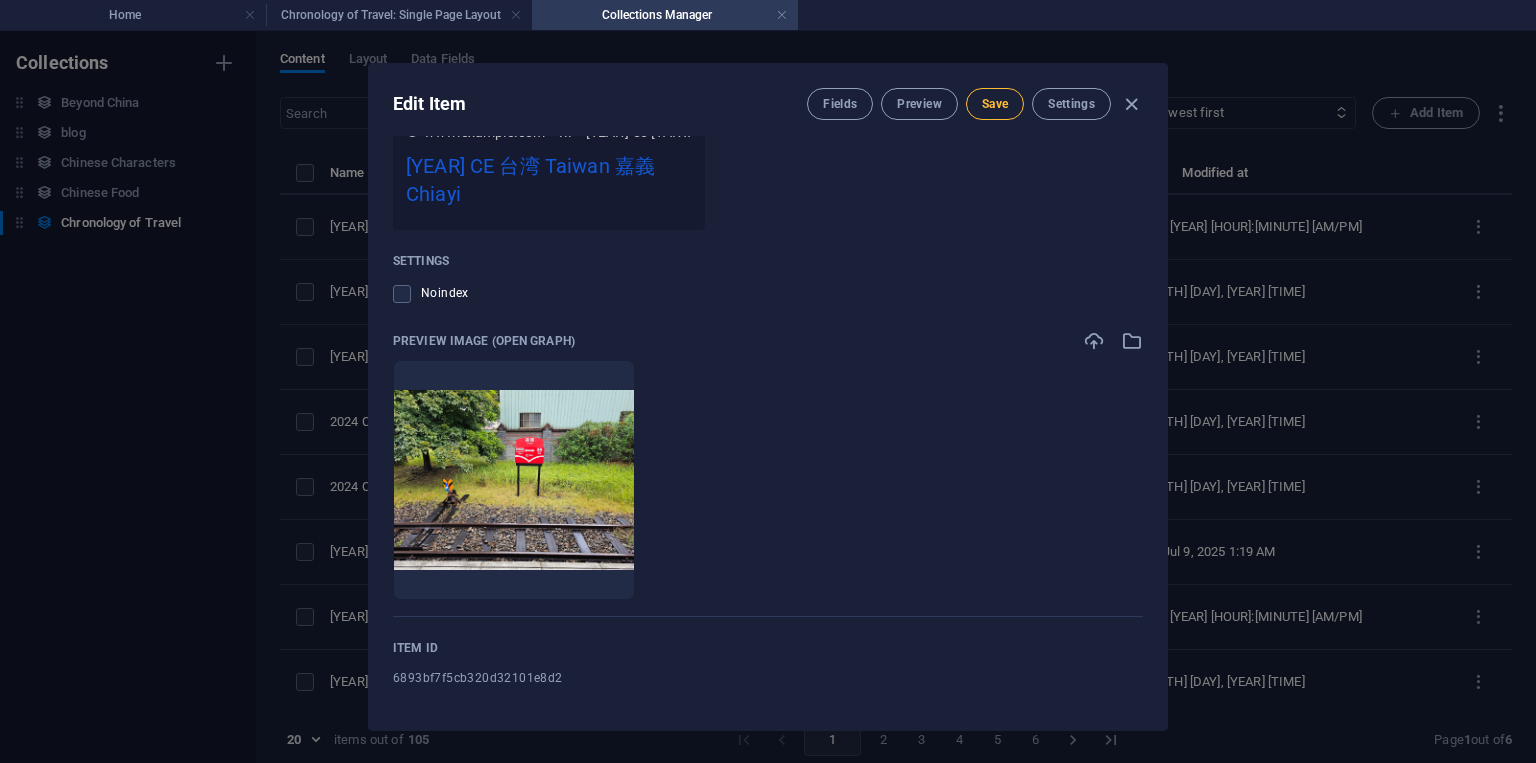 click on "Save" at bounding box center [995, 104] 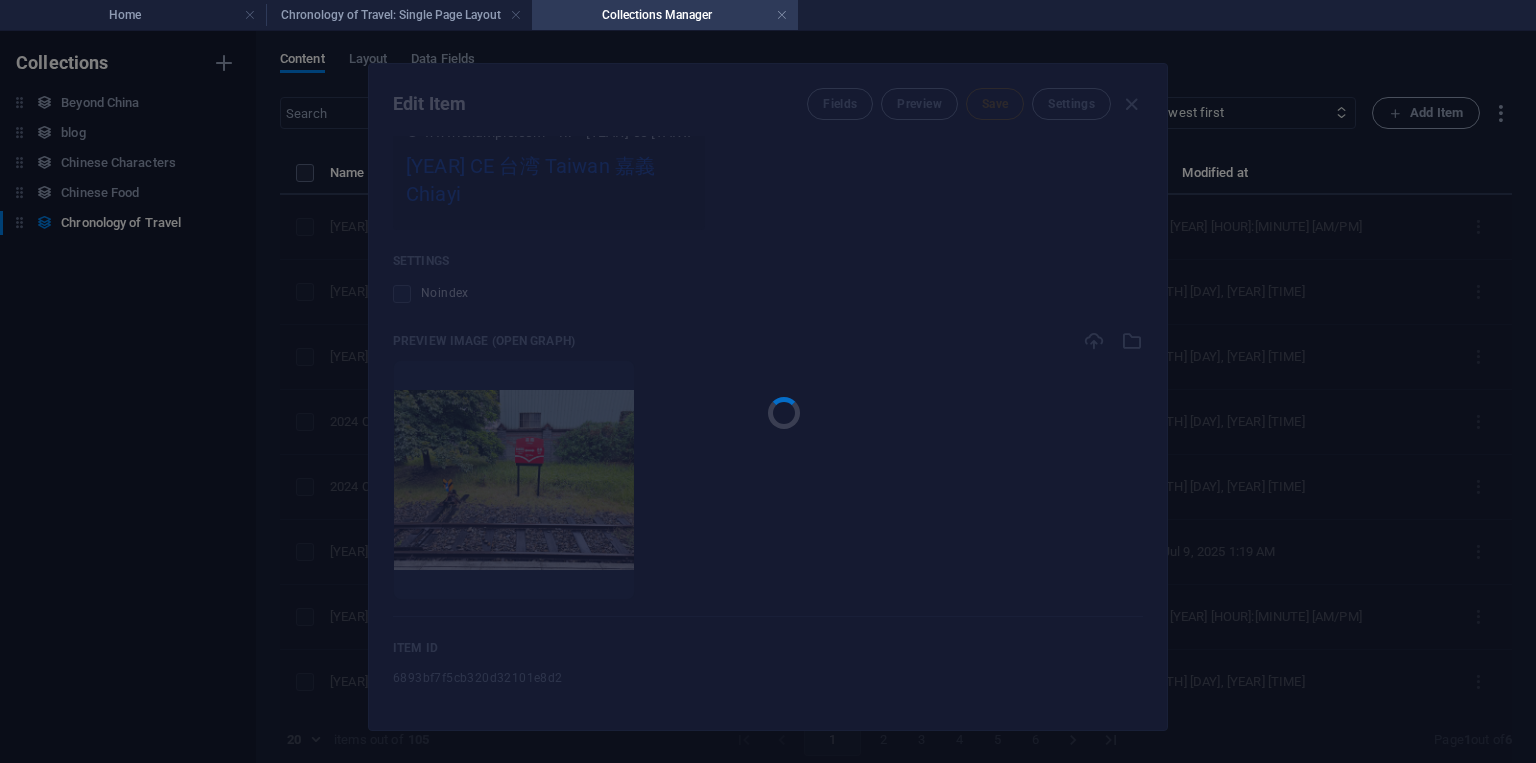 type on "[YEAR]-ce-[TAIWAN]-chiayi" 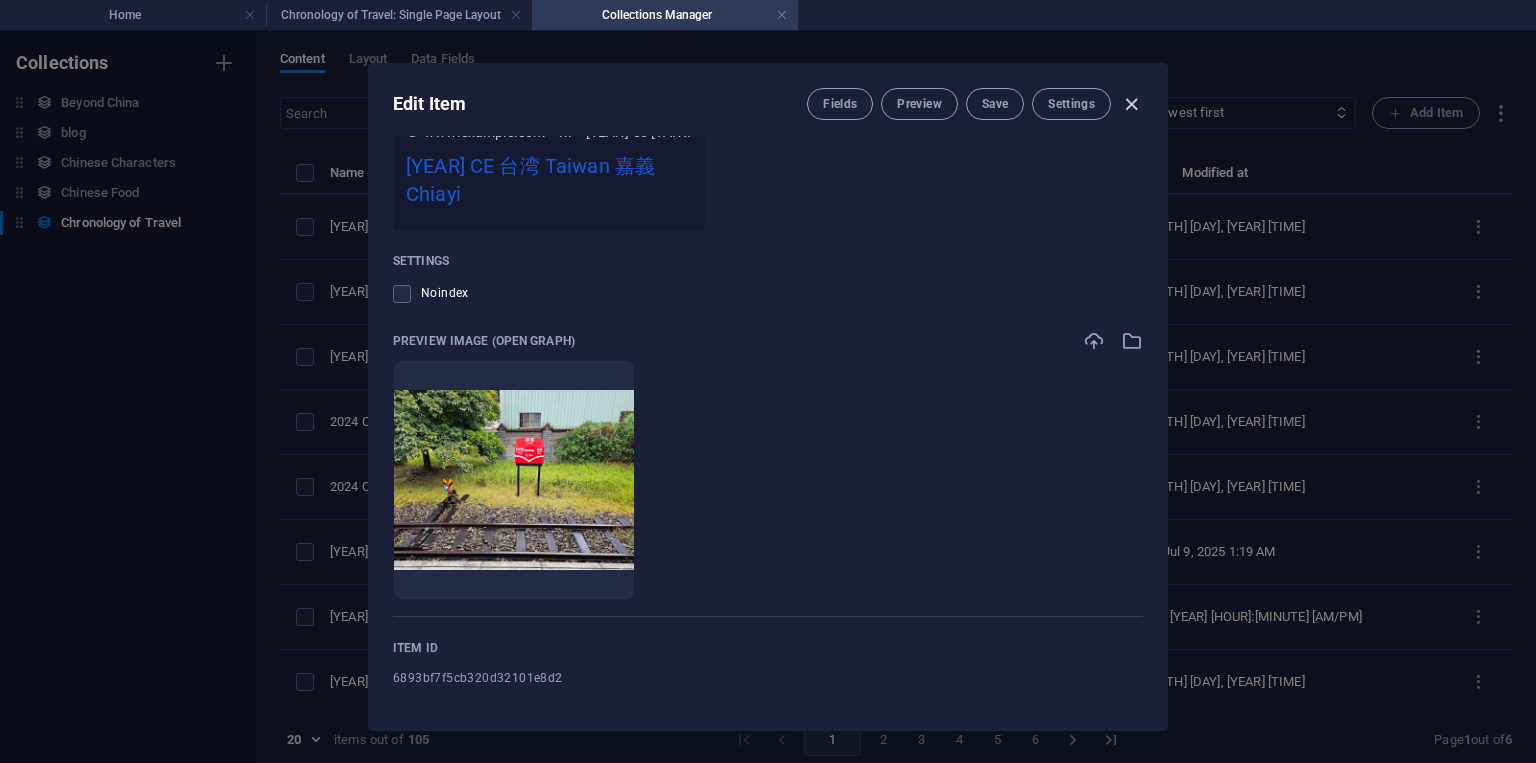 click at bounding box center [1131, 104] 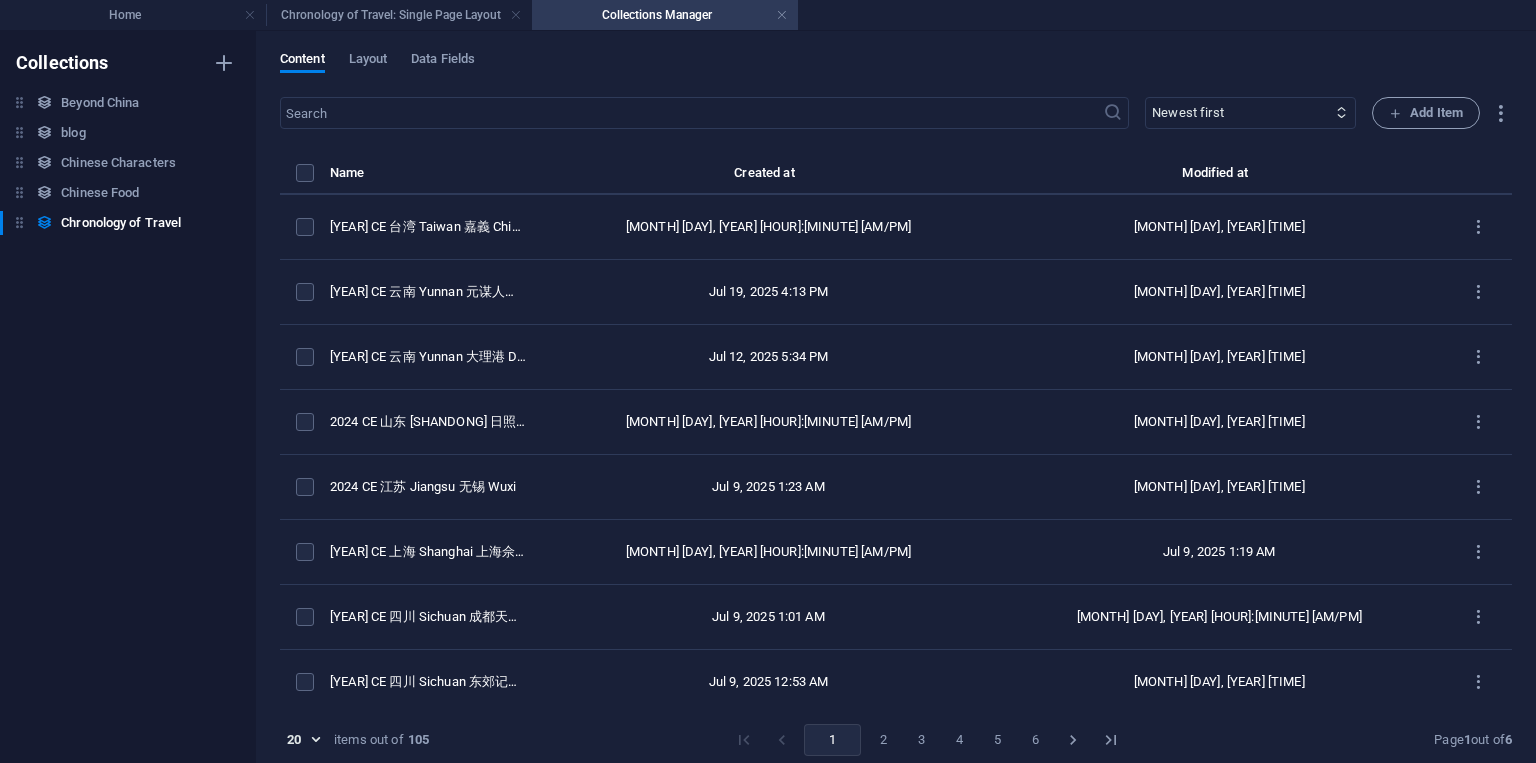 scroll, scrollTop: 0, scrollLeft: 0, axis: both 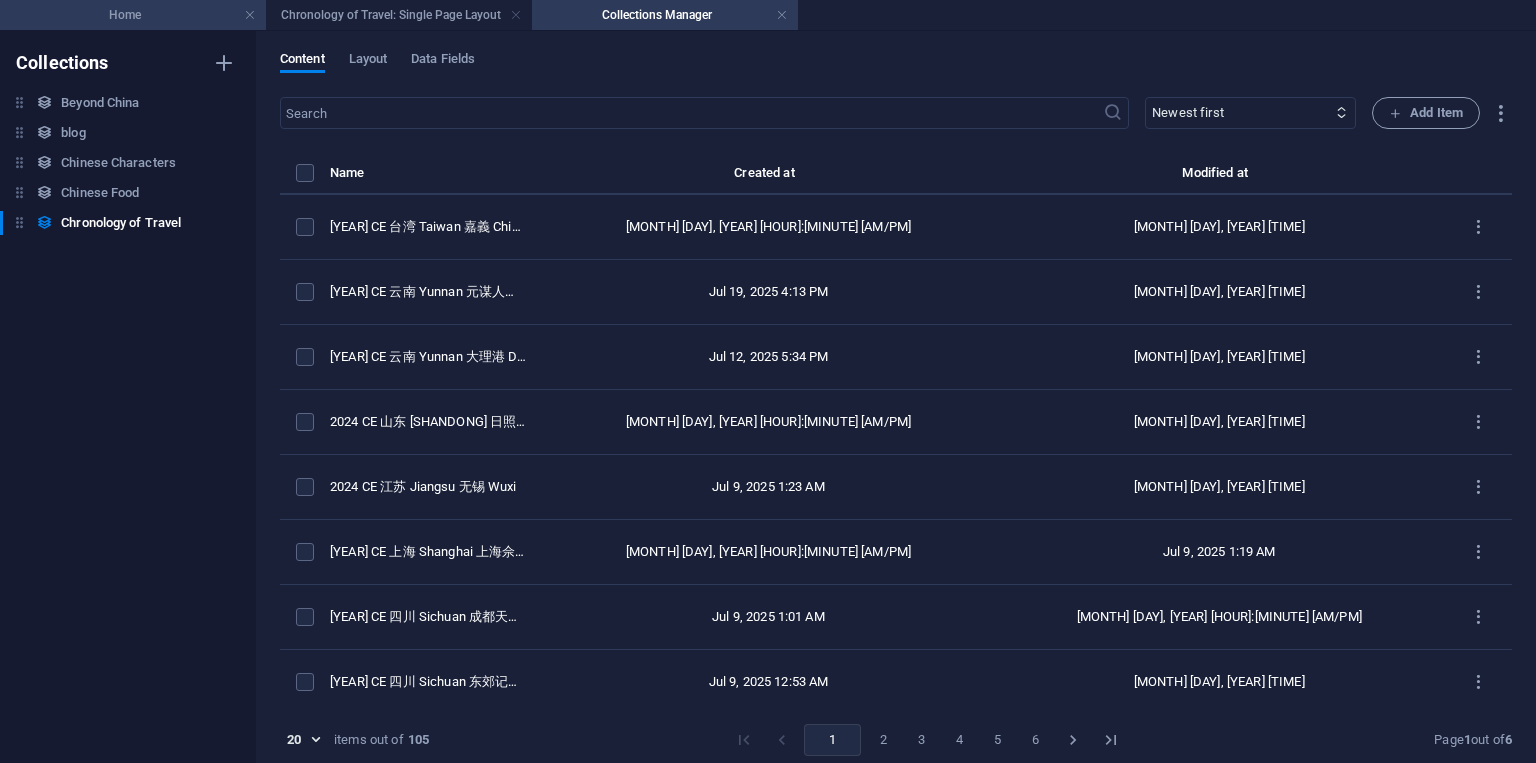 click on "Home" at bounding box center (133, 15) 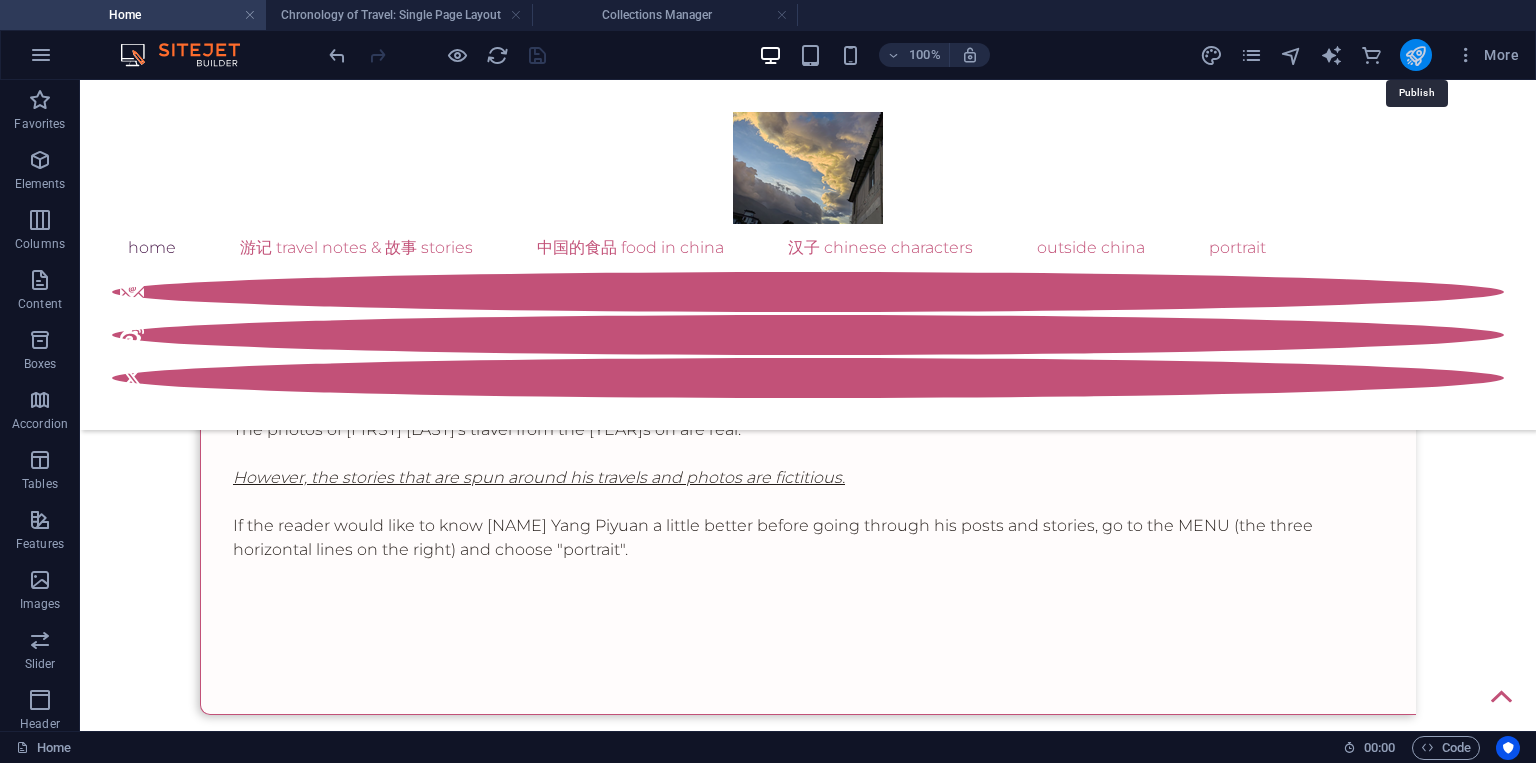 click at bounding box center [1415, 55] 